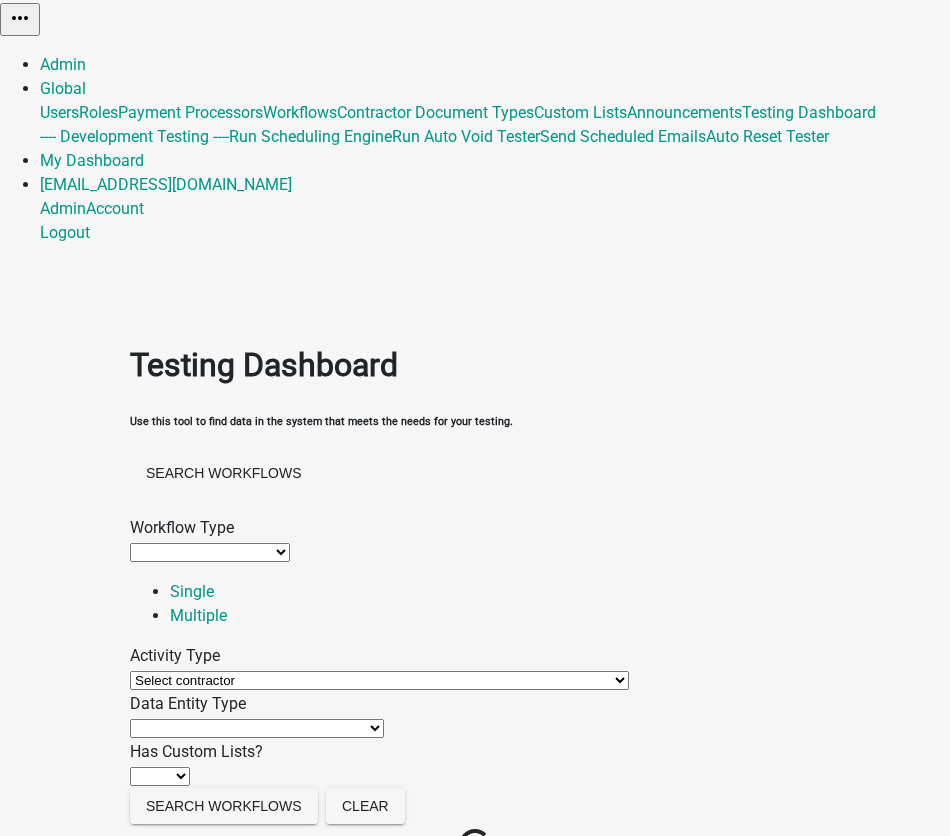 select 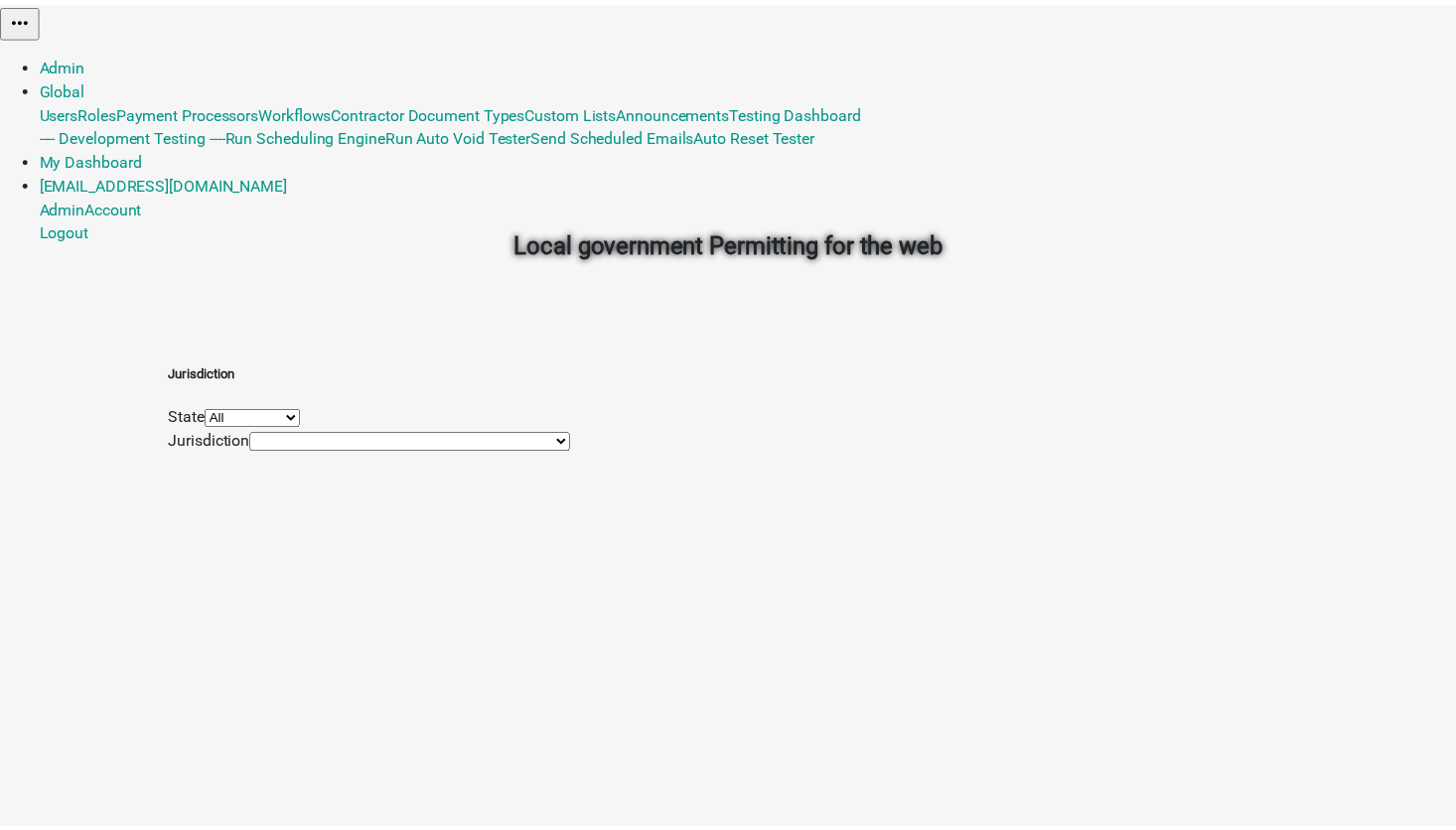 scroll, scrollTop: 0, scrollLeft: 0, axis: both 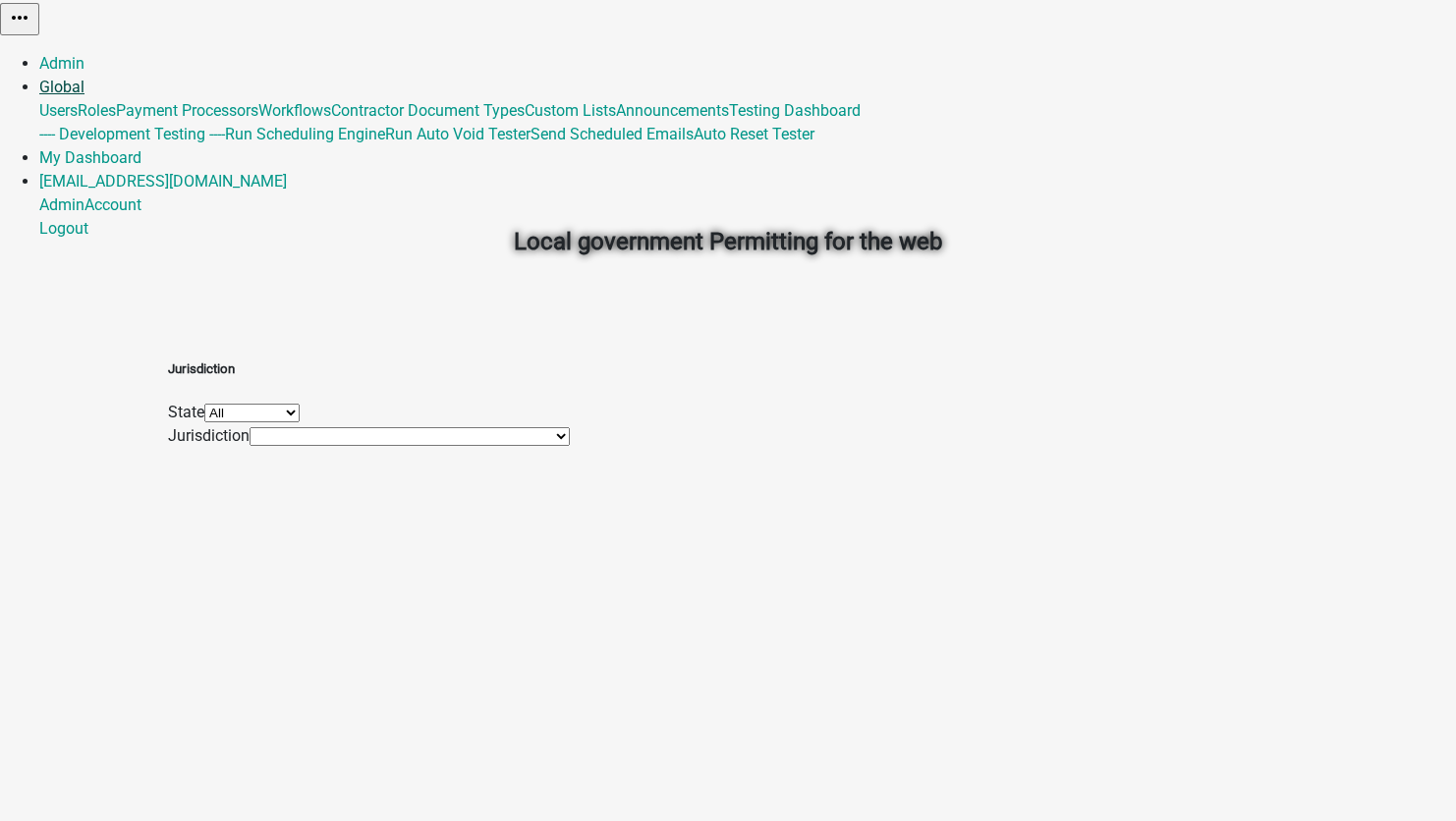 click on "Global" at bounding box center [62, 86] 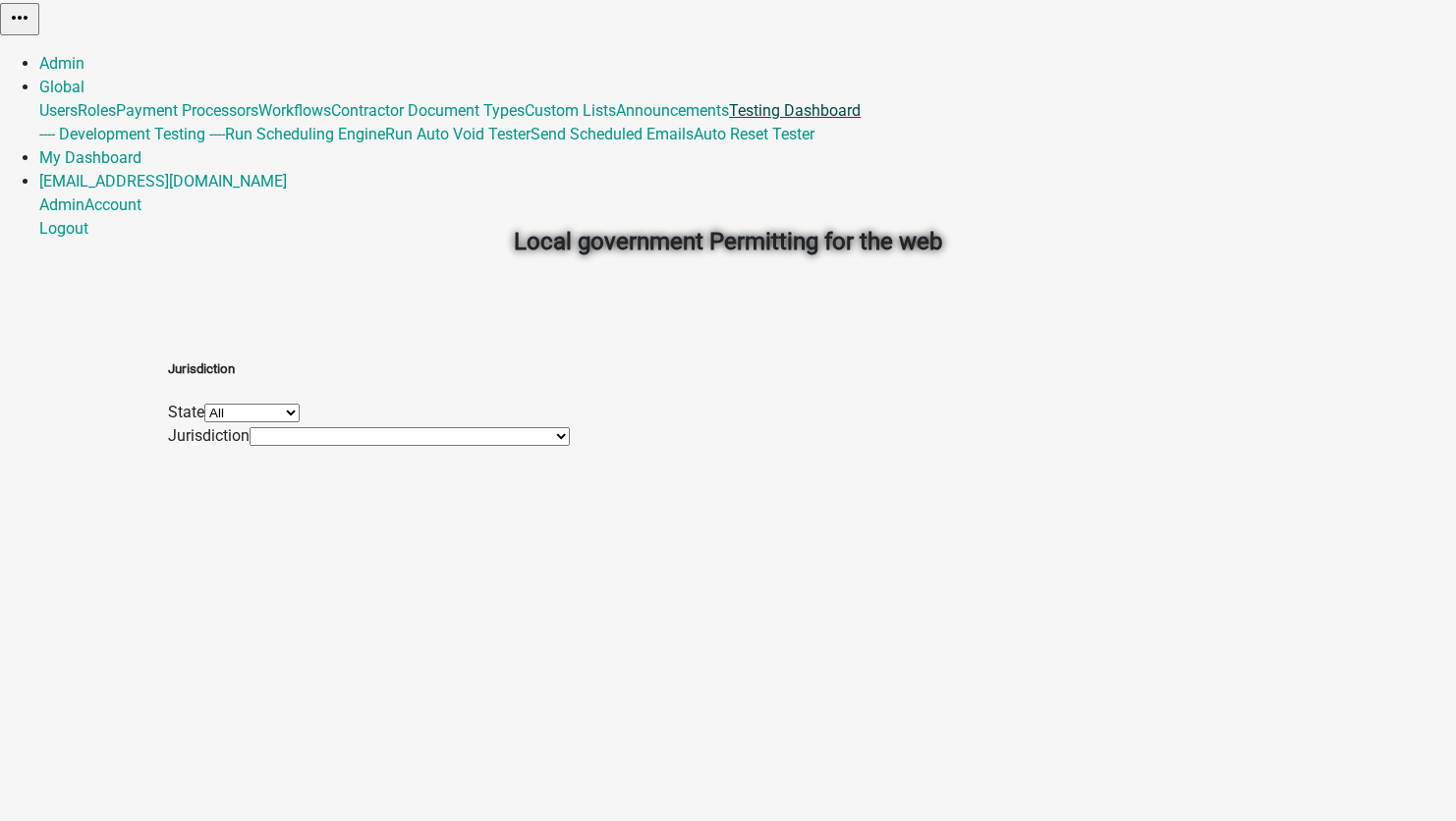 click on "Testing Dashboard" at bounding box center [795, 110] 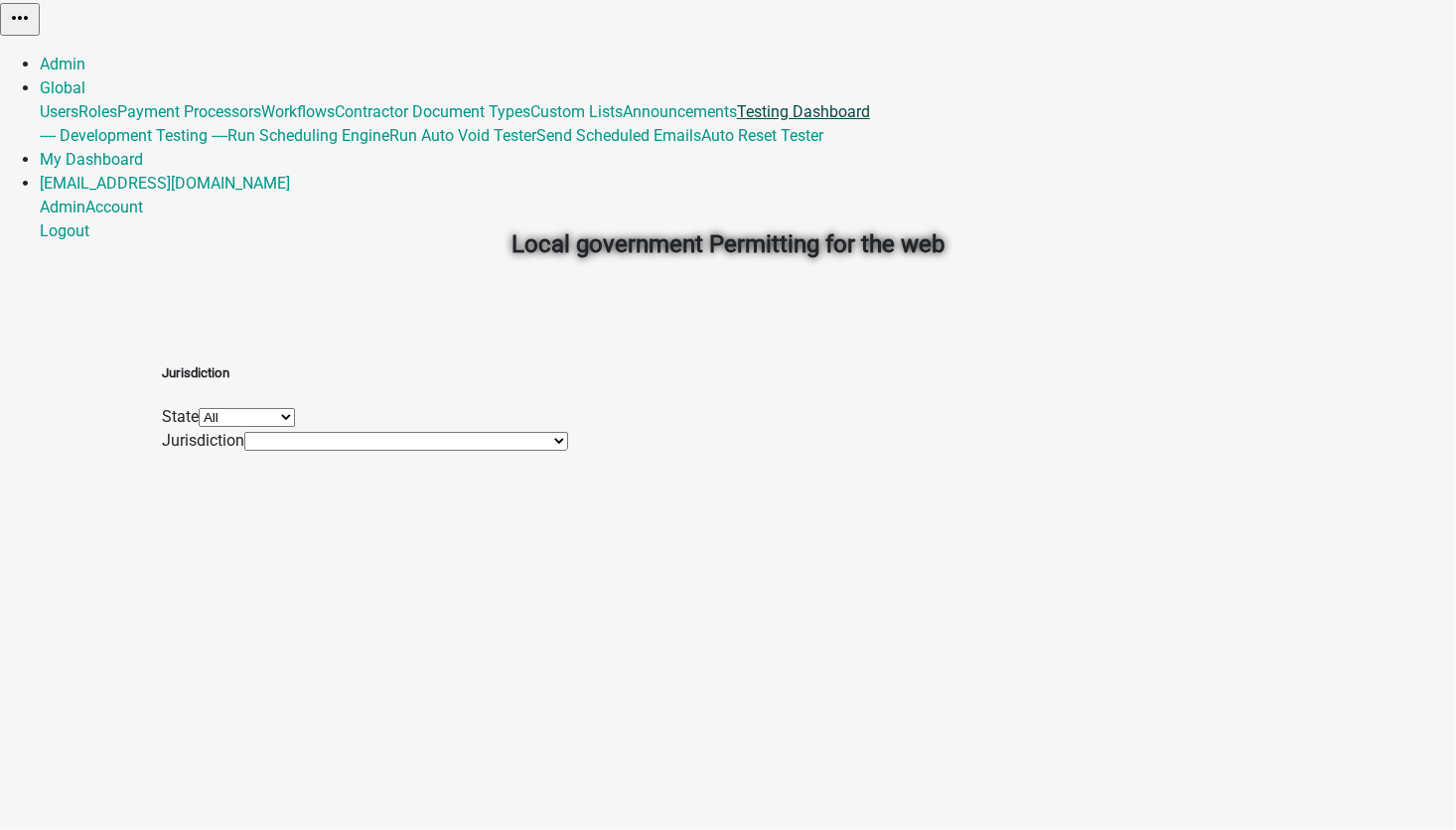 select 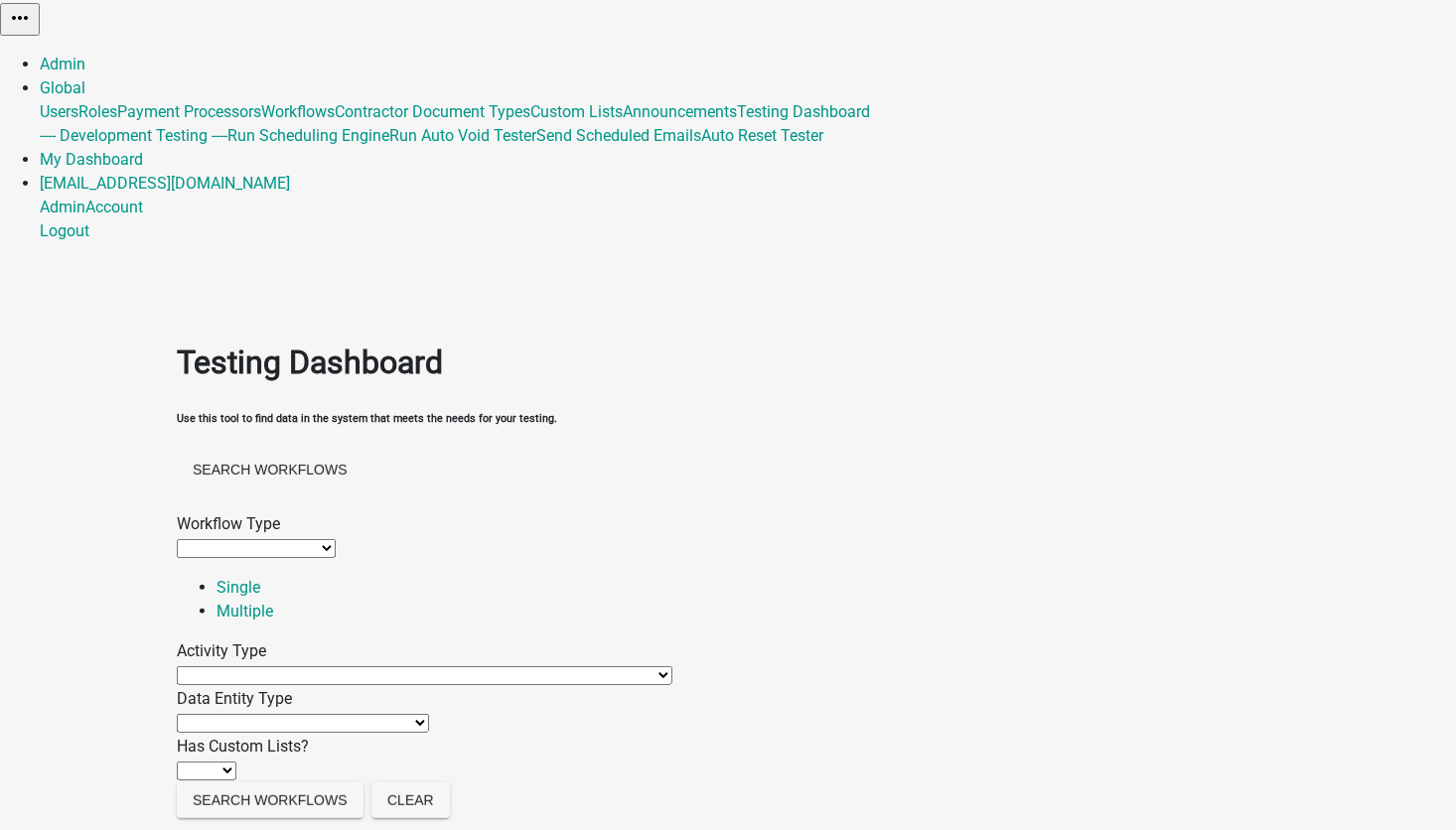 click on "Agenda item Appointment Call workflow Cancel Scheduled Email Complete Timeout Activity Condition Contractor certificate Contractor info form Contractor registration decision Contractor registration info form Contractor registration review Contractor renewal decision Create User Activity Disable Cancel Activity Email Enable Cancel Activity End Export Data Activity Form Generate application number Generate PDF Initiate Workflow Activity Inspection complete Inspection request Inspection schedule Inspection simple Map Milestone Activity Multiple Parcel Search On Completed Activity On Started Activity Parcel Search Payment Query Map Layer Activity Reject Workflow Renewal certificate Renewal decision Renewal review Require user Review Application Schedule Email Search External Data Activity Select contractor Sequential Activity List Start Use this activity to search the specified map based on a specified permiter Use this activity to start a named time period before a different path will be taken. Wait" at bounding box center [424, 675] 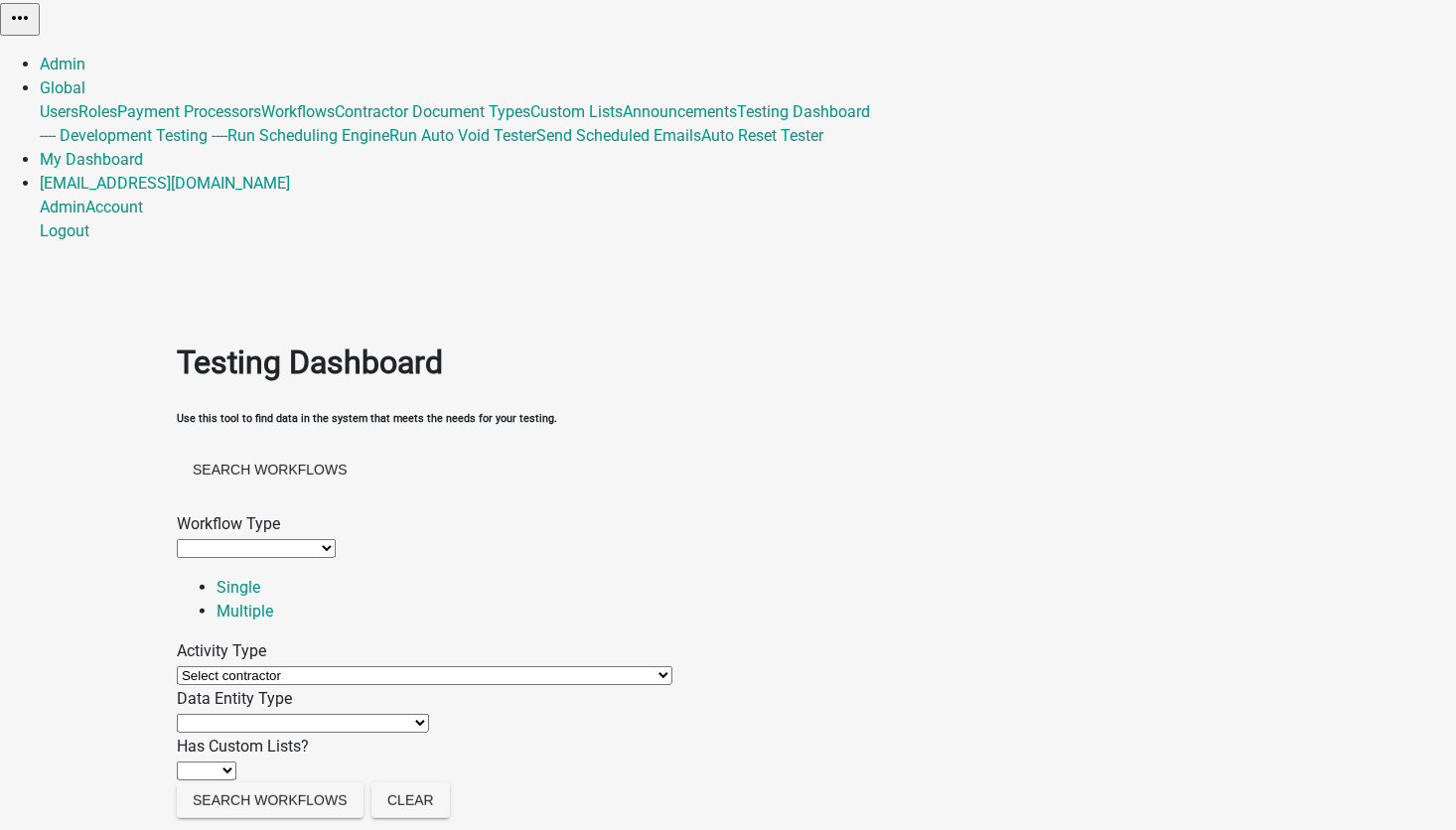 click on "Agenda item Appointment Call workflow Cancel Scheduled Email Complete Timeout Activity Condition Contractor certificate Contractor info form Contractor registration decision Contractor registration info form Contractor registration review Contractor renewal decision Create User Activity Disable Cancel Activity Email Enable Cancel Activity End Export Data Activity Form Generate application number Generate PDF Initiate Workflow Activity Inspection complete Inspection request Inspection schedule Inspection simple Map Milestone Activity Multiple Parcel Search On Completed Activity On Started Activity Parcel Search Payment Query Map Layer Activity Reject Workflow Renewal certificate Renewal decision Renewal review Require user Review Application Schedule Email Search External Data Activity Select contractor Sequential Activity List Start Use this activity to search the specified map based on a specified permiter Use this activity to start a named time period before a different path will be taken. Wait" at bounding box center [424, 675] 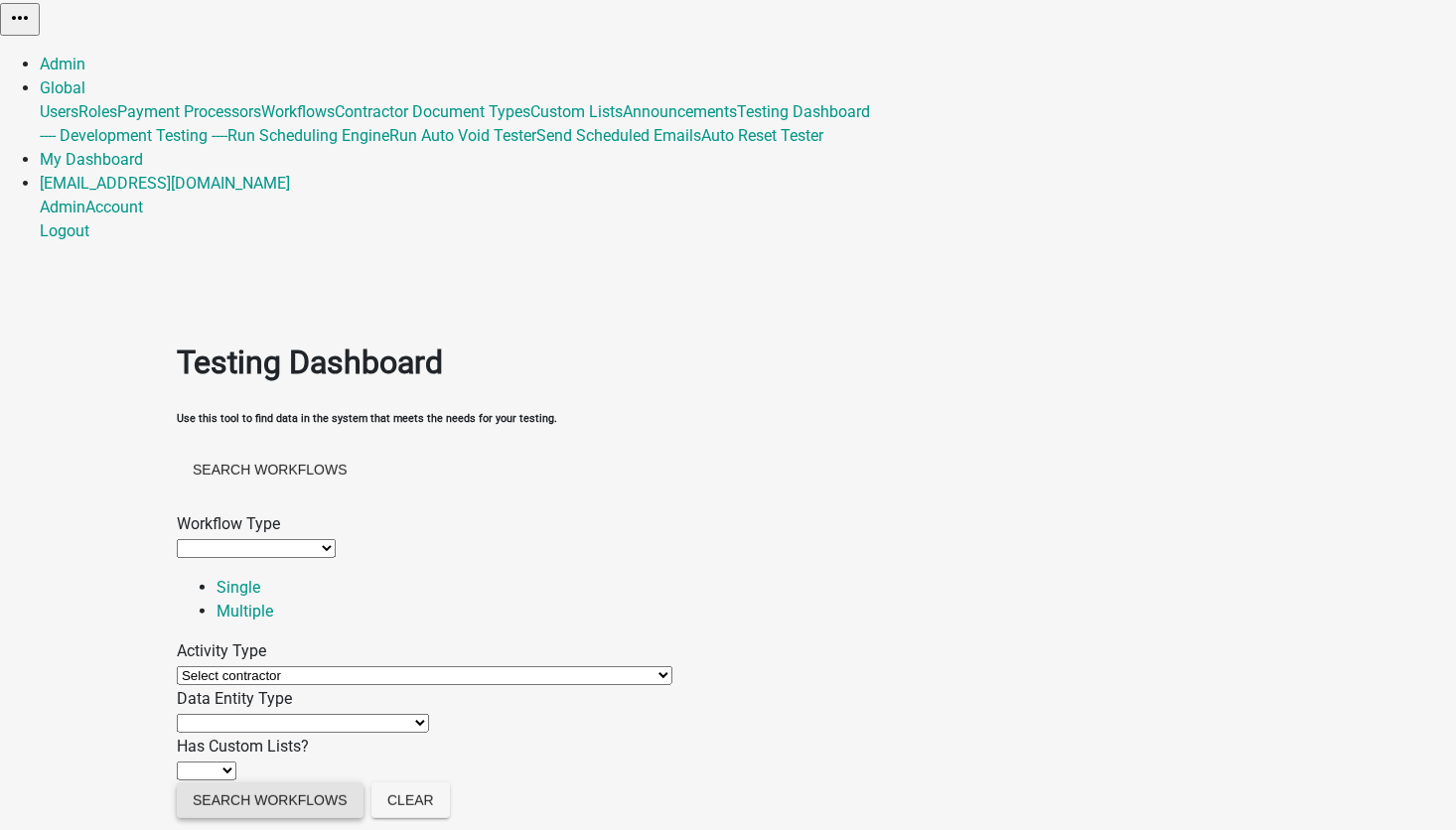 click on "Search Workflows" at bounding box center (270, 800) 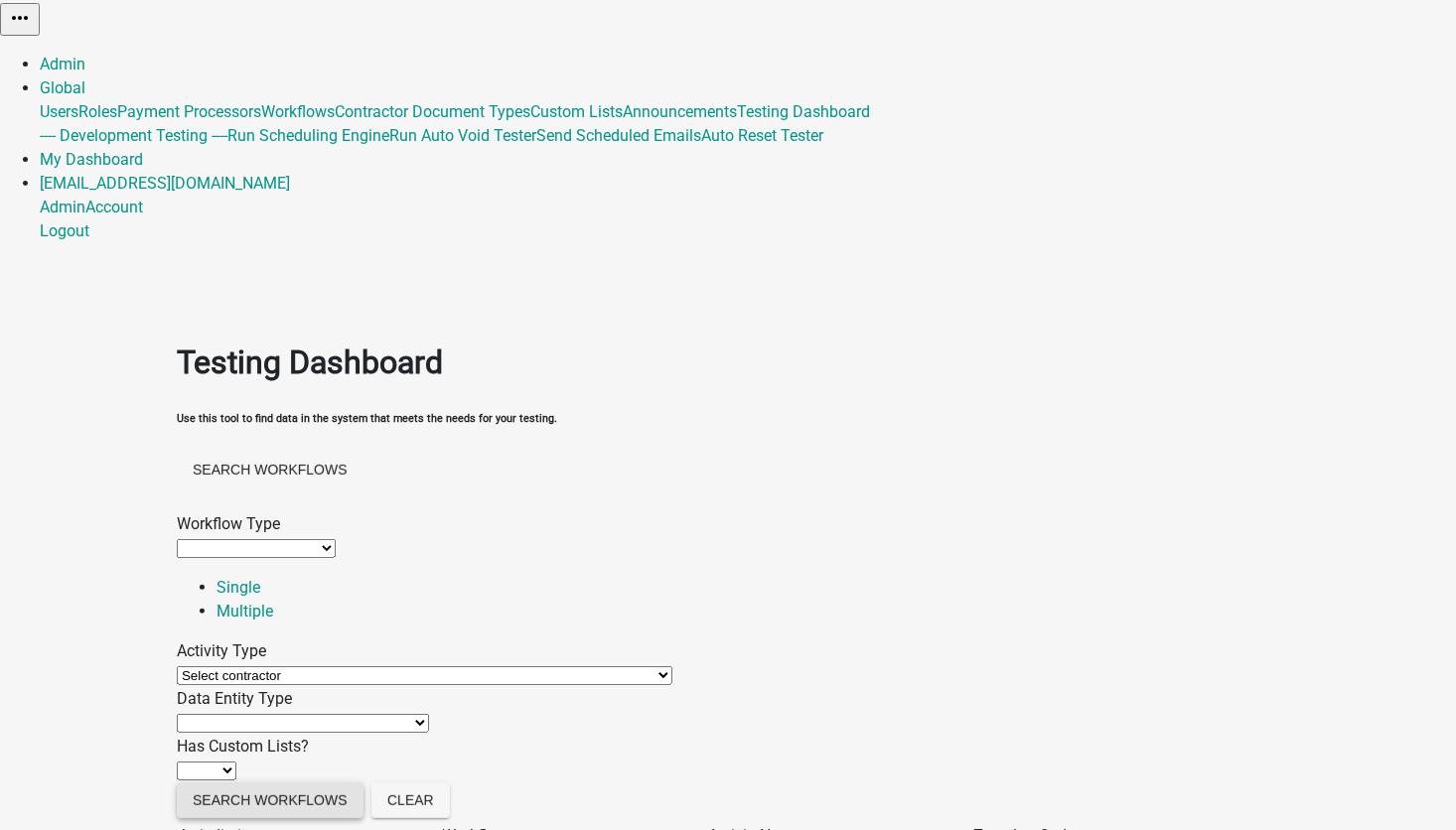 click on "Search Workflows" at bounding box center (270, 800) 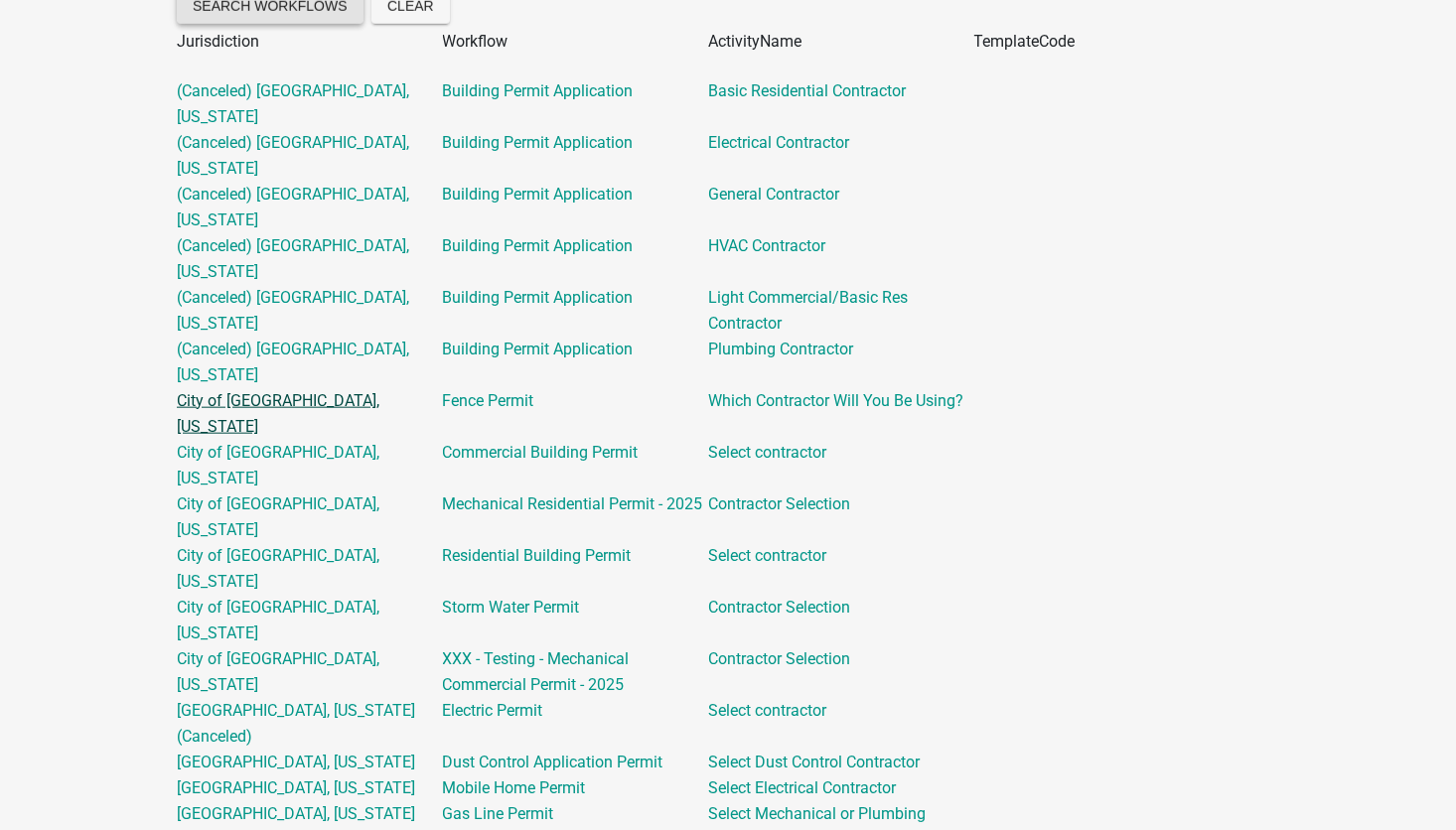 scroll, scrollTop: 0, scrollLeft: 0, axis: both 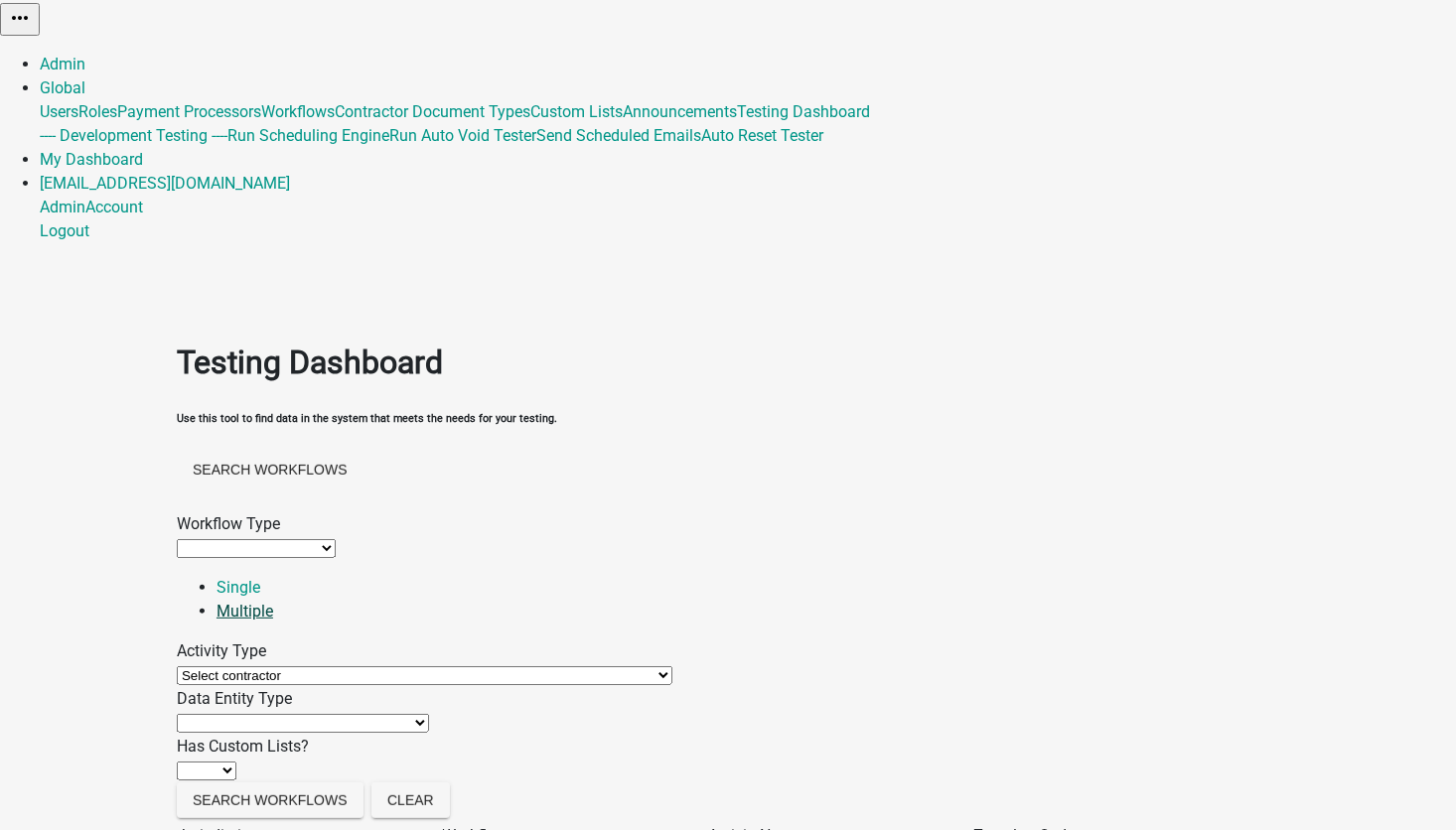click on "Multiple" at bounding box center [244, 611] 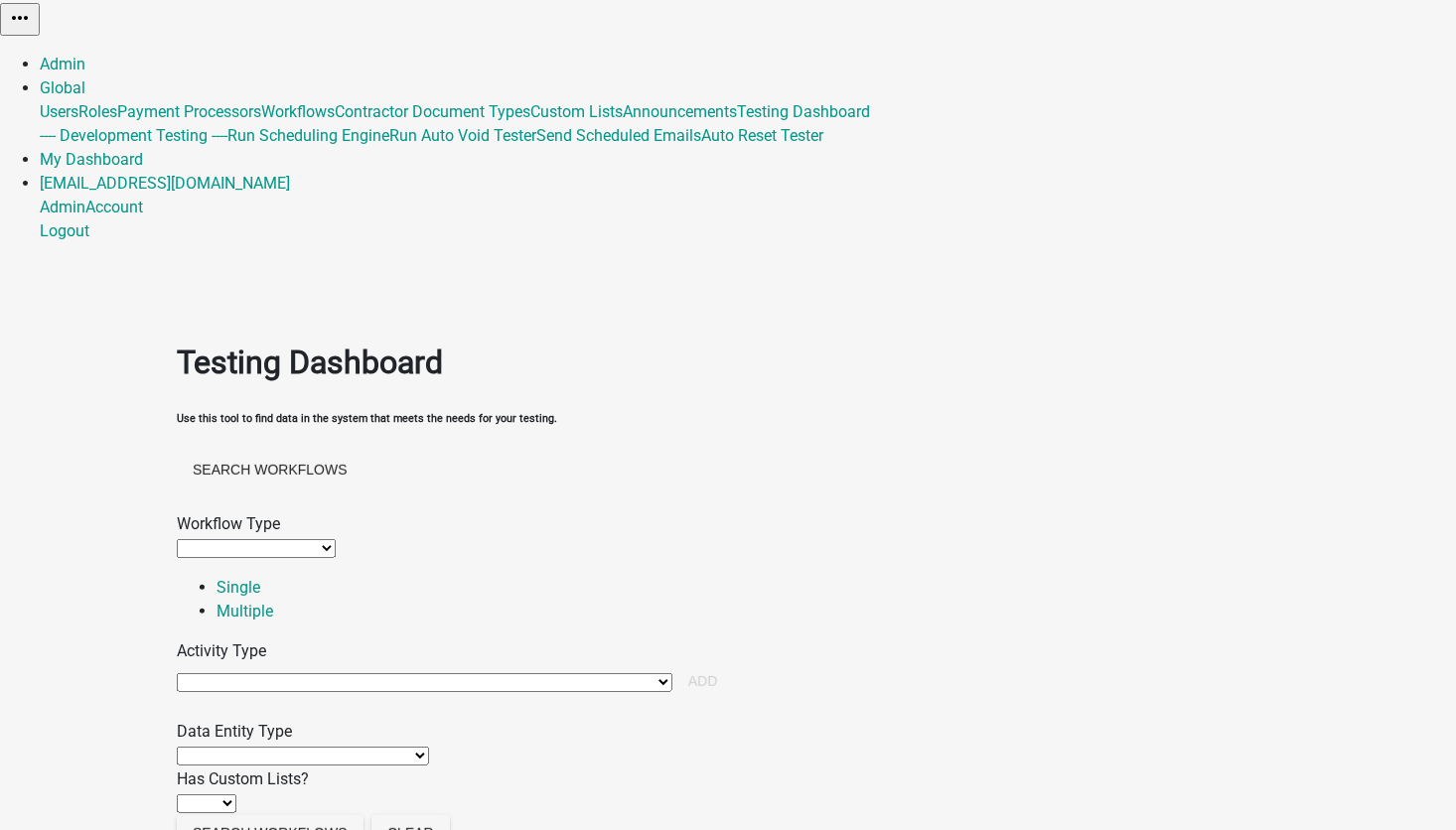 click on "Agenda item Appointment Call workflow Cancel Scheduled Email Complete Timeout Activity Condition Contractor certificate Contractor info form Contractor registration decision Contractor registration info form Contractor registration review Contractor renewal decision Create User Activity Disable Cancel Activity Email Enable Cancel Activity End Export Data Activity Form Generate application number Generate PDF Initiate Workflow Activity Inspection complete Inspection request Inspection schedule Inspection simple Map Milestone Activity Multiple Parcel Search On Completed Activity On Started Activity Parcel Search Payment Query Map Layer Activity Reject Workflow Renewal certificate Renewal decision Renewal review Require user Review Application Schedule Email Search External Data Activity Select contractor Sequential Activity List Start Use this activity to search the specified map based on a specified permiter Use this activity to start a named time period before a different path will be taken. Wait" at bounding box center [424, 682] 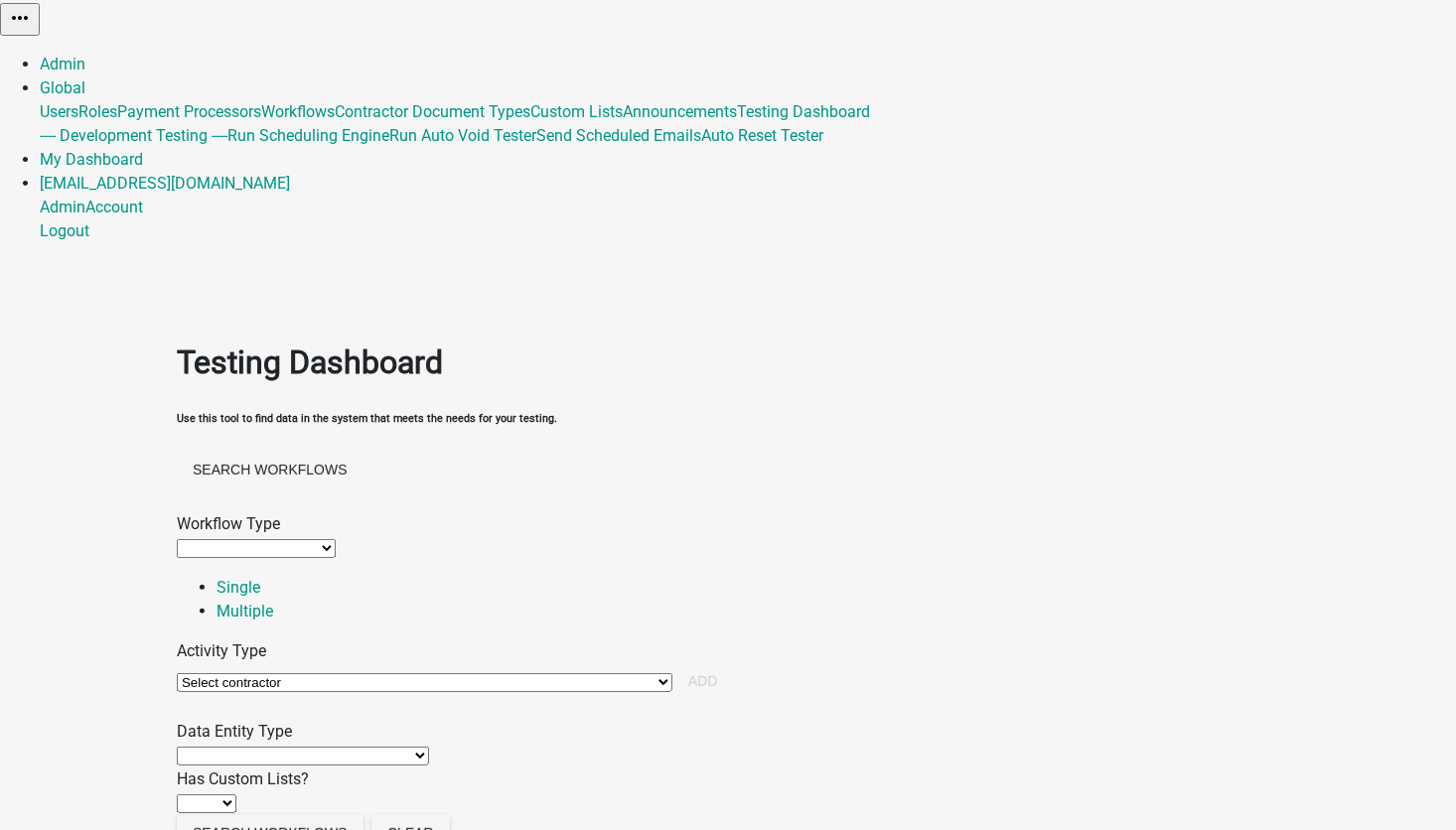 click on "Agenda item Appointment Call workflow Cancel Scheduled Email Complete Timeout Activity Condition Contractor certificate Contractor info form Contractor registration decision Contractor registration info form Contractor registration review Contractor renewal decision Create User Activity Disable Cancel Activity Email Enable Cancel Activity End Export Data Activity Form Generate application number Generate PDF Initiate Workflow Activity Inspection complete Inspection request Inspection schedule Inspection simple Map Milestone Activity Multiple Parcel Search On Completed Activity On Started Activity Parcel Search Payment Query Map Layer Activity Reject Workflow Renewal certificate Renewal decision Renewal review Require user Review Application Schedule Email Search External Data Activity Select contractor Sequential Activity List Start Use this activity to search the specified map based on a specified permiter Use this activity to start a named time period before a different path will be taken. Wait" at bounding box center (424, 682) 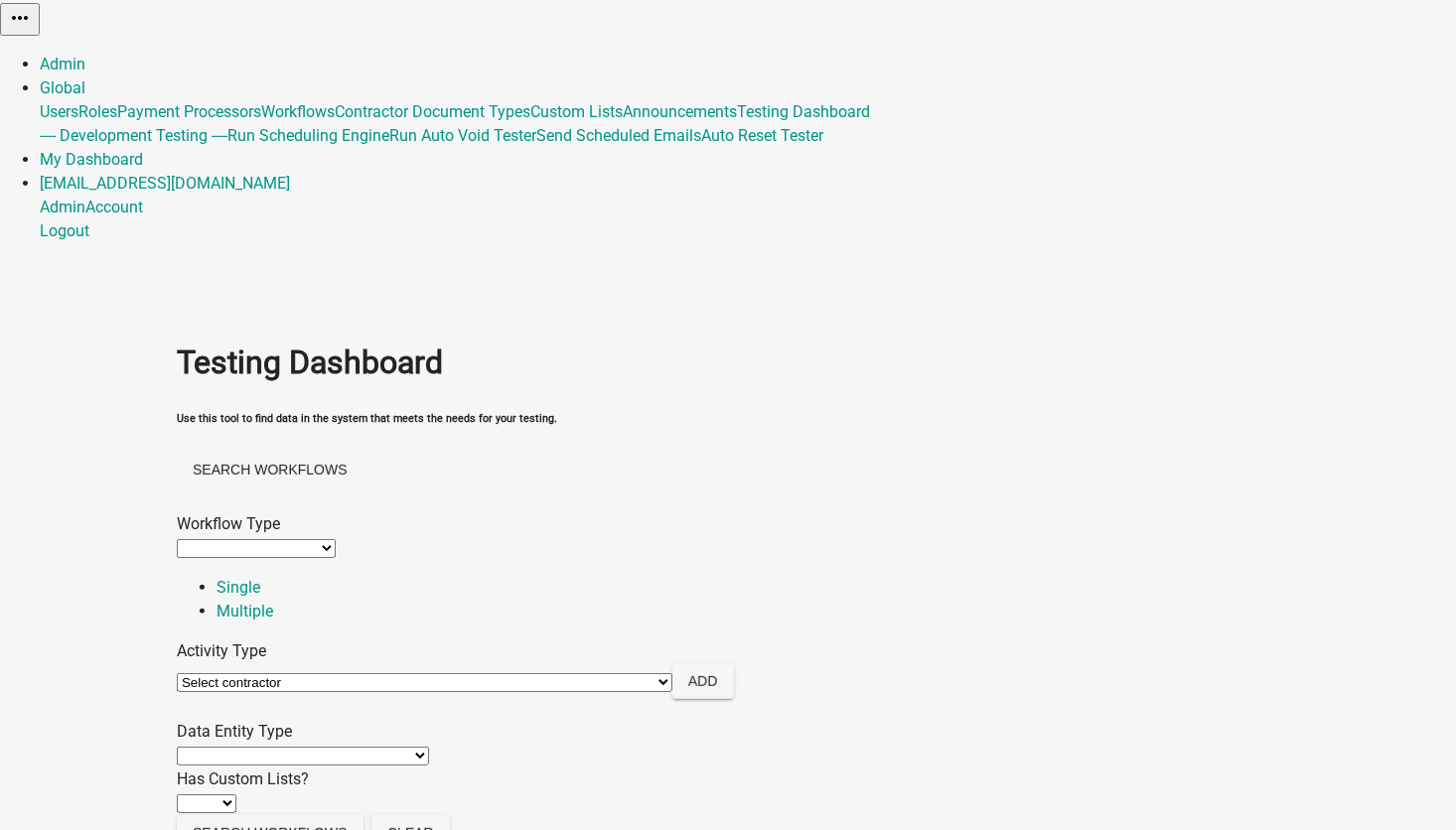 click on "Agenda item Appointment Call workflow Cancel Scheduled Email Complete Timeout Activity Condition Contractor certificate Contractor info form Contractor registration decision Contractor registration info form Contractor registration review Contractor renewal decision Create User Activity Disable Cancel Activity Email Enable Cancel Activity End Export Data Activity Form Generate application number Generate PDF Initiate Workflow Activity Inspection complete Inspection request Inspection schedule Inspection simple Map Milestone Activity Multiple Parcel Search On Completed Activity On Started Activity Parcel Search Payment Query Map Layer Activity Reject Workflow Renewal certificate Renewal decision Renewal review Require user Review Application Schedule Email Search External Data Activity Select contractor Sequential Activity List Start Use this activity to search the specified map based on a specified permiter Use this activity to start a named time period before a different path will be taken. Wait" at bounding box center (424, 682) 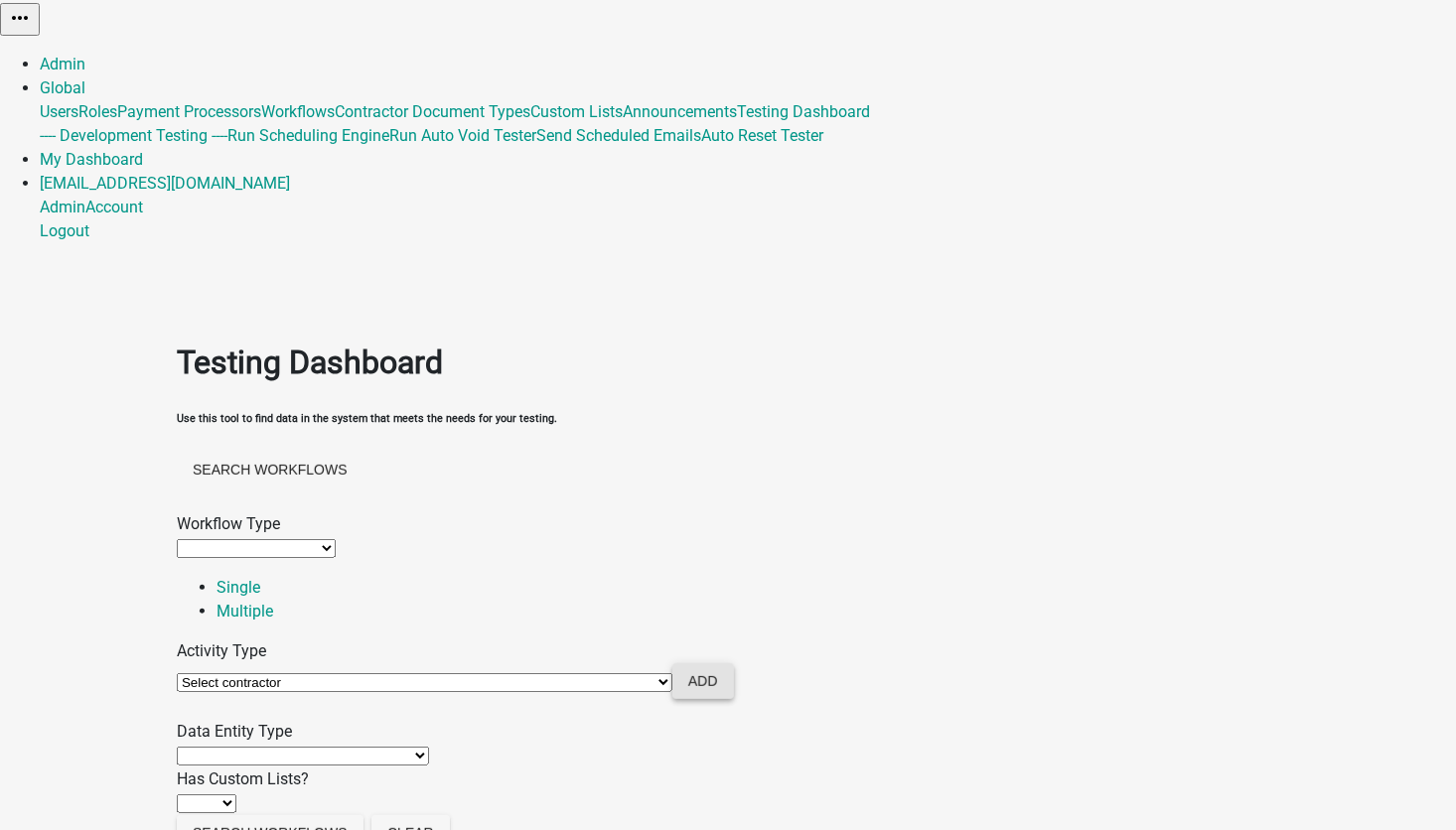 click on "Add" at bounding box center (703, 681) 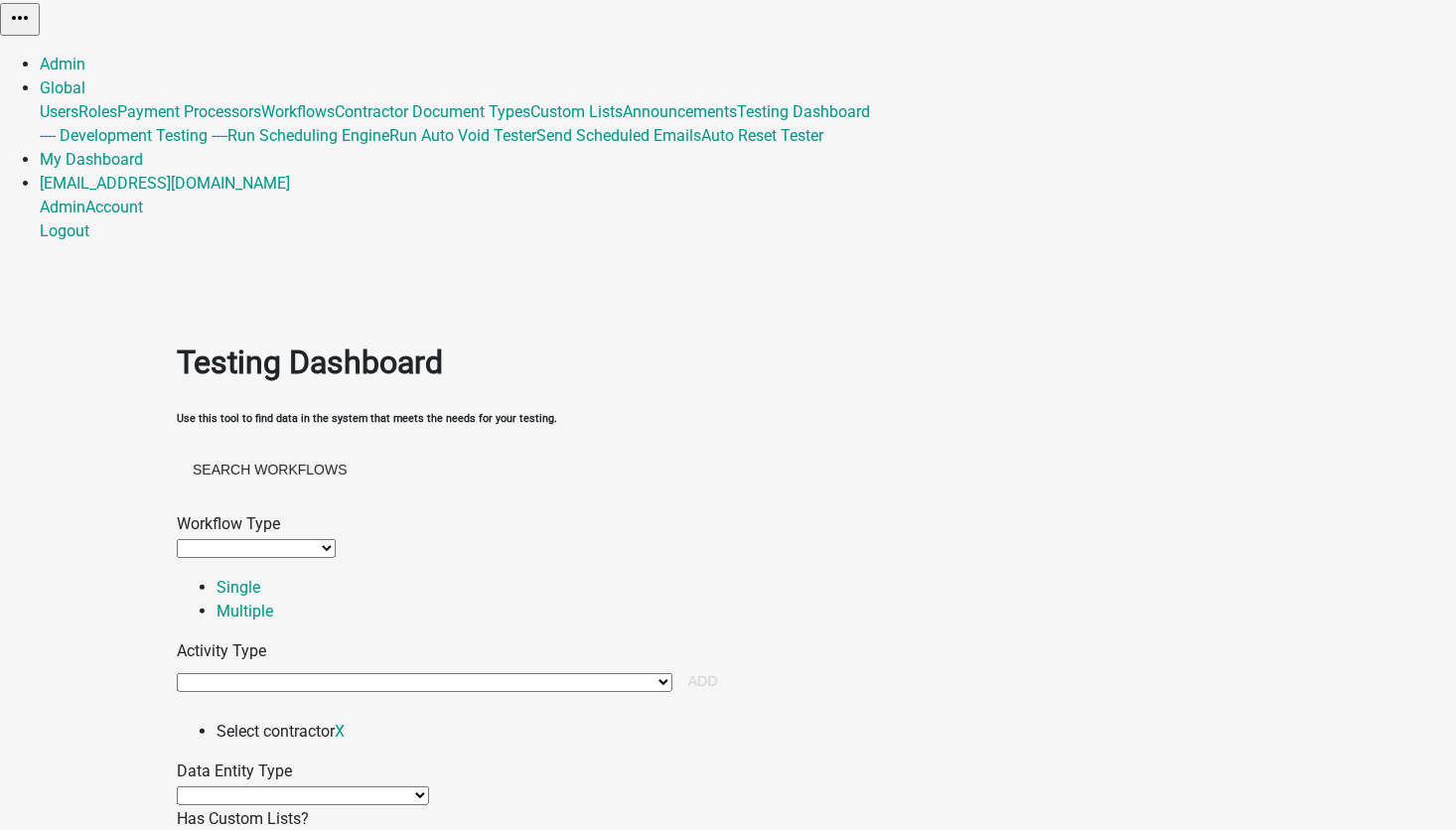 click on "Agenda item Appointment Call workflow Cancel Scheduled Email Complete Timeout Activity Condition Contractor certificate Contractor info form Contractor registration decision Contractor registration info form Contractor registration review Contractor renewal decision Create User Activity Disable Cancel Activity Email Enable Cancel Activity End Export Data Activity Form Generate application number Generate PDF Initiate Workflow Activity Inspection complete Inspection request Inspection schedule Inspection simple Map Milestone Activity Multiple Parcel Search On Completed Activity On Started Activity Parcel Search Payment Query Map Layer Activity Reject Workflow Renewal certificate Renewal decision Renewal review Require user Review Application Schedule Email Search External Data Activity Select contractor Sequential Activity List Start Use this activity to search the specified map based on a specified permiter Use this activity to start a named time period before a different path will be taken. Wait" at bounding box center [424, 682] 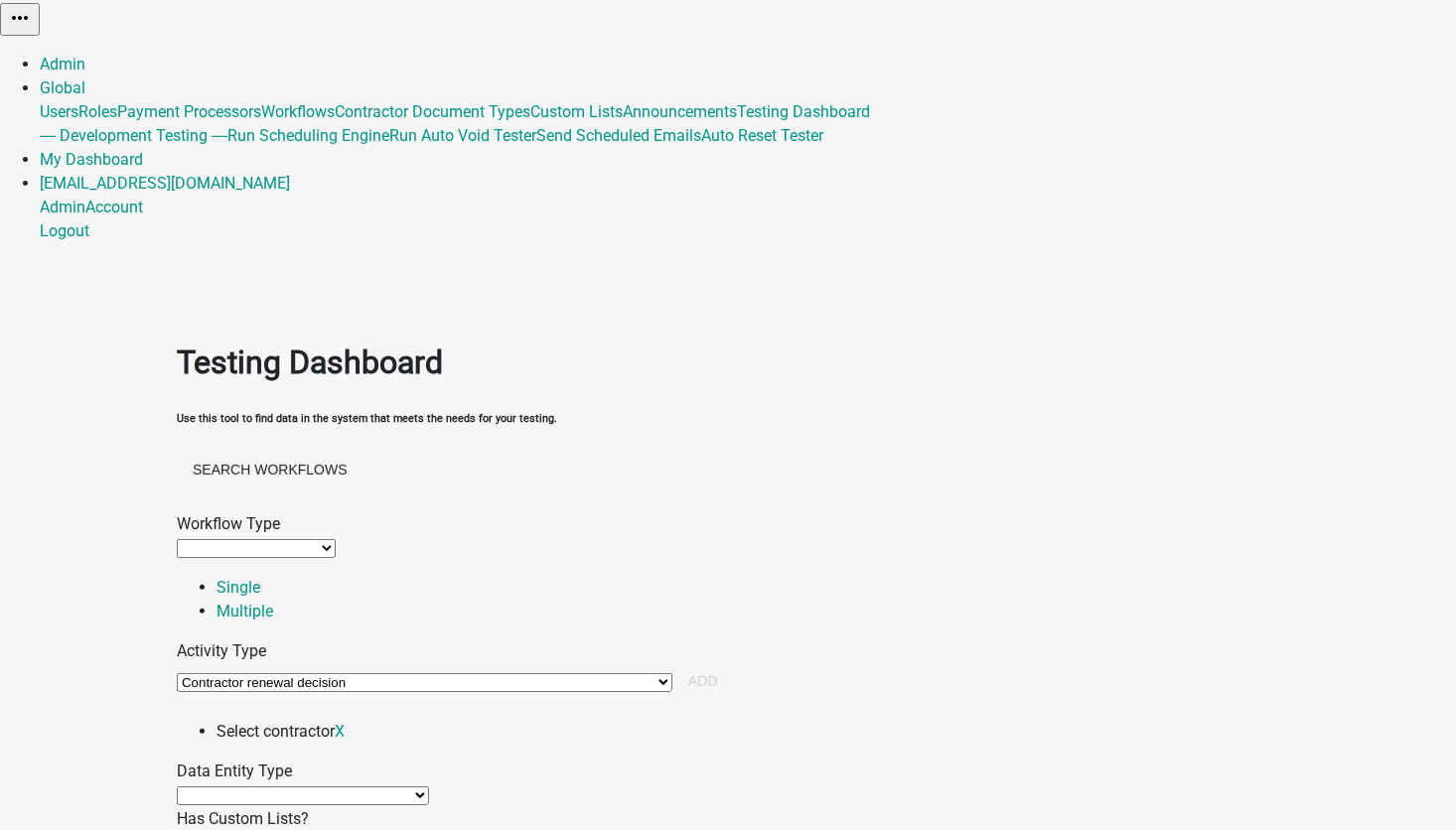 click on "Agenda item Appointment Call workflow Cancel Scheduled Email Complete Timeout Activity Condition Contractor certificate Contractor info form Contractor registration decision Contractor registration info form Contractor registration review Contractor renewal decision Create User Activity Disable Cancel Activity Email Enable Cancel Activity End Export Data Activity Form Generate application number Generate PDF Initiate Workflow Activity Inspection complete Inspection request Inspection schedule Inspection simple Map Milestone Activity Multiple Parcel Search On Completed Activity On Started Activity Parcel Search Payment Query Map Layer Activity Reject Workflow Renewal certificate Renewal decision Renewal review Require user Review Application Schedule Email Search External Data Activity Select contractor Sequential Activity List Start Use this activity to search the specified map based on a specified permiter Use this activity to start a named time period before a different path will be taken. Wait" at bounding box center (424, 682) 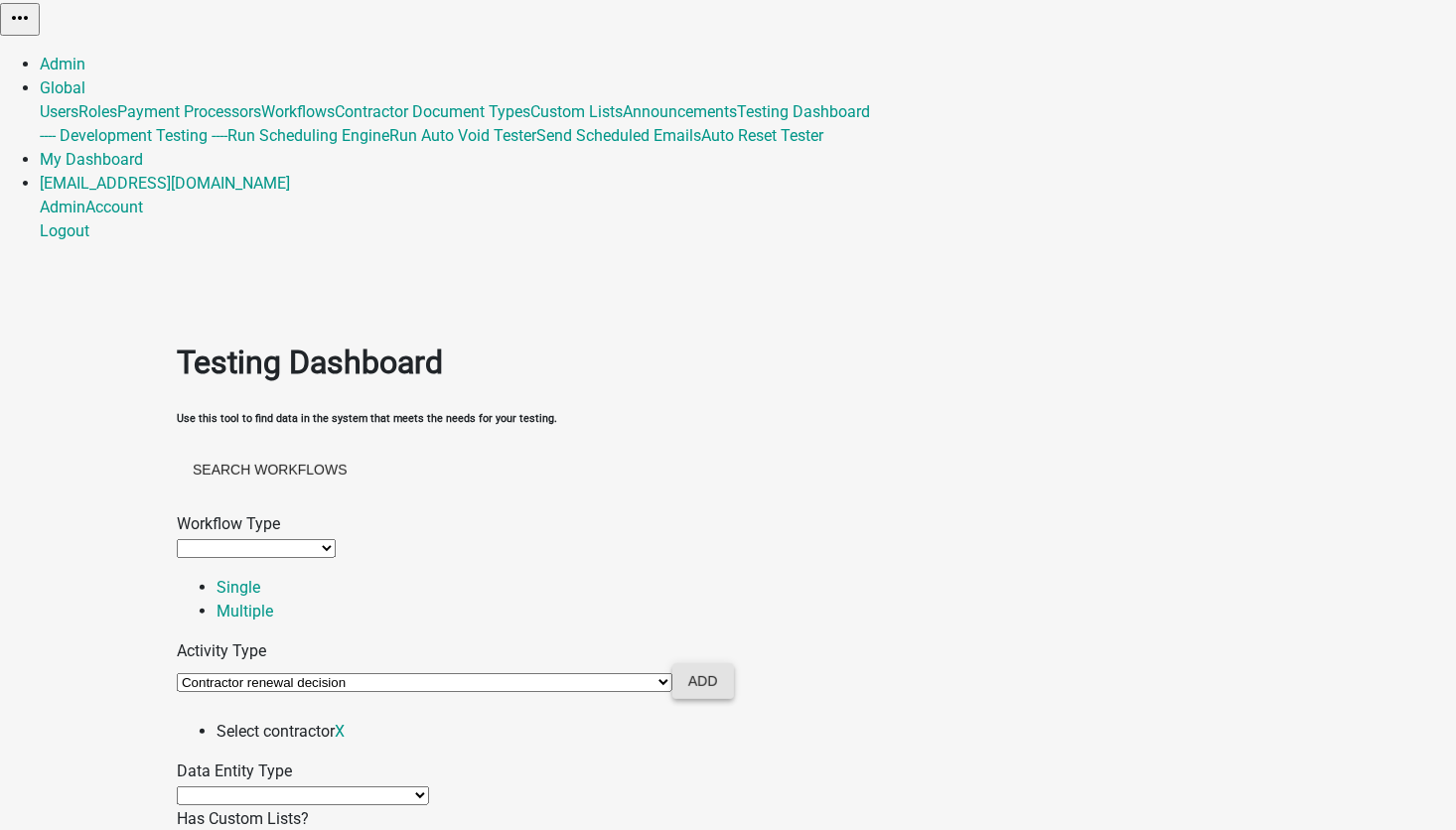 drag, startPoint x: 266, startPoint y: 588, endPoint x: 272, endPoint y: 579, distance: 10.816654 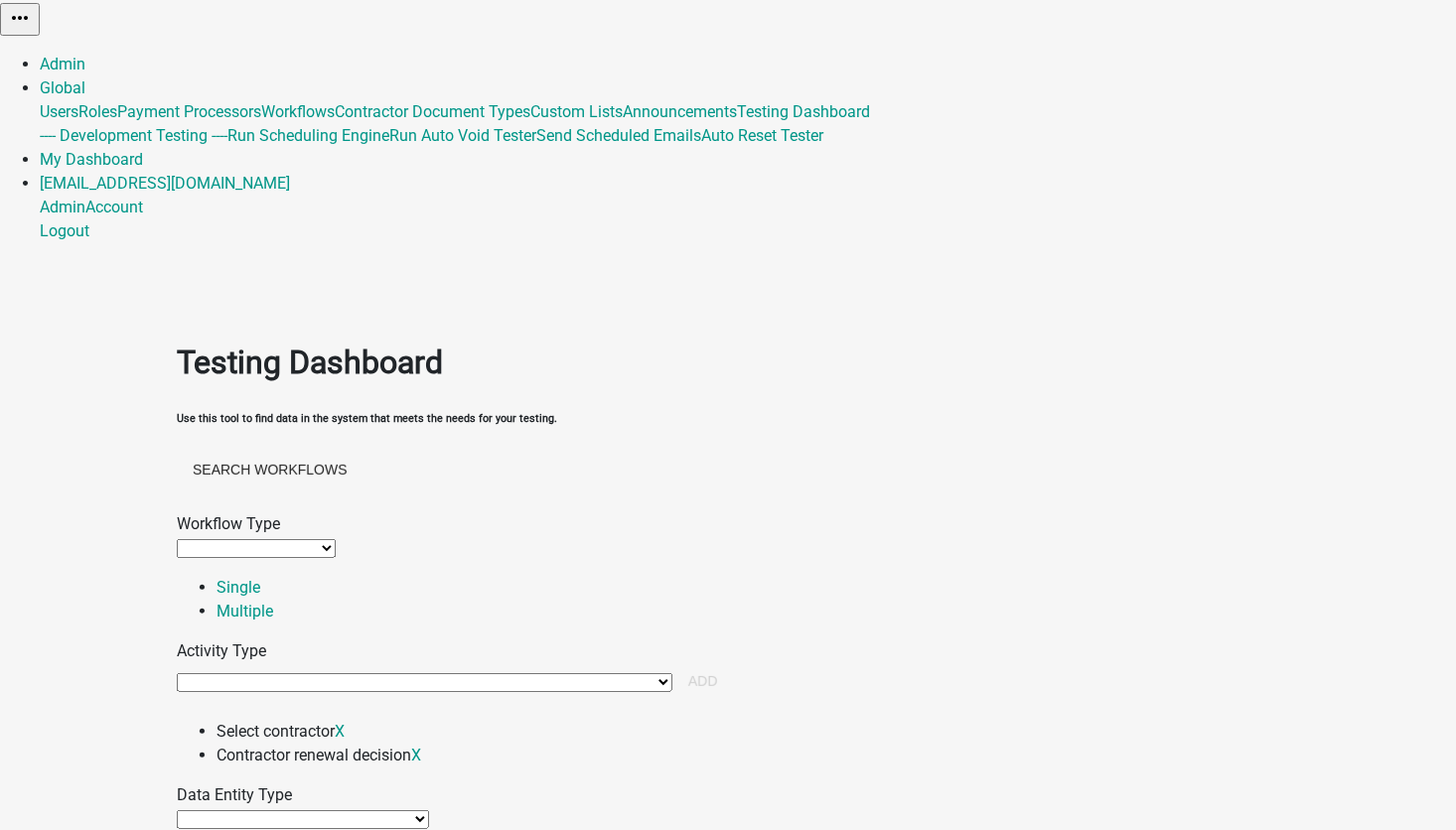 click on "Agenda item Appointment Call workflow Cancel Scheduled Email Complete Timeout Activity Condition Contractor certificate Contractor info form Contractor registration decision Contractor registration info form Contractor registration review Contractor renewal decision Create User Activity Disable Cancel Activity Email Enable Cancel Activity End Export Data Activity Form Generate application number Generate PDF Initiate Workflow Activity Inspection complete Inspection request Inspection schedule Inspection simple Map Milestone Activity Multiple Parcel Search On Completed Activity On Started Activity Parcel Search Payment Query Map Layer Activity Reject Workflow Renewal certificate Renewal decision Renewal review Require user Review Application Schedule Email Search External Data Activity Select contractor Sequential Activity List Start Use this activity to search the specified map based on a specified permiter Use this activity to start a named time period before a different path will be taken. Wait" at bounding box center [424, 682] 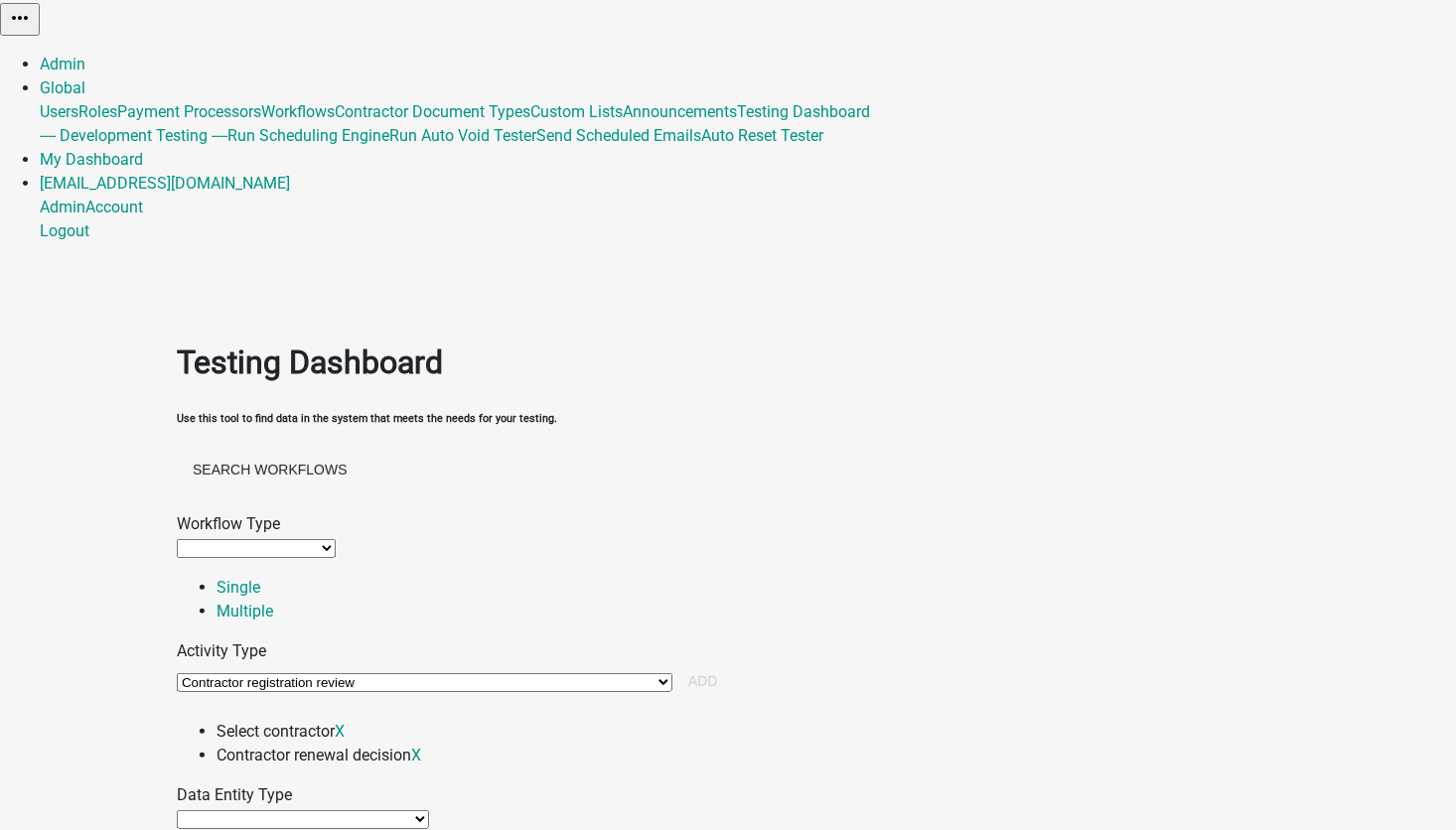 click on "Agenda item Appointment Call workflow Cancel Scheduled Email Complete Timeout Activity Condition Contractor certificate Contractor info form Contractor registration decision Contractor registration info form Contractor registration review Contractor renewal decision Create User Activity Disable Cancel Activity Email Enable Cancel Activity End Export Data Activity Form Generate application number Generate PDF Initiate Workflow Activity Inspection complete Inspection request Inspection schedule Inspection simple Map Milestone Activity Multiple Parcel Search On Completed Activity On Started Activity Parcel Search Payment Query Map Layer Activity Reject Workflow Renewal certificate Renewal decision Renewal review Require user Review Application Schedule Email Search External Data Activity Select contractor Sequential Activity List Start Use this activity to search the specified map based on a specified permiter Use this activity to start a named time period before a different path will be taken. Wait" at bounding box center (424, 682) 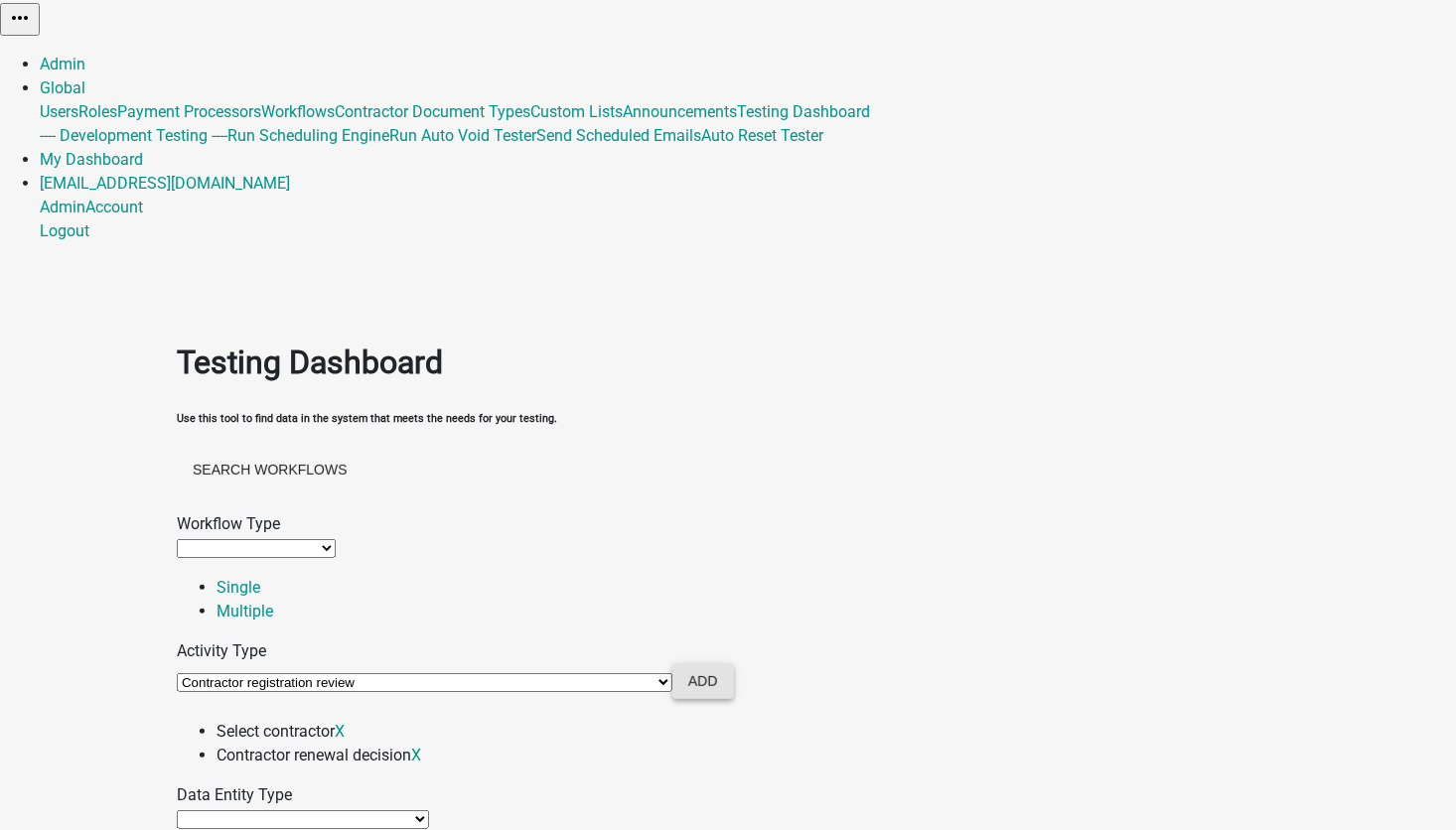 click on "Add" at bounding box center [703, 681] 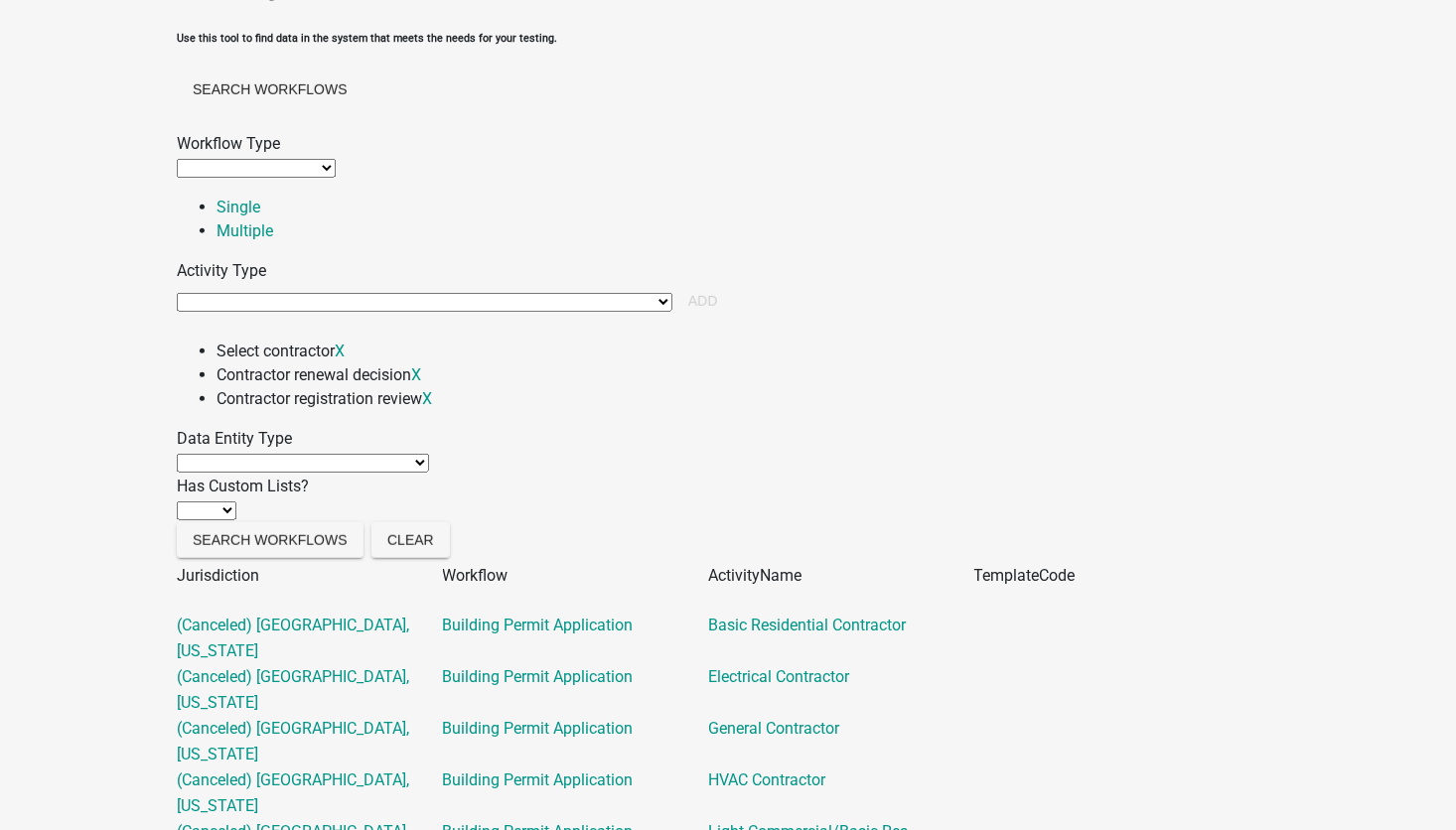 scroll, scrollTop: 397, scrollLeft: 0, axis: vertical 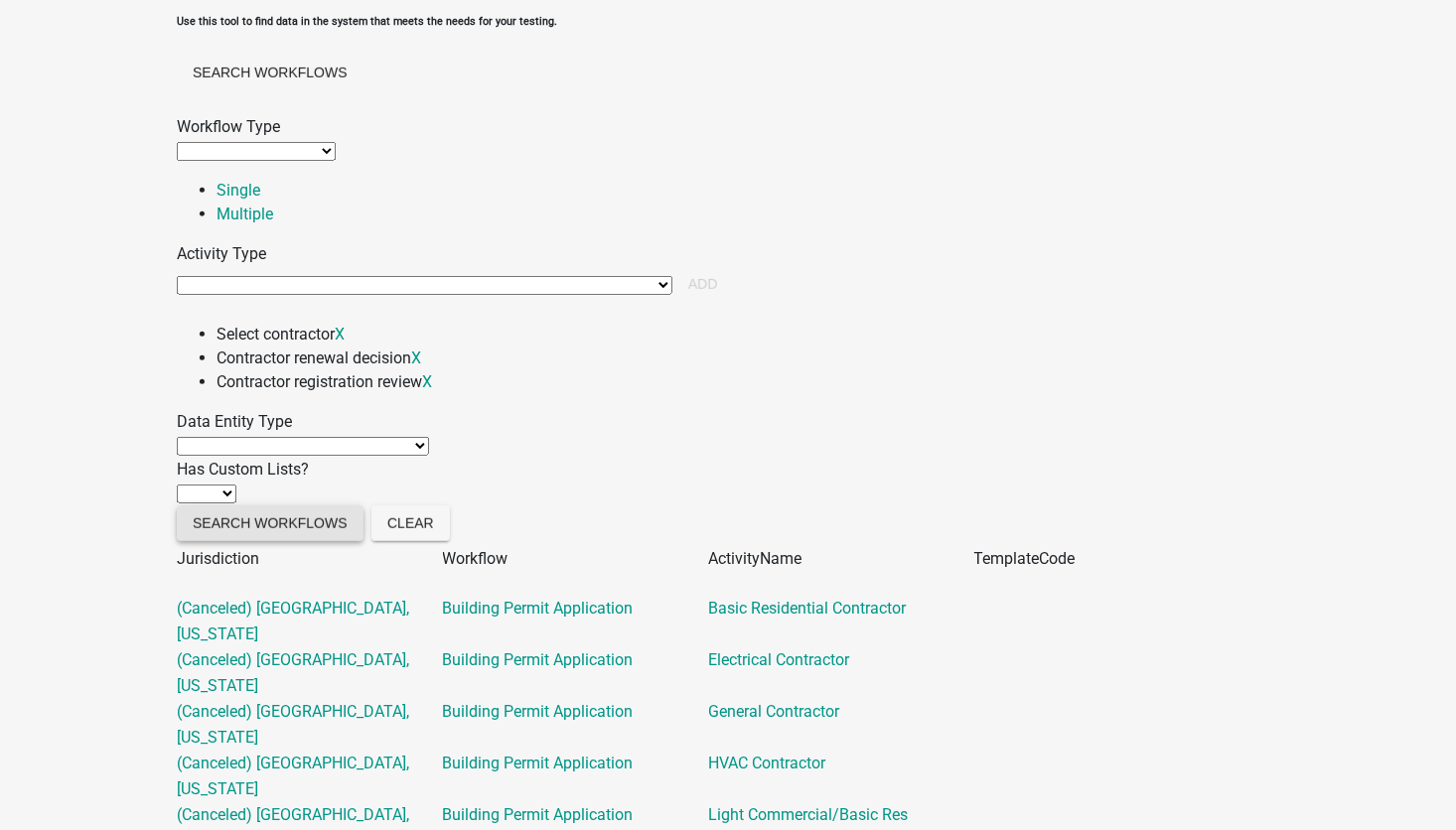 click on "Search Workflows" at bounding box center (270, 523) 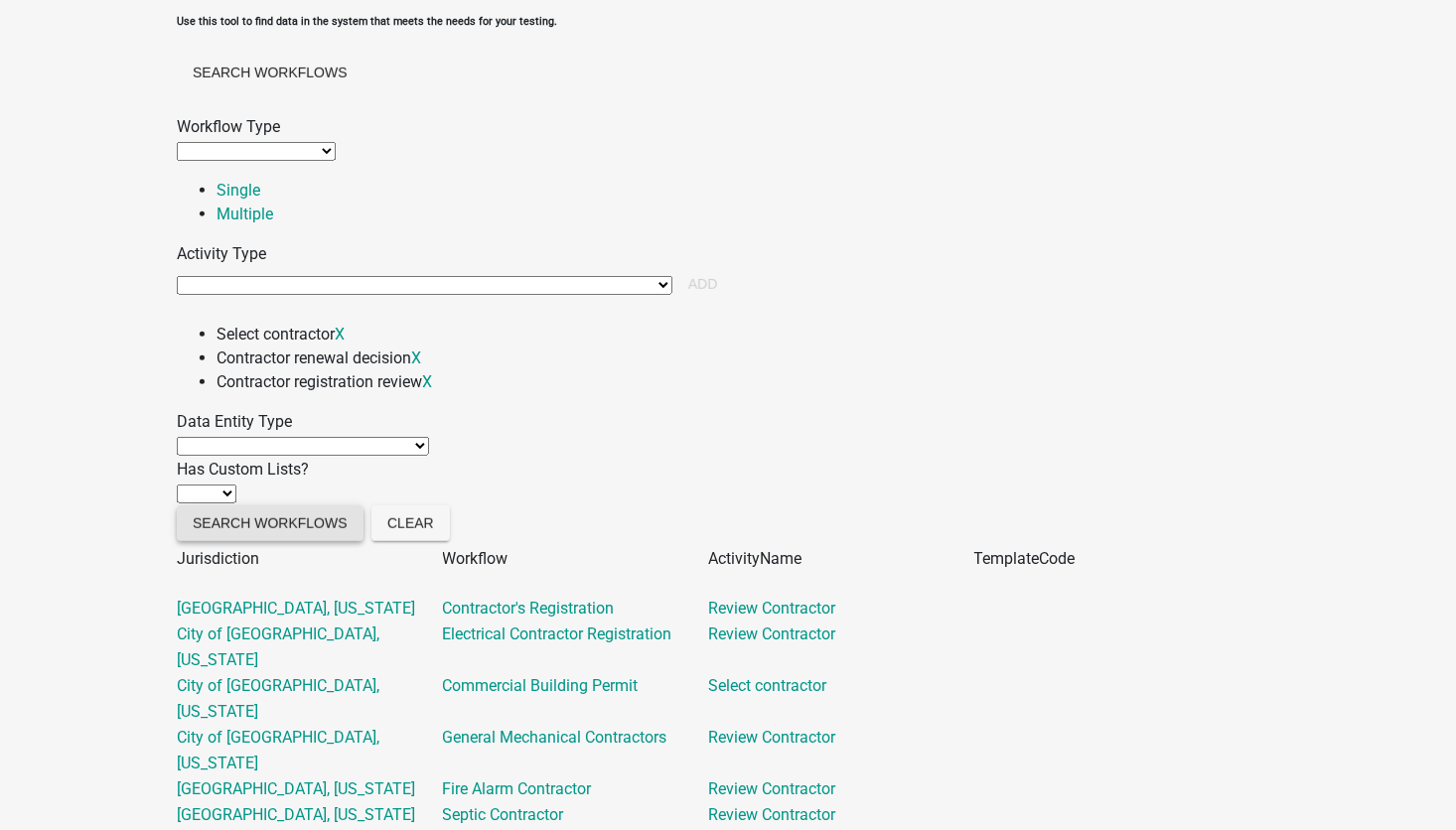 scroll, scrollTop: 199, scrollLeft: 0, axis: vertical 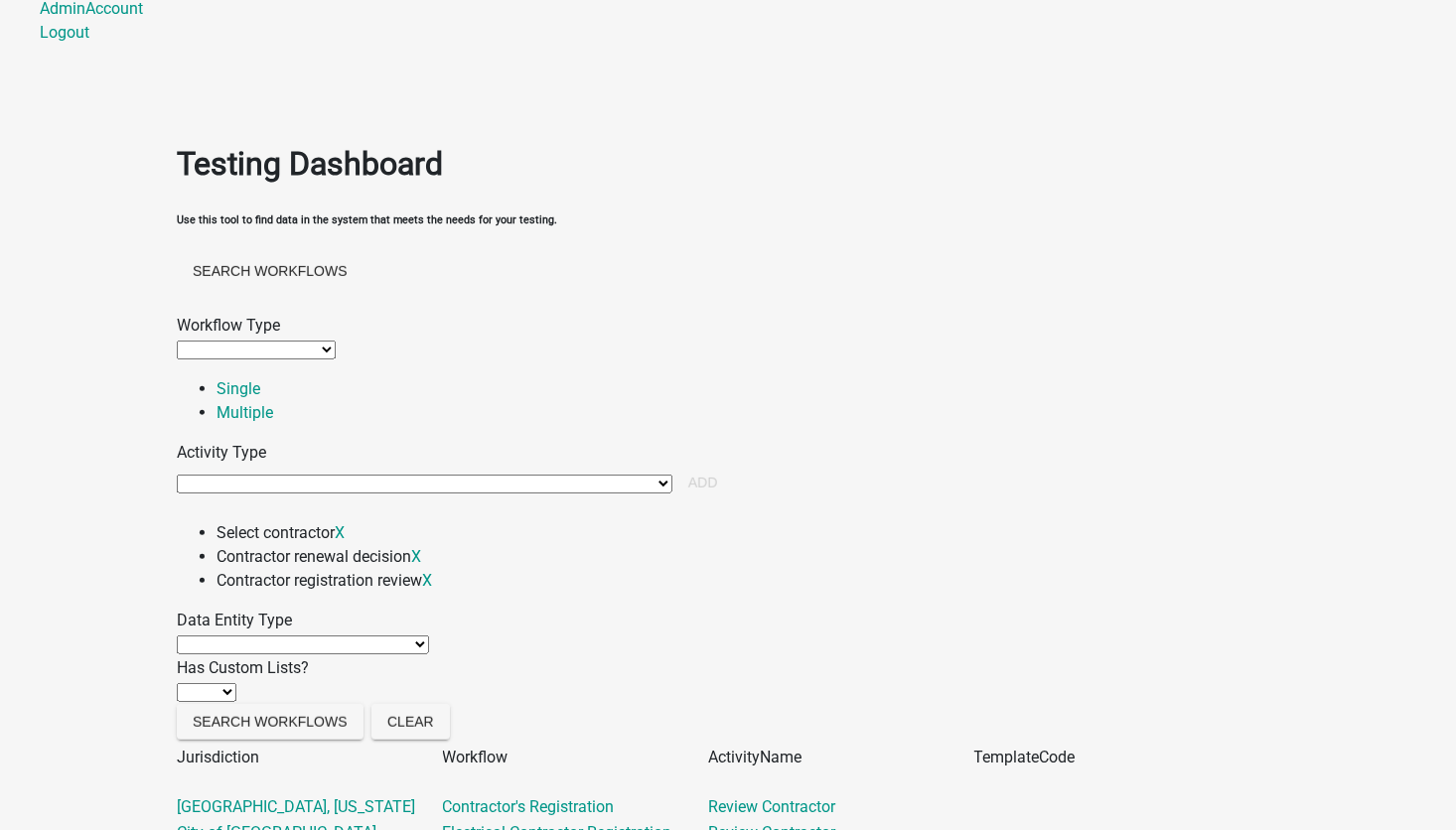 click on "Application URL QR Code  Appointment Time Data Entity  Calculated Data Entity  Contact List Data Entity  Contractor Document Data Entity  Date Data Entity  Date Data Entity  DB Geographies Data Entity V1  Display Value Data Entity  Document Data Entity  Fee Data Entity  Formatted Data Entity  Formatted Text  Free Form Data Entity  Generate Client Application Data Entity  GeoJSON Data Entity  HTML Data Entity  Inspection Document Data Entity  List Data Entity  Map Sketch Data Entity  Numeric Data Entity  Parcel Notes Data Entity  Signature Data Entity  System Data Entity  Time Data Entity  Today Data Entity  User Email Address Data Entity  X Data Entity  Y Data Entity  Yes No Data Entity" at bounding box center (303, 644) 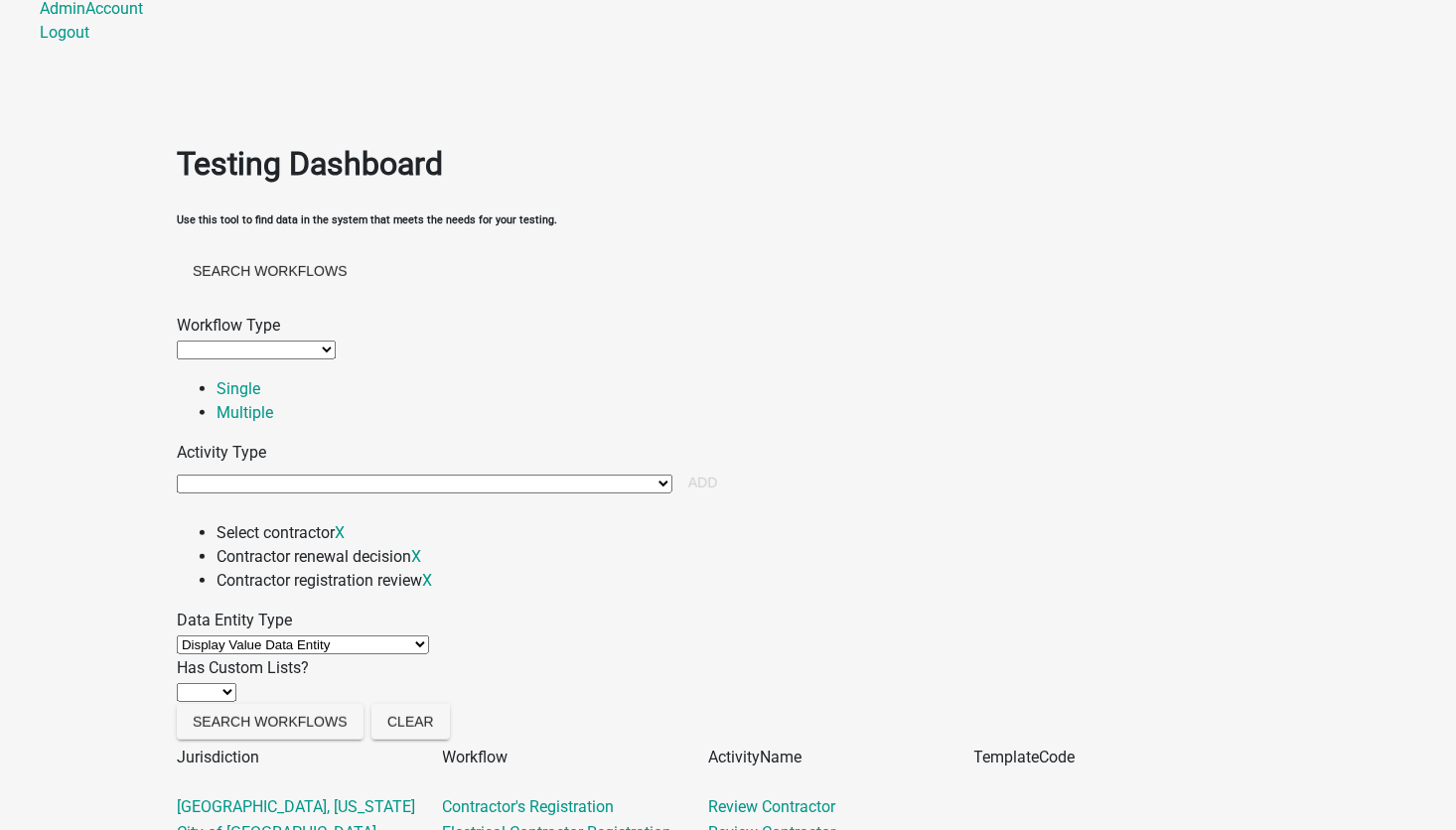 click on "Application URL QR Code  Appointment Time Data Entity  Calculated Data Entity  Contact List Data Entity  Contractor Document Data Entity  Date Data Entity  Date Data Entity  DB Geographies Data Entity V1  Display Value Data Entity  Document Data Entity  Fee Data Entity  Formatted Data Entity  Formatted Text  Free Form Data Entity  Generate Client Application Data Entity  GeoJSON Data Entity  HTML Data Entity  Inspection Document Data Entity  List Data Entity  Map Sketch Data Entity  Numeric Data Entity  Parcel Notes Data Entity  Signature Data Entity  System Data Entity  Time Data Entity  Today Data Entity  User Email Address Data Entity  X Data Entity  Y Data Entity  Yes No Data Entity" at bounding box center (303, 644) 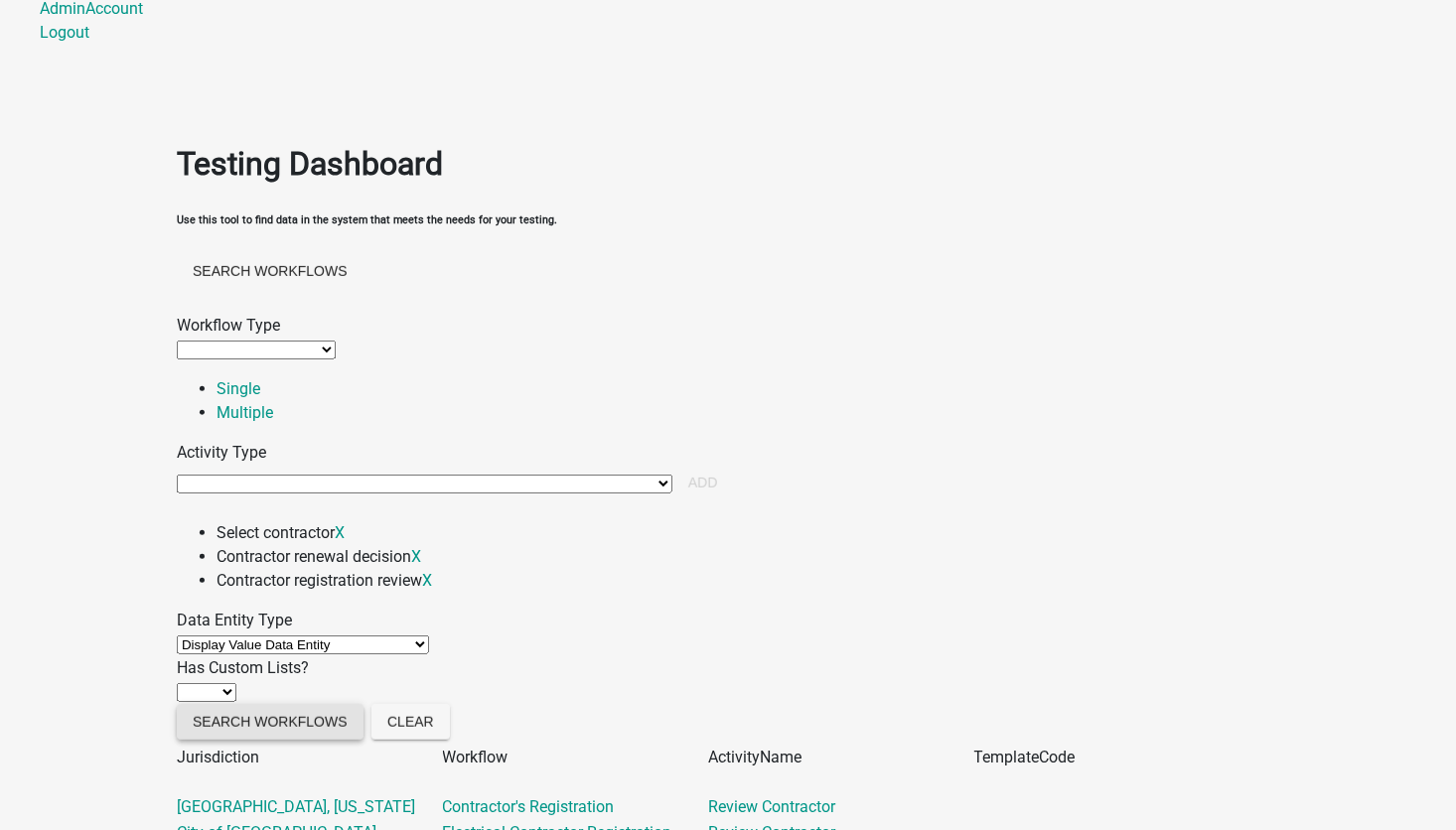 click on "Search Workflows" at bounding box center (270, 722) 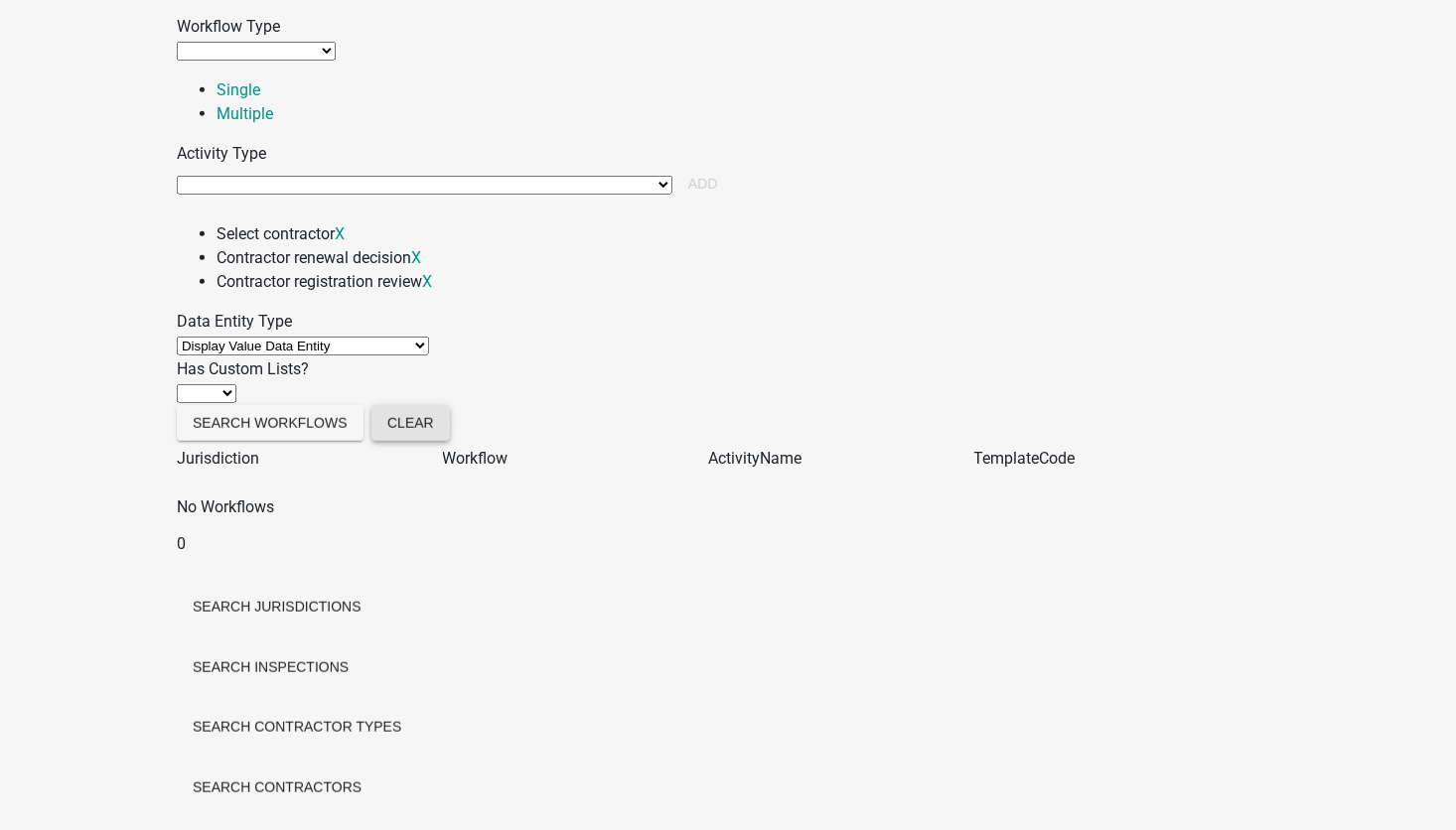 click on "Clear" at bounding box center [410, 423] 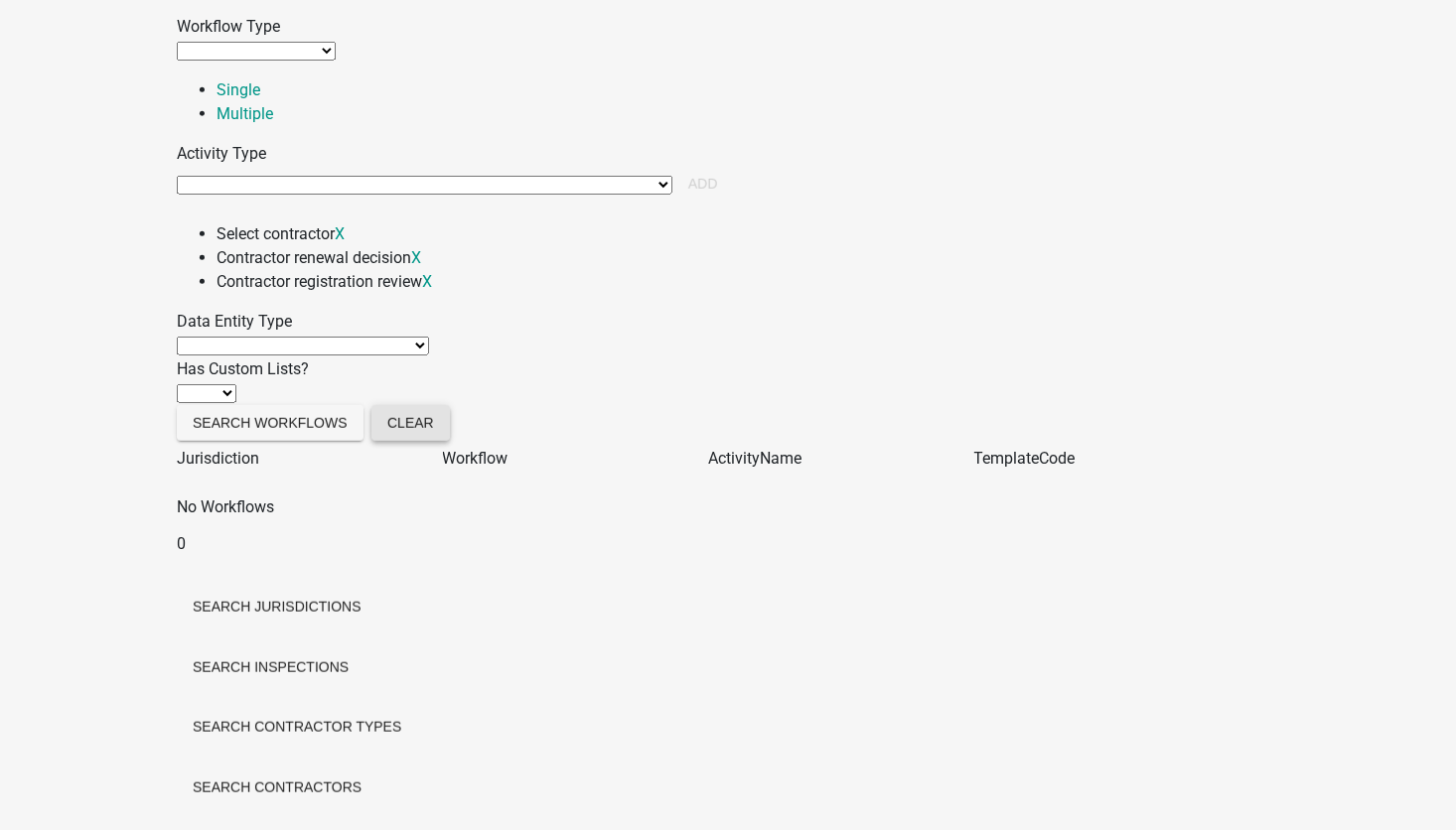 scroll, scrollTop: 371, scrollLeft: 0, axis: vertical 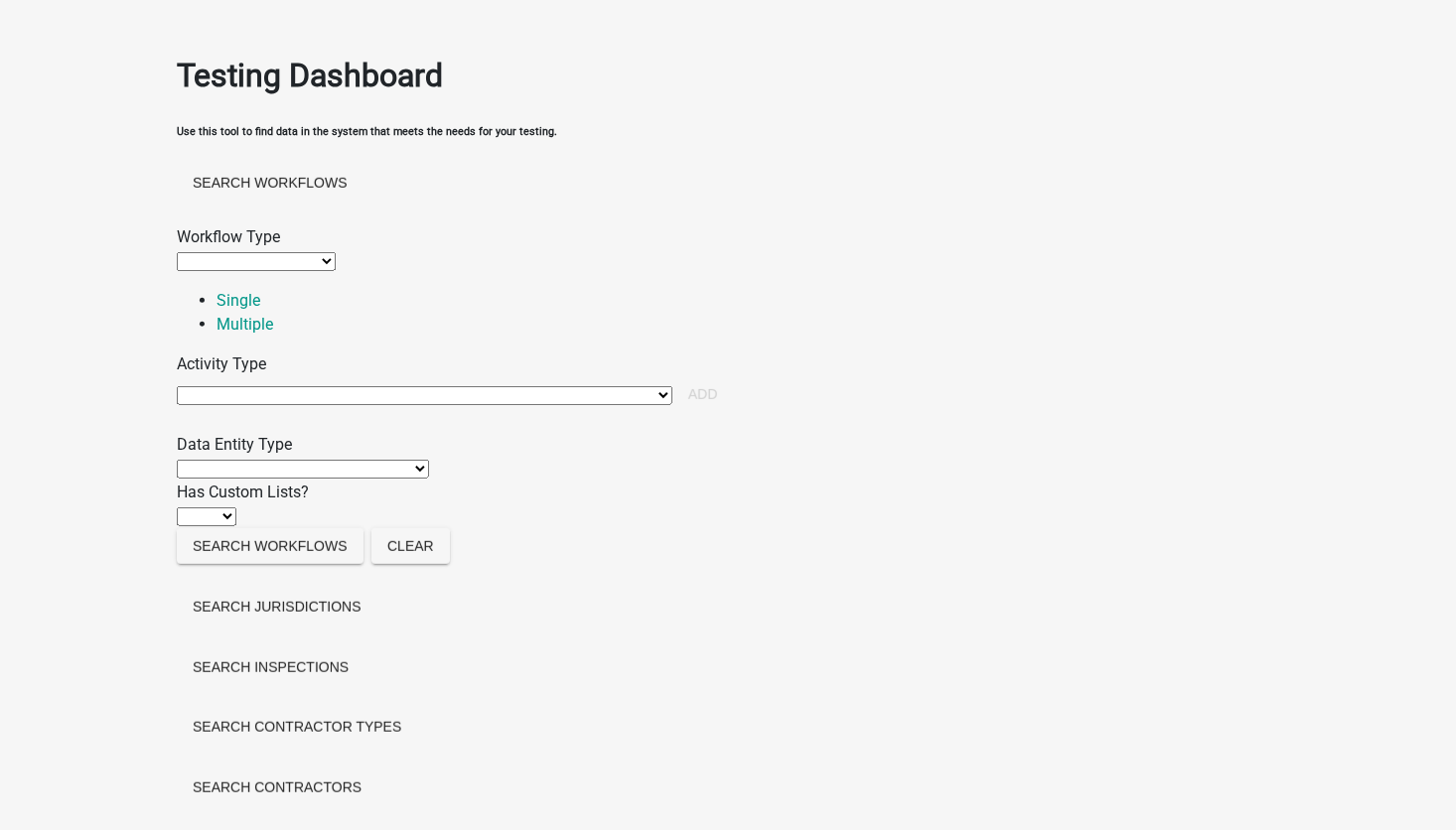 click on "Ignore No Yes" at bounding box center (207, 516) 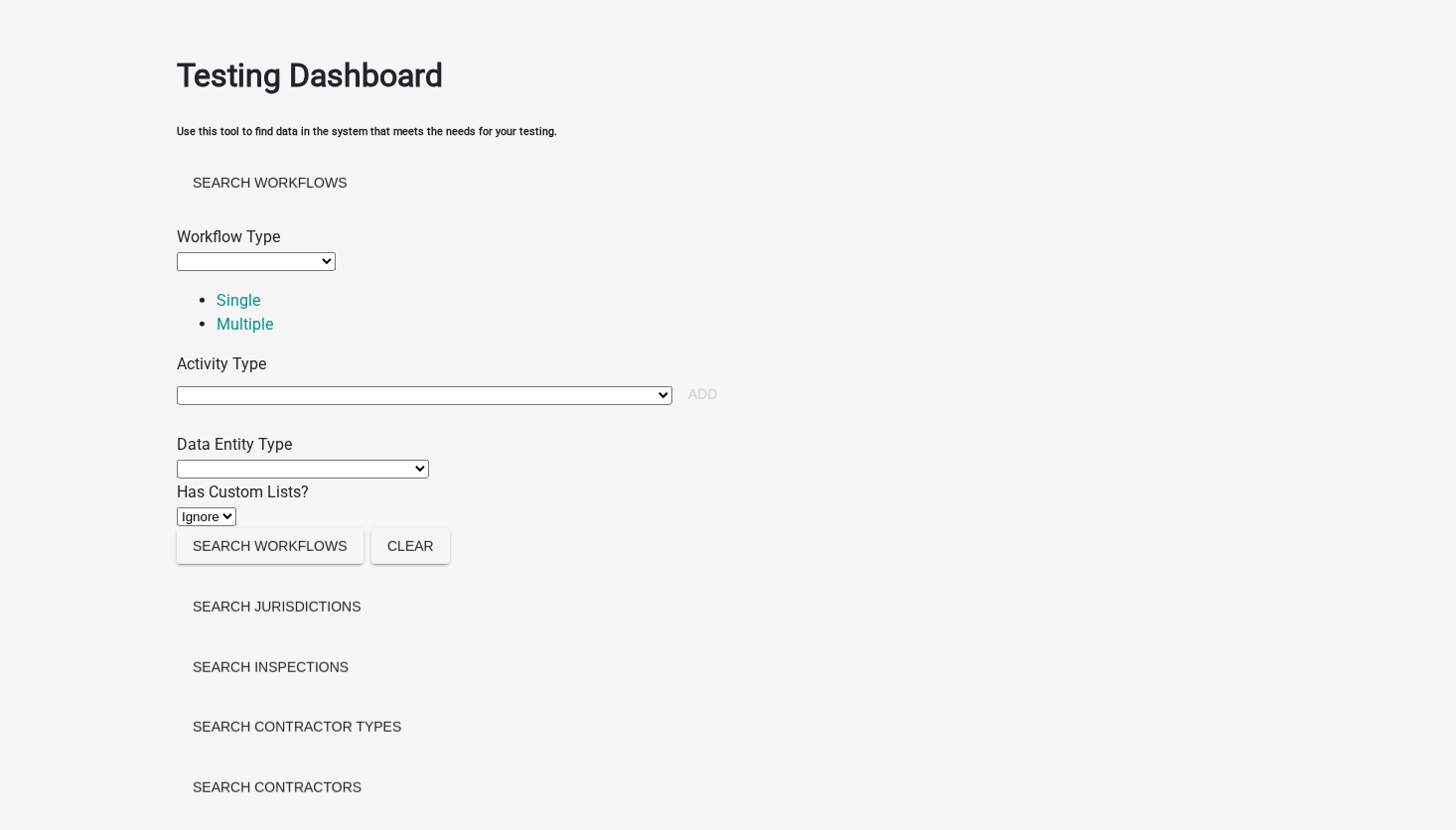 click on "Ignore No Yes" at bounding box center [207, 516] 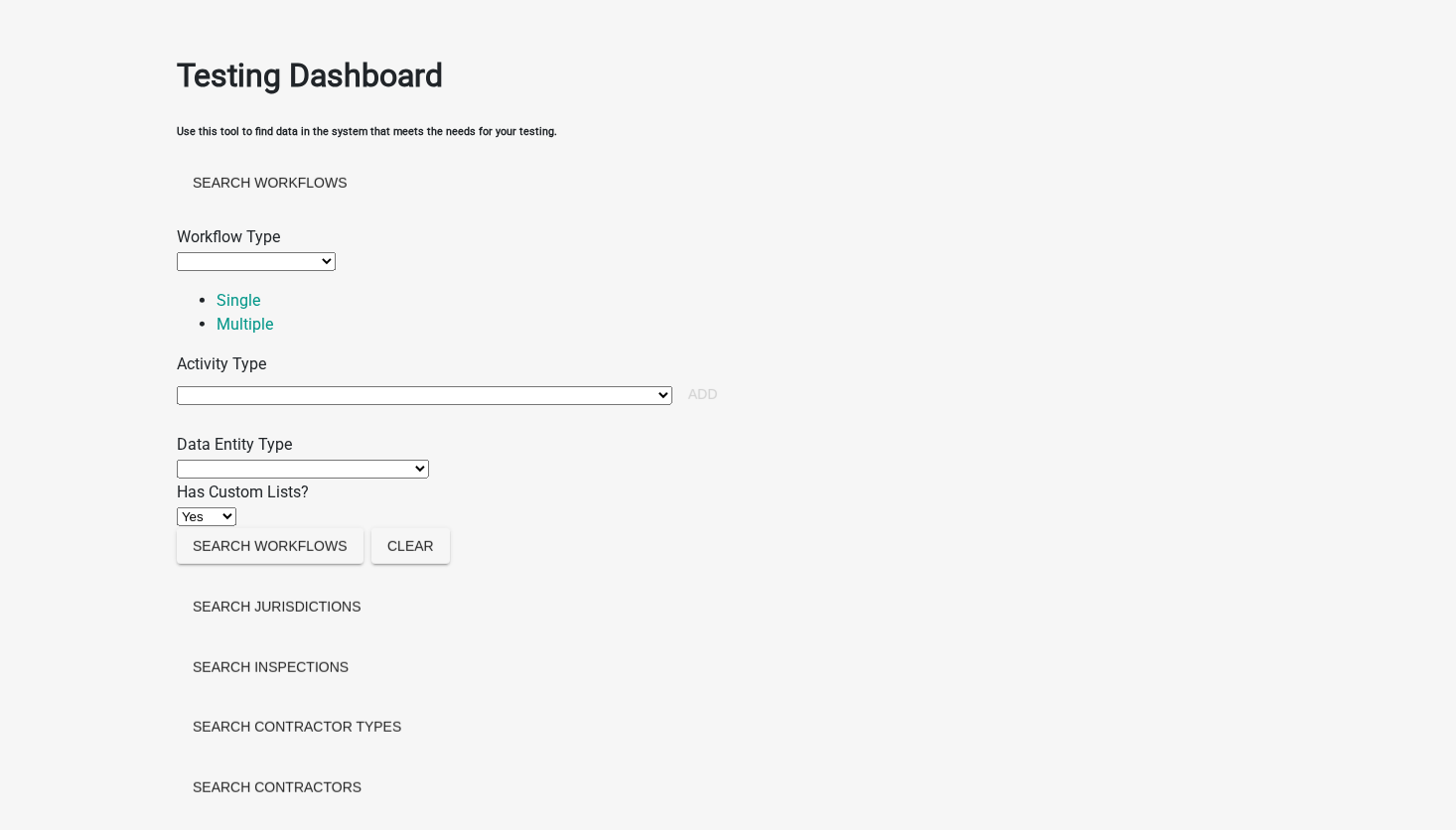 click on "Ignore No Yes" at bounding box center (207, 516) 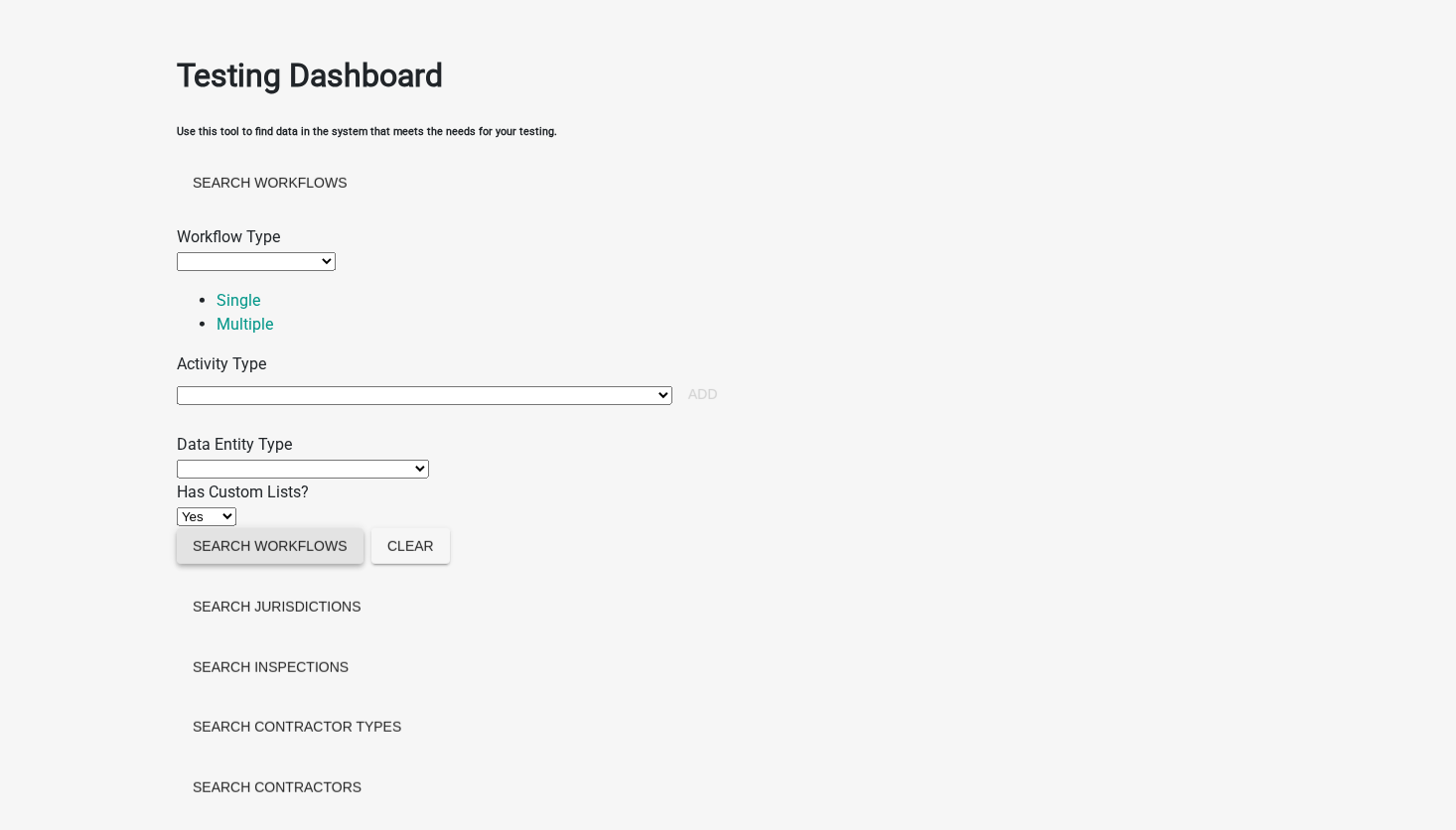click on "Search Workflows" at bounding box center [270, 546] 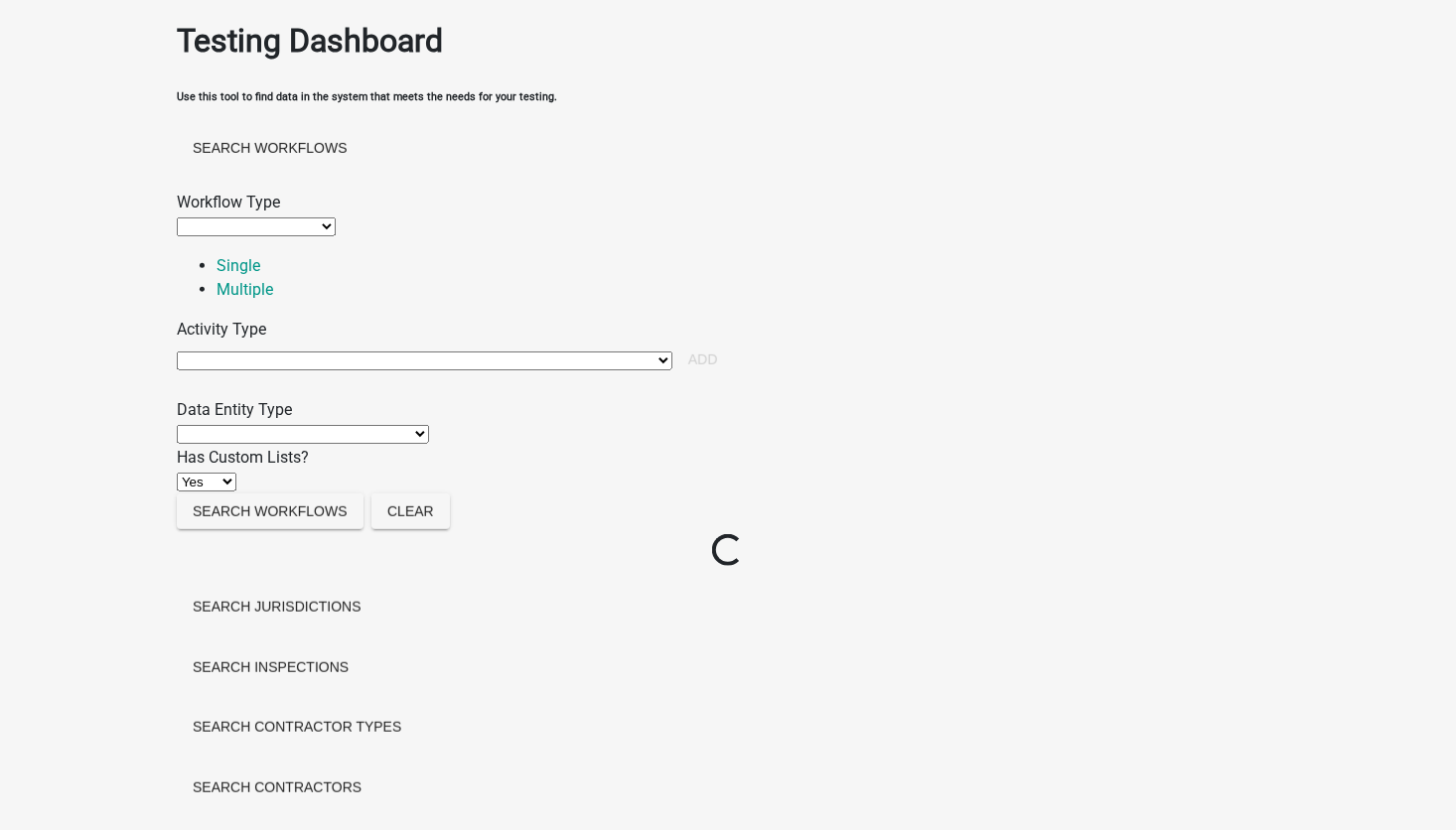 scroll, scrollTop: 421, scrollLeft: 0, axis: vertical 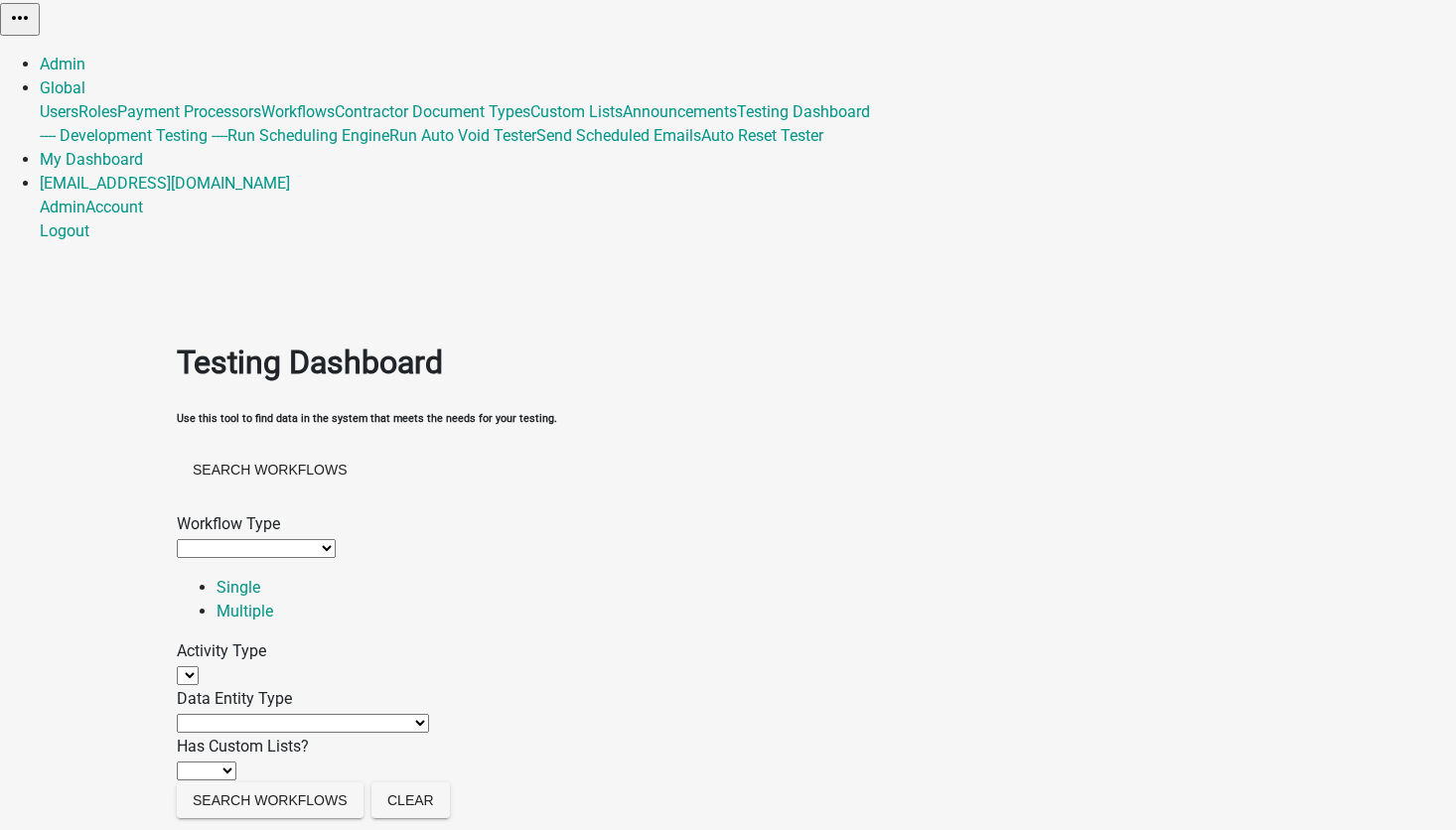 select 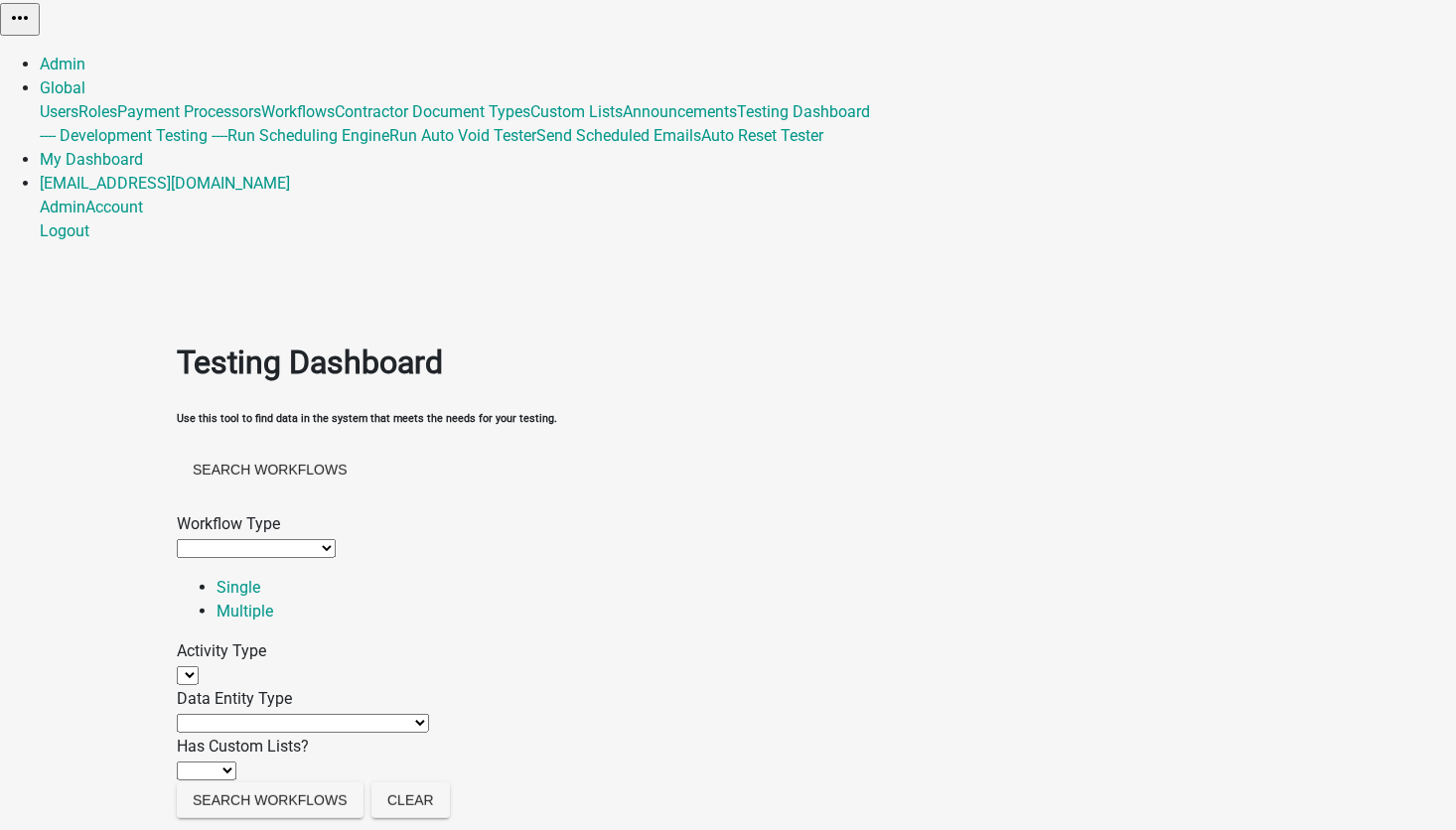 select 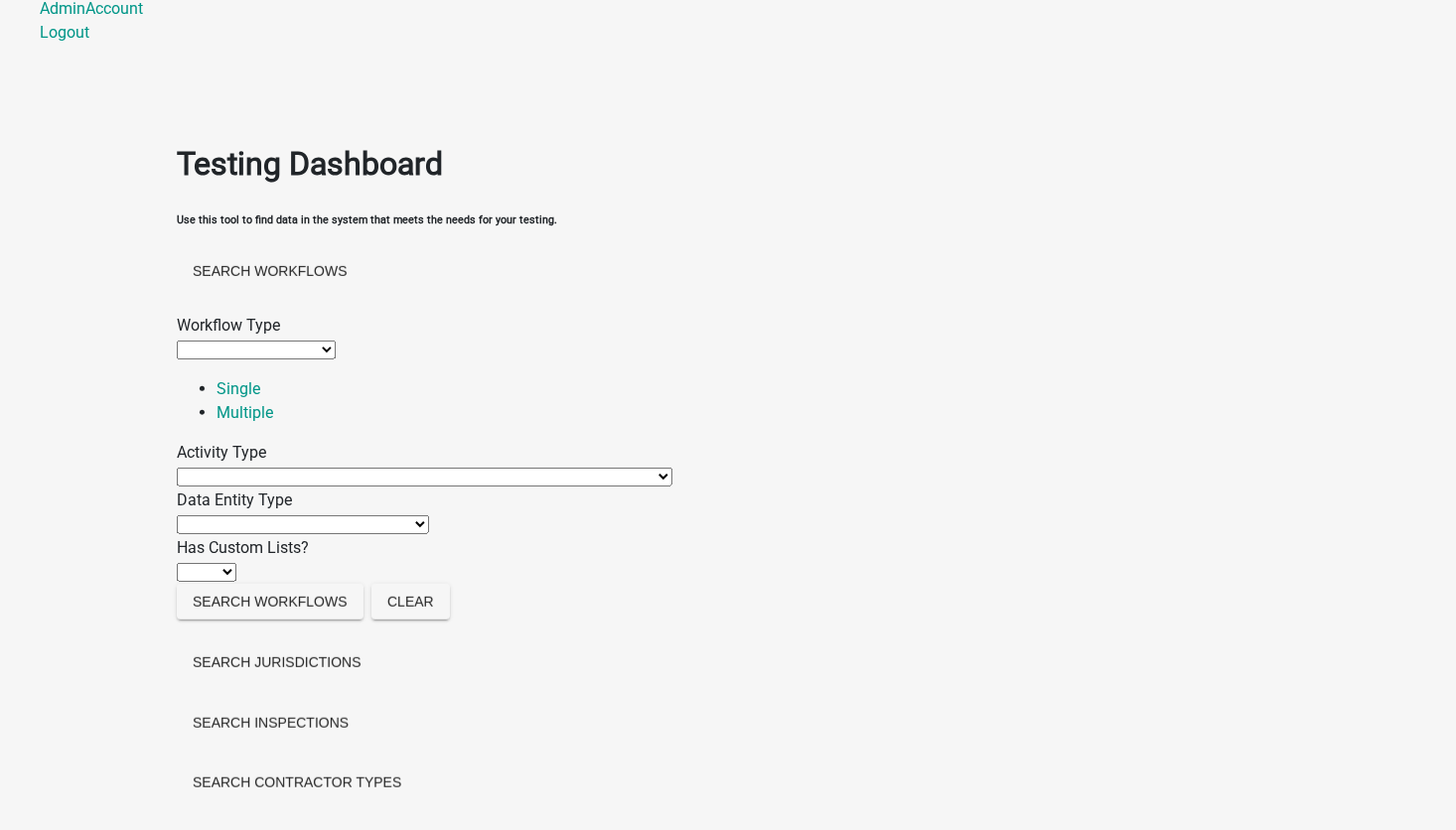scroll, scrollTop: 315, scrollLeft: 0, axis: vertical 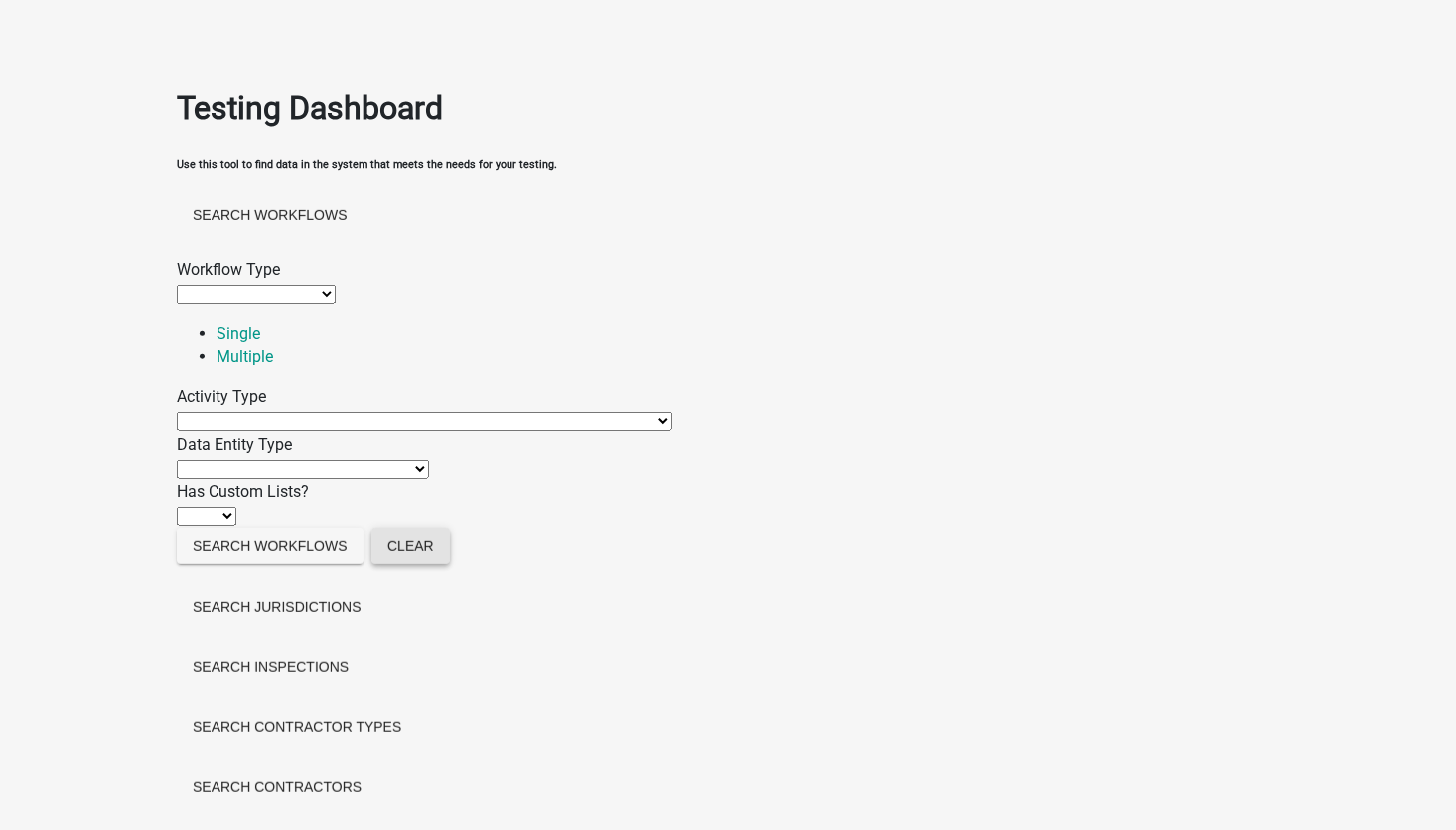 click on "Clear" at bounding box center [410, 546] 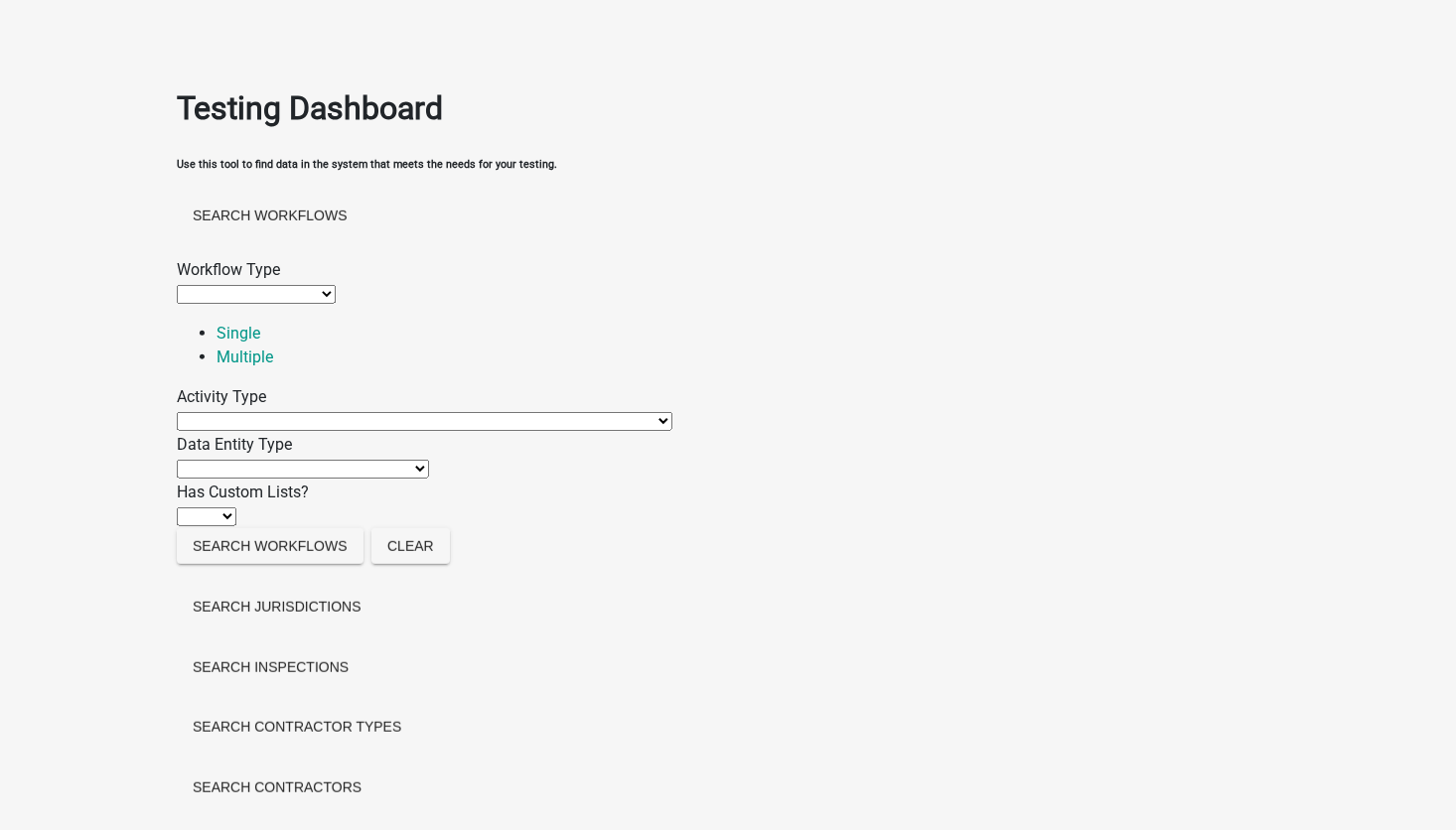 click on "Ignore No Yes" at bounding box center [207, 516] 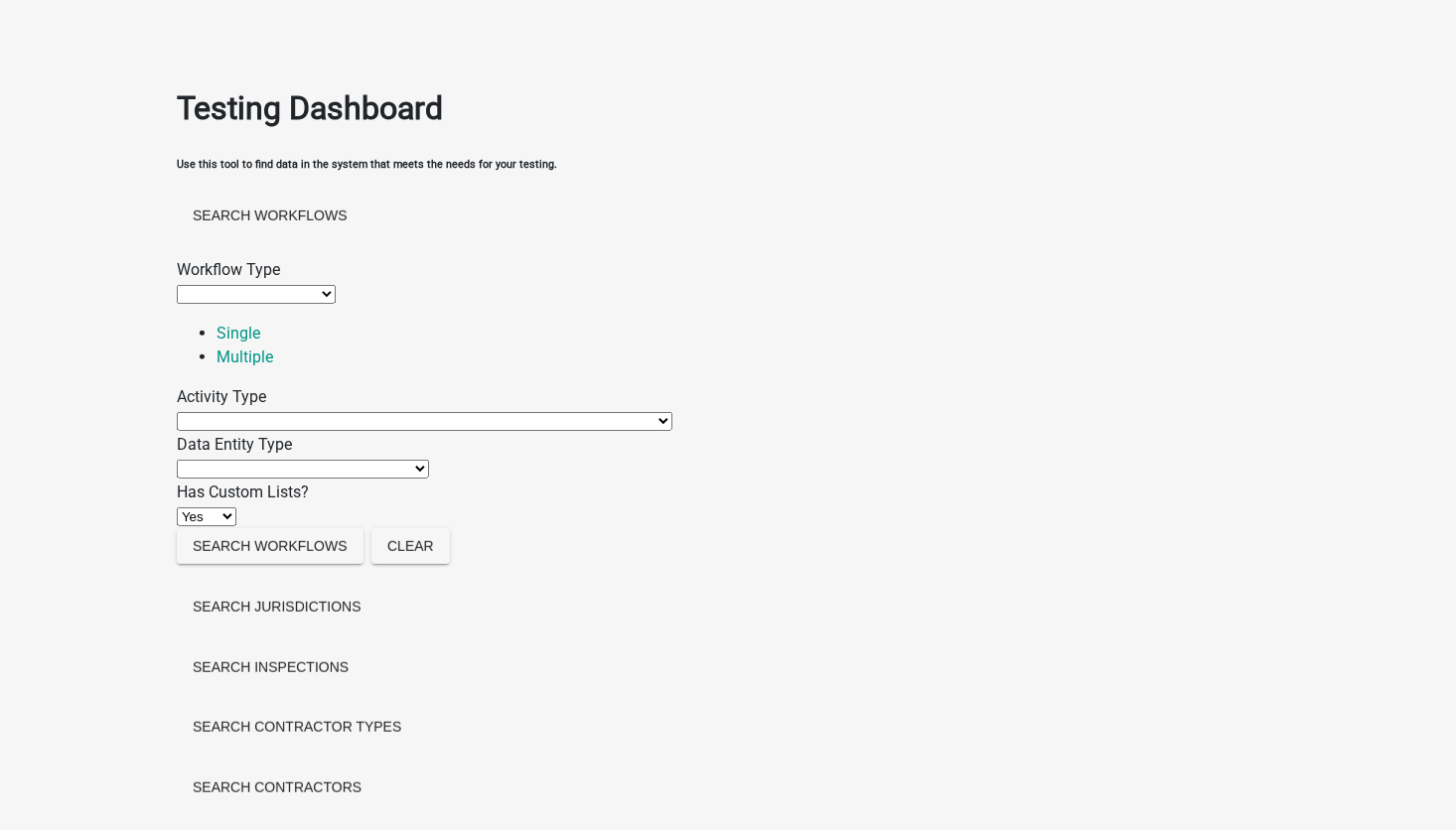 click on "Ignore No Yes" at bounding box center [207, 516] 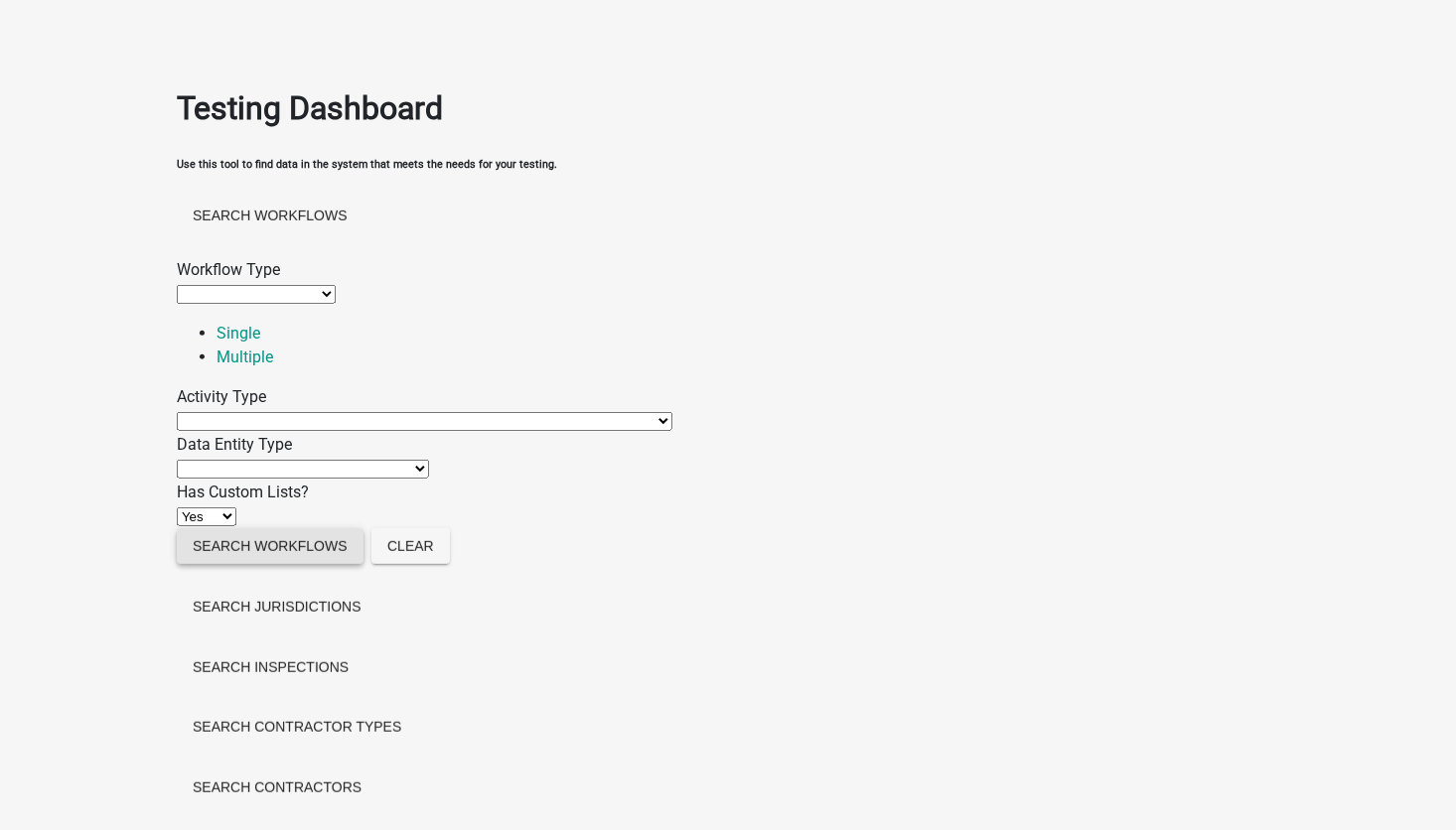 click on "Search Workflows" at bounding box center (270, 546) 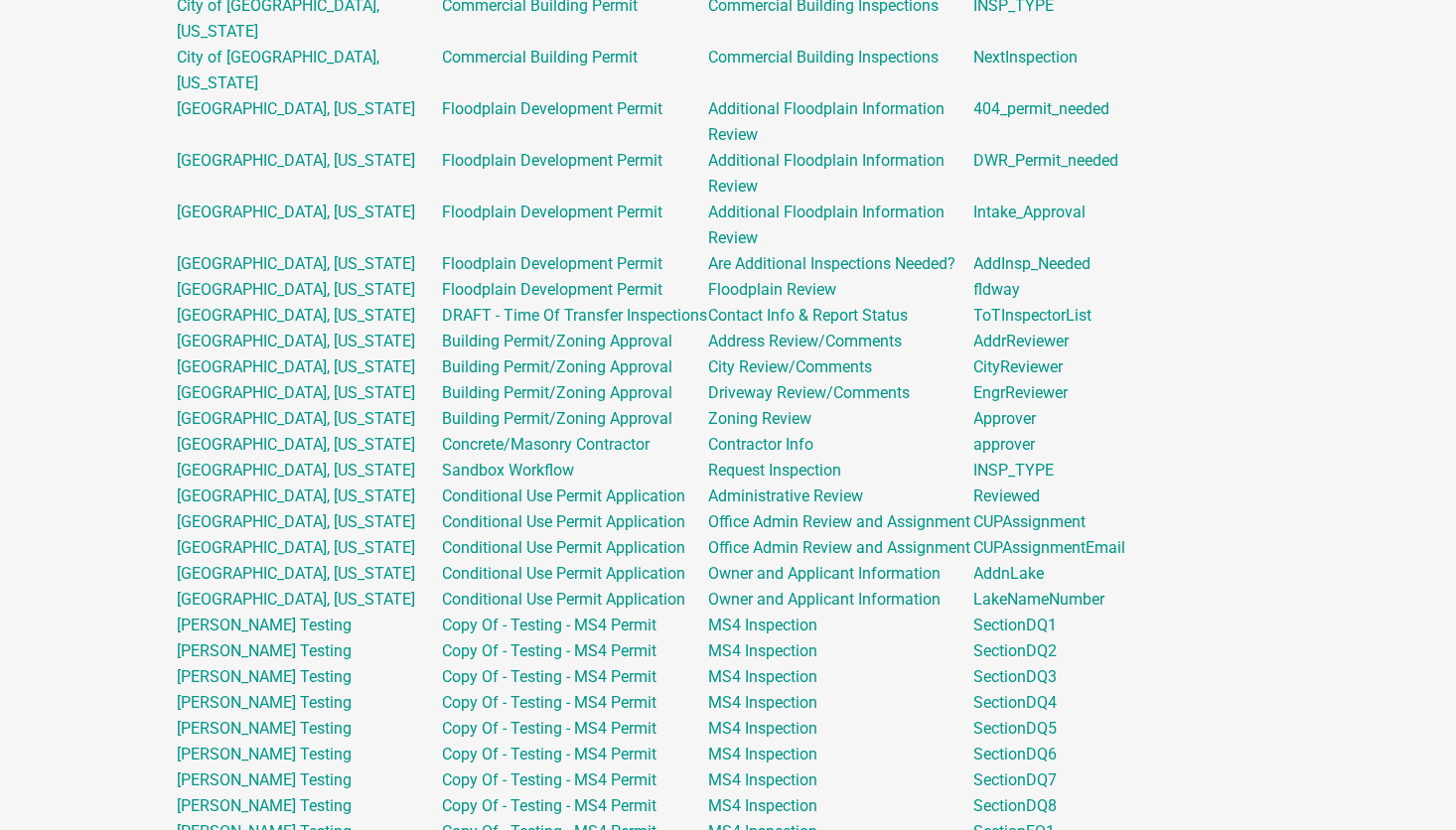 scroll, scrollTop: 993, scrollLeft: 0, axis: vertical 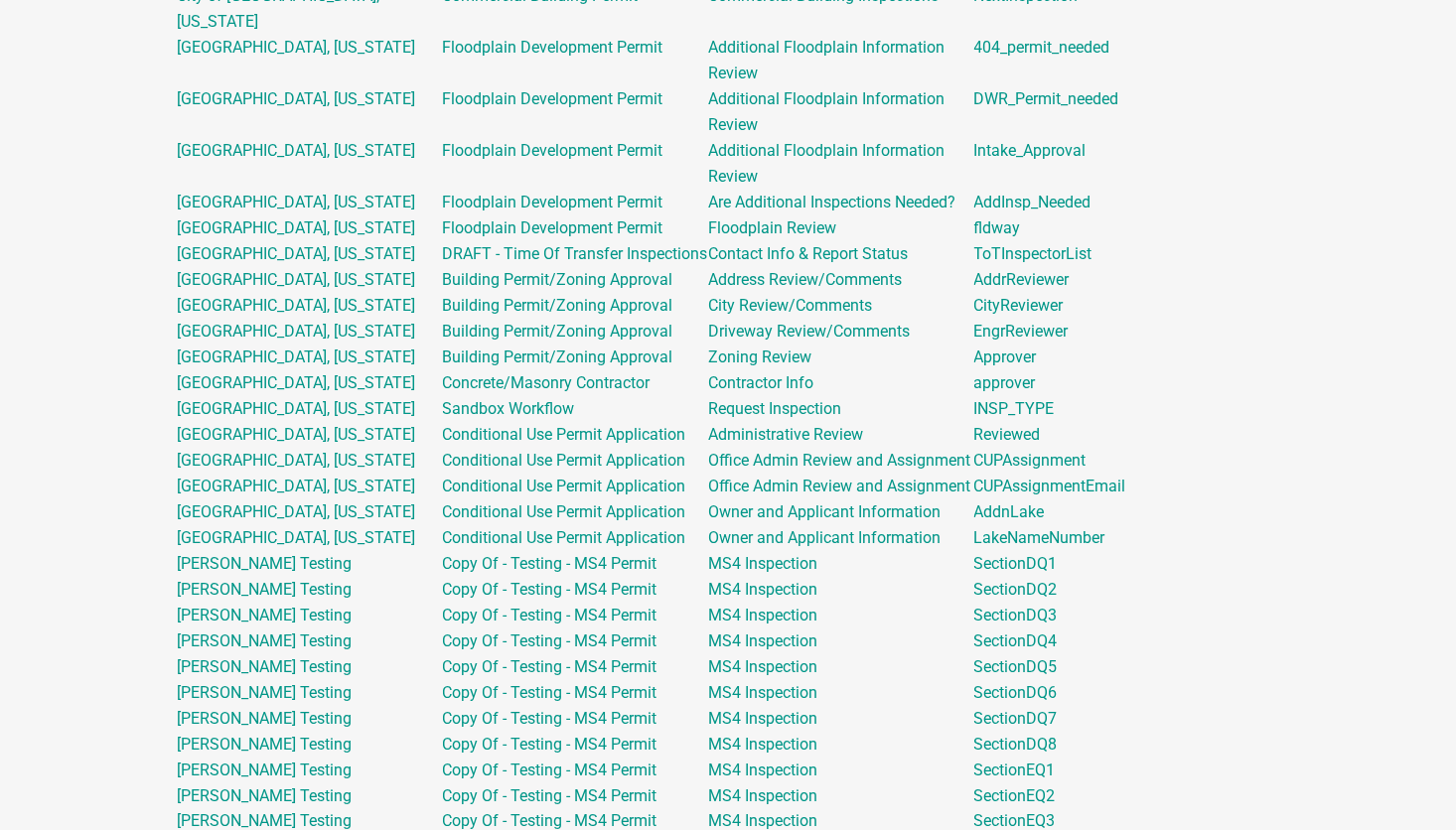 click on "Murray County, Minnesota" 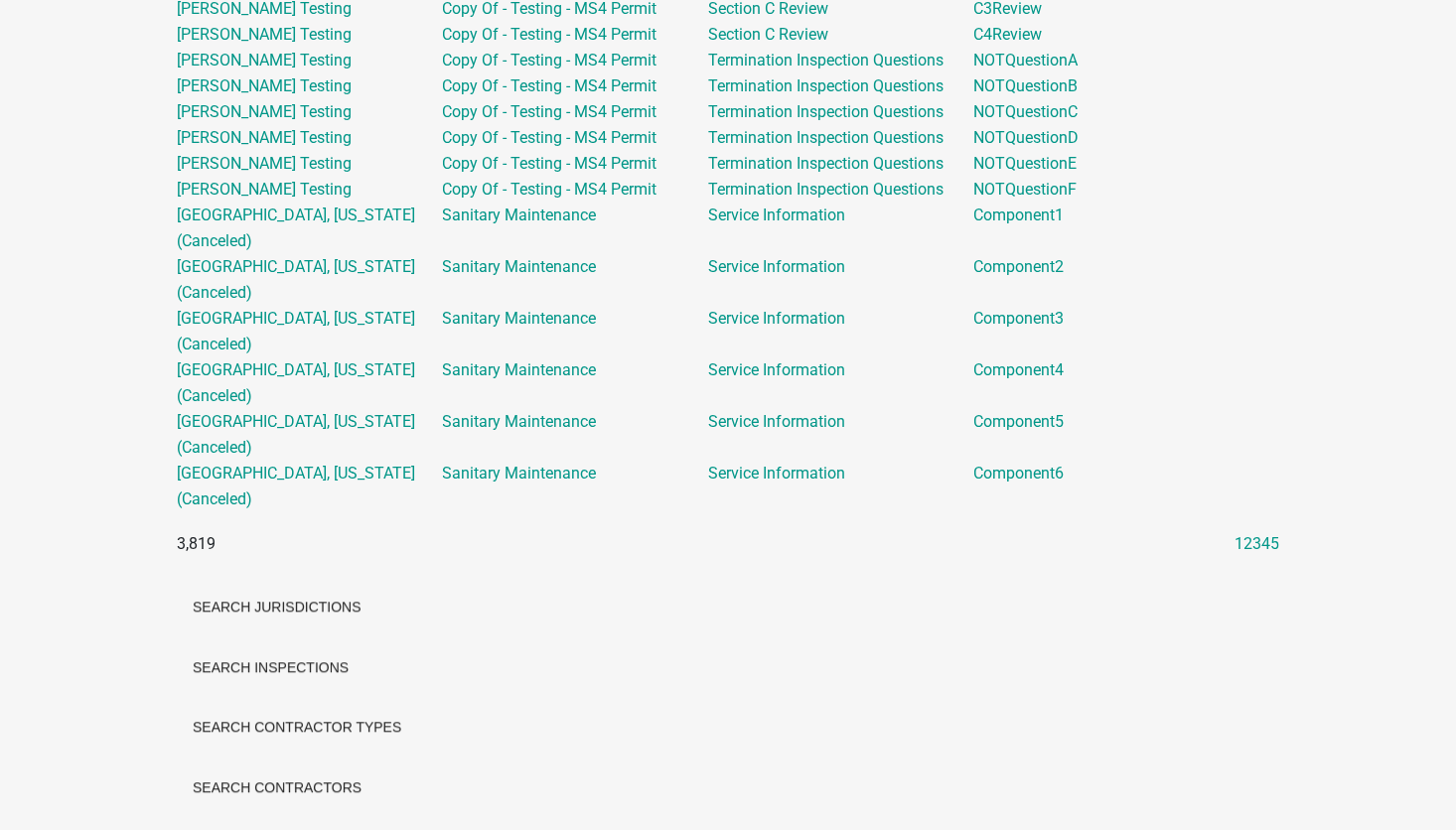 scroll, scrollTop: 2780, scrollLeft: 0, axis: vertical 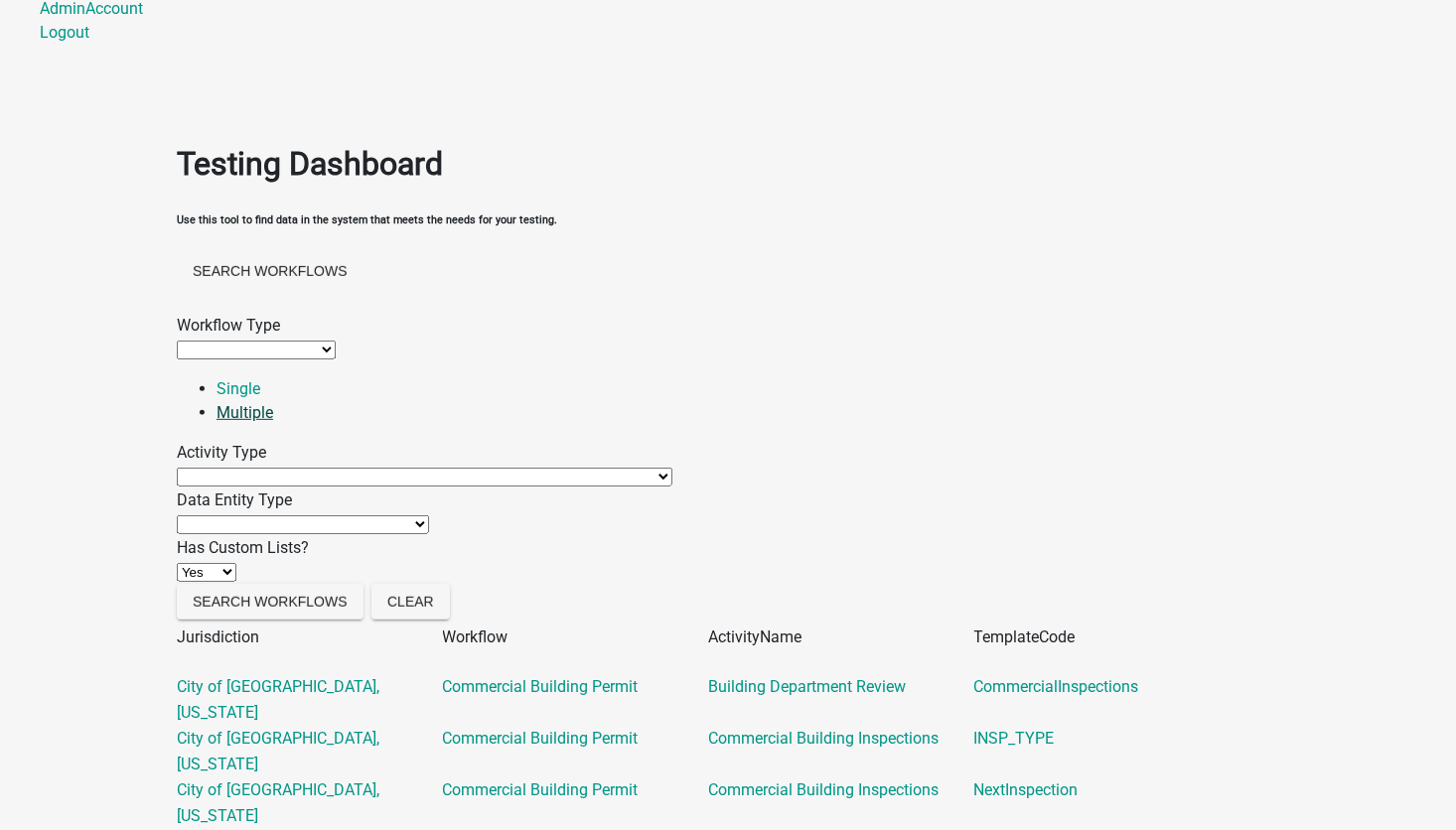 drag, startPoint x: 357, startPoint y: 229, endPoint x: 354, endPoint y: 241, distance: 12.369317 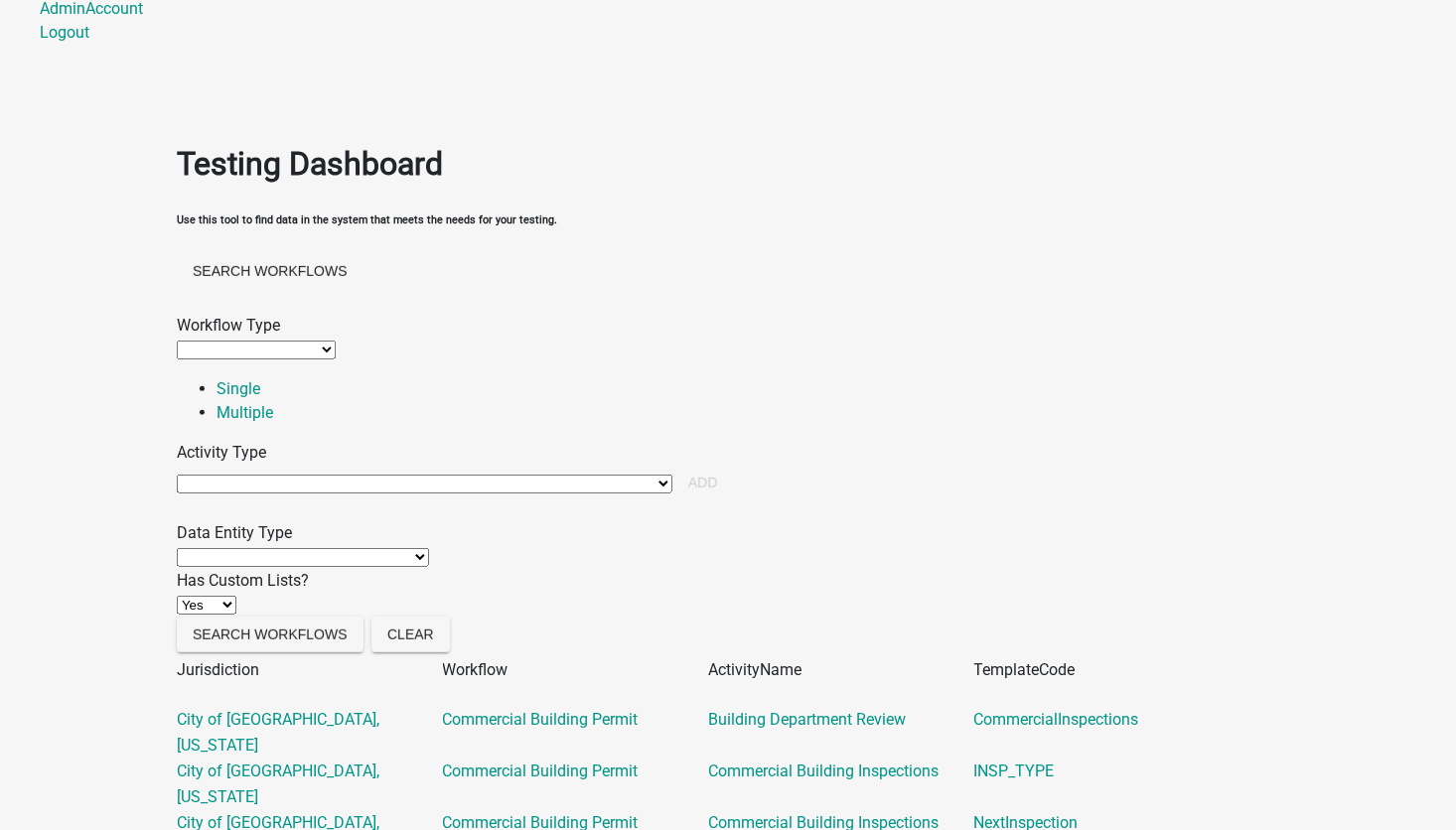 click on "Agenda item Appointment Call workflow Cancel Scheduled Email Complete Timeout Activity Condition Contractor certificate Contractor info form Contractor registration decision Contractor registration info form Contractor registration review Contractor renewal decision Create User Activity Disable Cancel Activity Email Enable Cancel Activity End Export Data Activity Form Generate application number Generate PDF Initiate Workflow Activity Inspection complete Inspection request Inspection schedule Inspection simple Map Milestone Activity Multiple Parcel Search On Completed Activity On Started Activity Parcel Search Payment Query Map Layer Activity Reject Workflow Renewal certificate Renewal decision Renewal review Require user Review Application Schedule Email Search External Data Activity Select contractor Sequential Activity List Start Use this activity to search the specified map based on a specified permiter Use this activity to start a named time period before a different path will be taken. Wait" at bounding box center [424, 484] 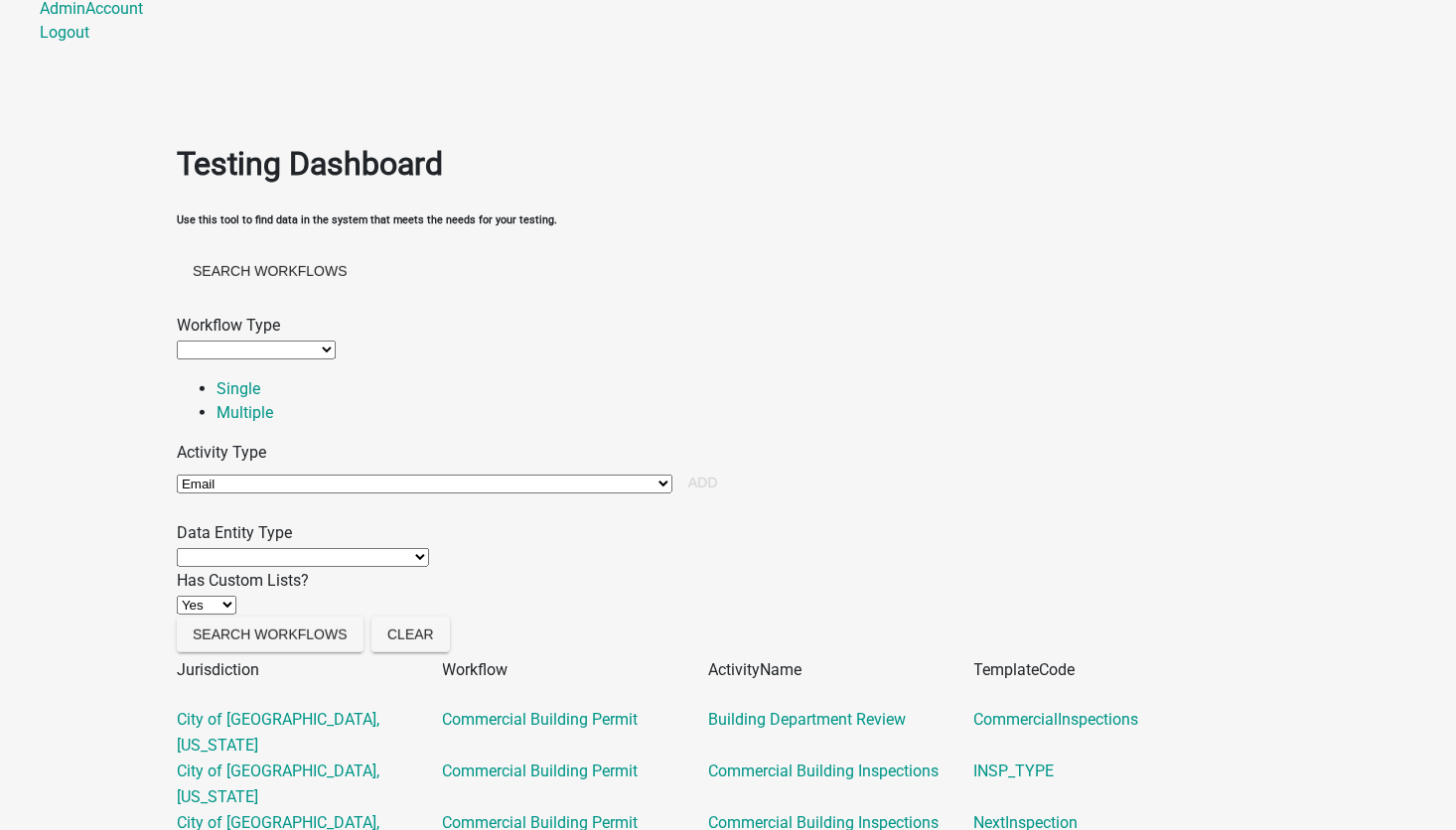 click on "Agenda item Appointment Call workflow Cancel Scheduled Email Complete Timeout Activity Condition Contractor certificate Contractor info form Contractor registration decision Contractor registration info form Contractor registration review Contractor renewal decision Create User Activity Disable Cancel Activity Email Enable Cancel Activity End Export Data Activity Form Generate application number Generate PDF Initiate Workflow Activity Inspection complete Inspection request Inspection schedule Inspection simple Map Milestone Activity Multiple Parcel Search On Completed Activity On Started Activity Parcel Search Payment Query Map Layer Activity Reject Workflow Renewal certificate Renewal decision Renewal review Require user Review Application Schedule Email Search External Data Activity Select contractor Sequential Activity List Start Use this activity to search the specified map based on a specified permiter Use this activity to start a named time period before a different path will be taken. Wait" at bounding box center [424, 484] 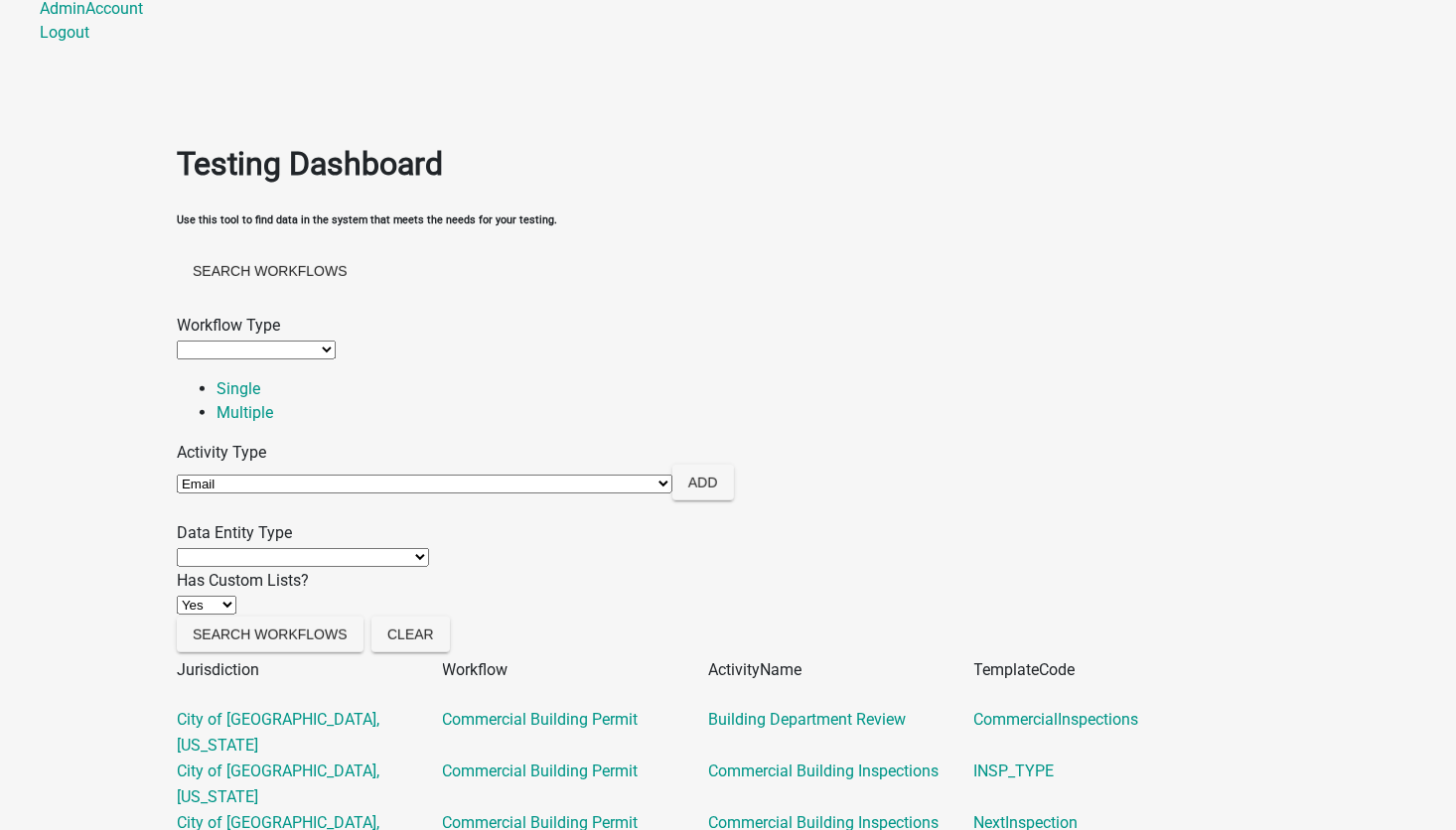 click on "Application URL QR Code  Appointment Time Data Entity  Calculated Data Entity  Contact List Data Entity  Contractor Document Data Entity  Date Data Entity  Date Data Entity  DB Geographies Data Entity V1  Display Value Data Entity  Document Data Entity  Fee Data Entity  Formatted Data Entity  Formatted Text  Free Form Data Entity  Generate Client Application Data Entity  GeoJSON Data Entity  HTML Data Entity  Inspection Document Data Entity  List Data Entity  Map Sketch Data Entity  Numeric Data Entity  Parcel Notes Data Entity  Signature Data Entity  System Data Entity  Time Data Entity  Today Data Entity  User Email Address Data Entity  X Data Entity  Y Data Entity  Yes No Data Entity" at bounding box center [303, 557] 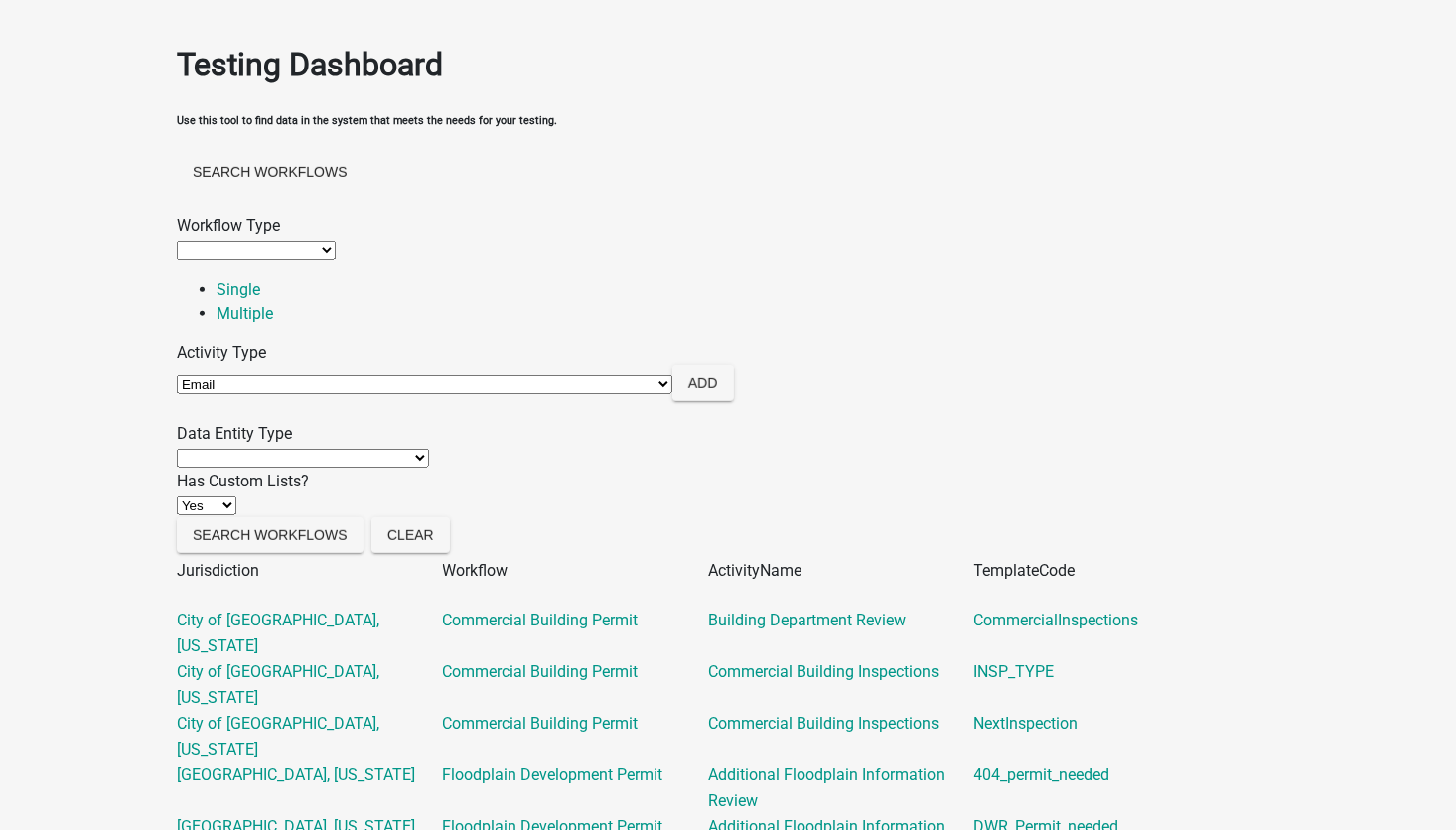 click on "Application URL QR Code  Appointment Time Data Entity  Calculated Data Entity  Contact List Data Entity  Contractor Document Data Entity  Date Data Entity  Date Data Entity  DB Geographies Data Entity V1  Display Value Data Entity  Document Data Entity  Fee Data Entity  Formatted Data Entity  Formatted Text  Free Form Data Entity  Generate Client Application Data Entity  GeoJSON Data Entity  HTML Data Entity  Inspection Document Data Entity  List Data Entity  Map Sketch Data Entity  Numeric Data Entity  Parcel Notes Data Entity  Signature Data Entity  System Data Entity  Time Data Entity  Today Data Entity  User Email Address Data Entity  X Data Entity  Y Data Entity  Yes No Data Entity" at bounding box center [303, 458] 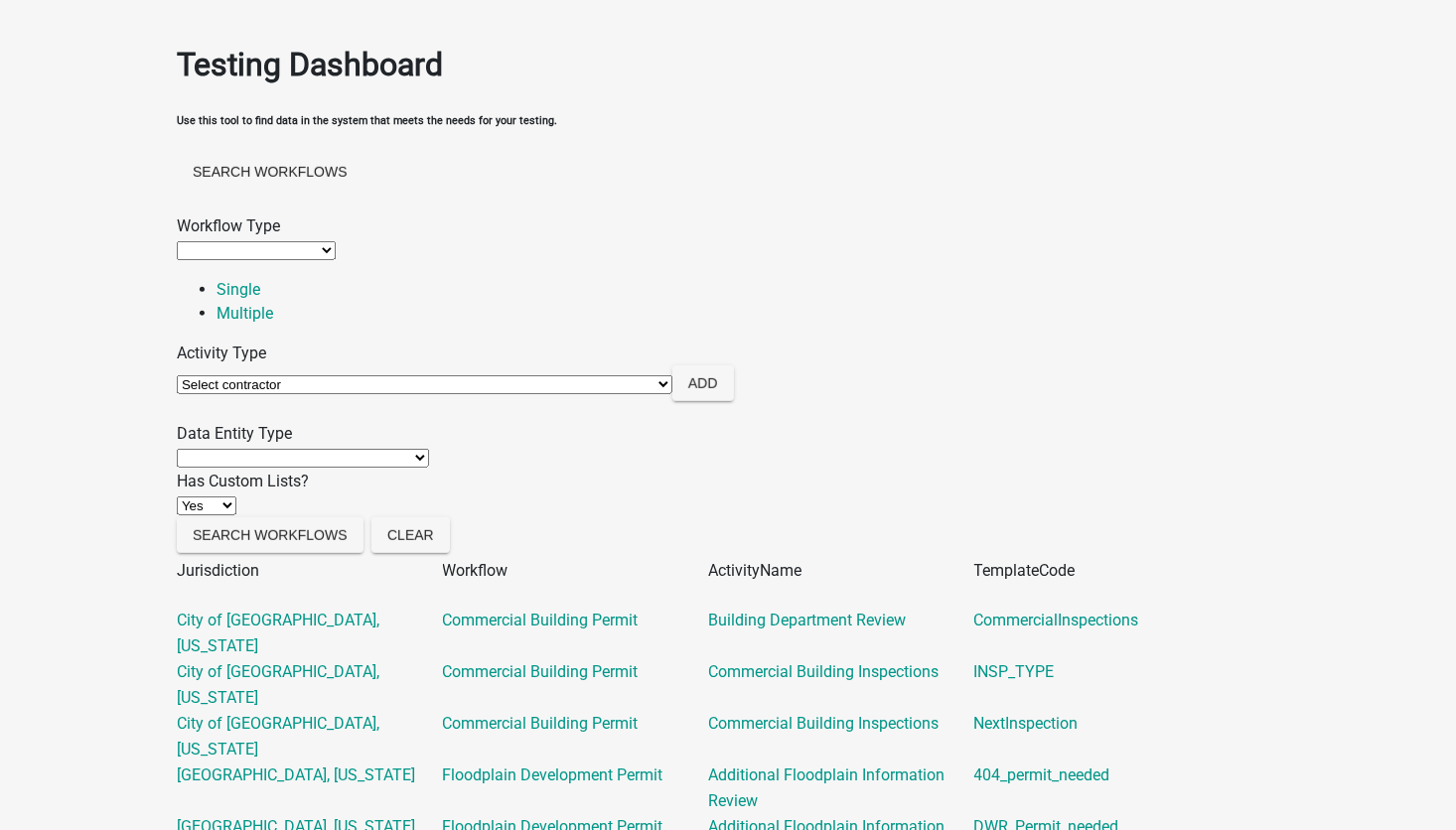 click on "Agenda item Appointment Call workflow Cancel Scheduled Email Complete Timeout Activity Condition Contractor certificate Contractor info form Contractor registration decision Contractor registration info form Contractor registration review Contractor renewal decision Create User Activity Disable Cancel Activity Email Enable Cancel Activity End Export Data Activity Form Generate application number Generate PDF Initiate Workflow Activity Inspection complete Inspection request Inspection schedule Inspection simple Map Milestone Activity Multiple Parcel Search On Completed Activity On Started Activity Parcel Search Payment Query Map Layer Activity Reject Workflow Renewal certificate Renewal decision Renewal review Require user Review Application Schedule Email Search External Data Activity Select contractor Sequential Activity List Start Use this activity to search the specified map based on a specified permiter Use this activity to start a named time period before a different path will be taken. Wait" at bounding box center [424, 384] 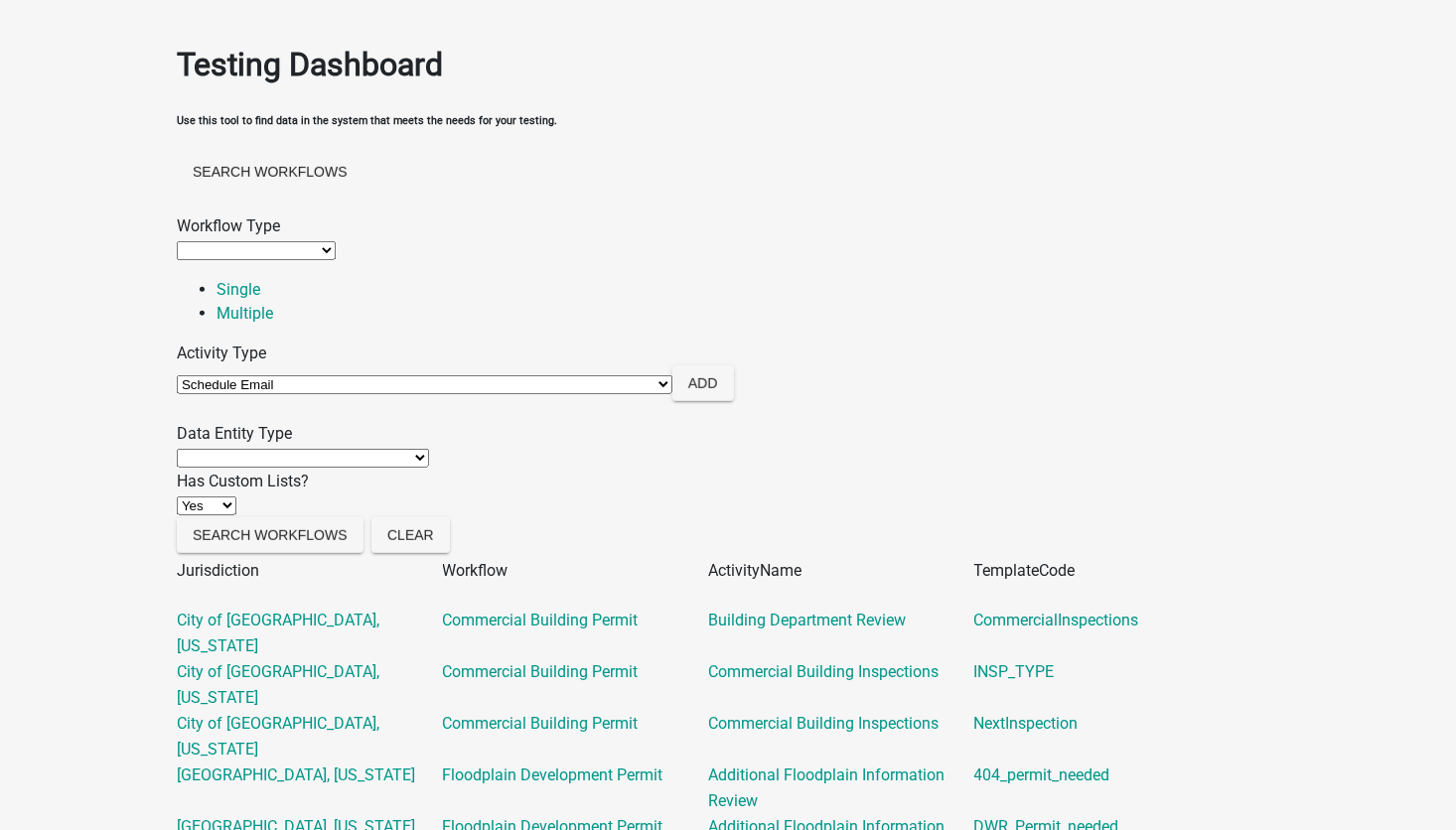 click on "Agenda item Appointment Call workflow Cancel Scheduled Email Complete Timeout Activity Condition Contractor certificate Contractor info form Contractor registration decision Contractor registration info form Contractor registration review Contractor renewal decision Create User Activity Disable Cancel Activity Email Enable Cancel Activity End Export Data Activity Form Generate application number Generate PDF Initiate Workflow Activity Inspection complete Inspection request Inspection schedule Inspection simple Map Milestone Activity Multiple Parcel Search On Completed Activity On Started Activity Parcel Search Payment Query Map Layer Activity Reject Workflow Renewal certificate Renewal decision Renewal review Require user Review Application Schedule Email Search External Data Activity Select contractor Sequential Activity List Start Use this activity to search the specified map based on a specified permiter Use this activity to start a named time period before a different path will be taken. Wait" at bounding box center [424, 384] 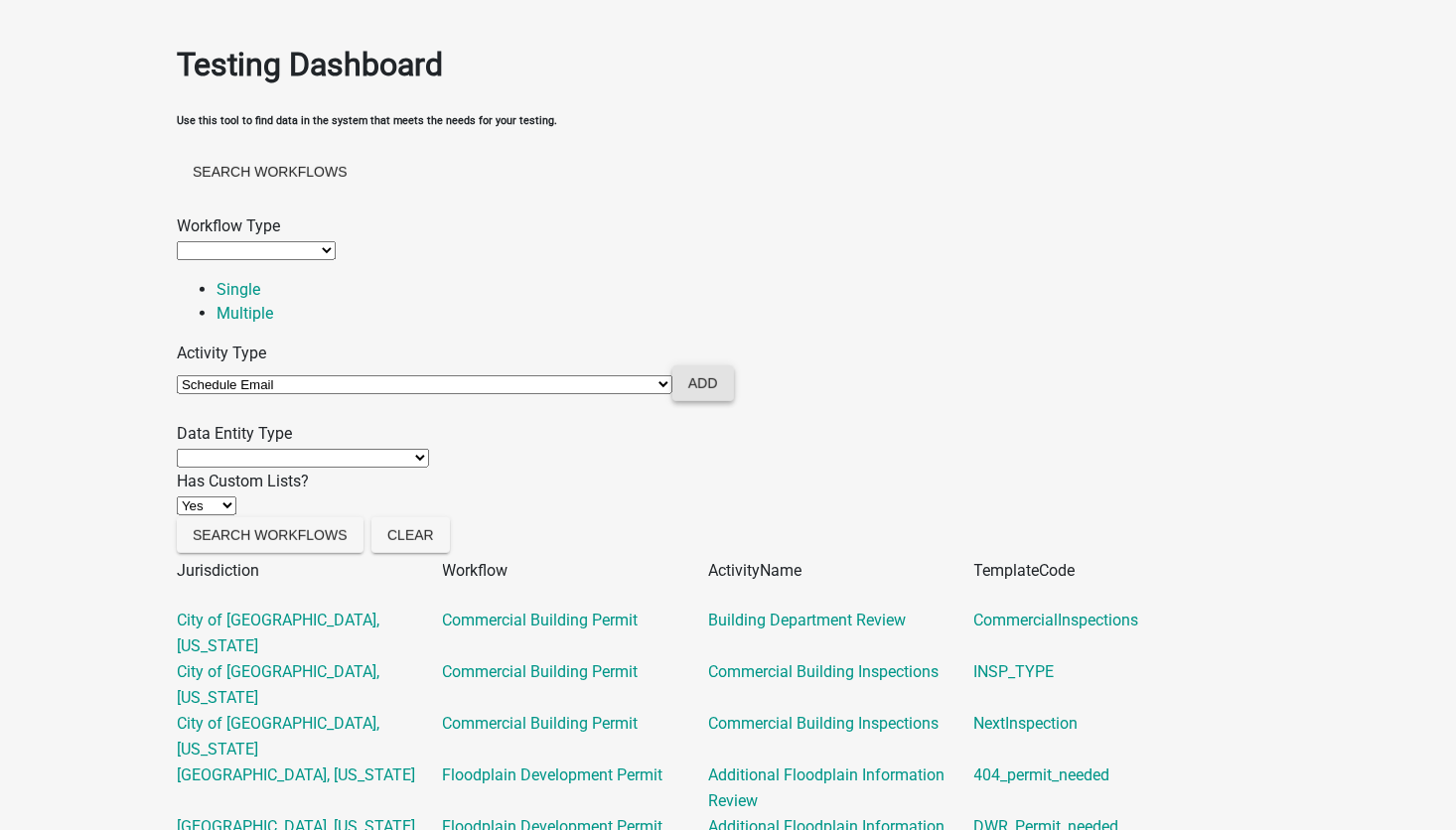 click on "Add" at bounding box center (703, 383) 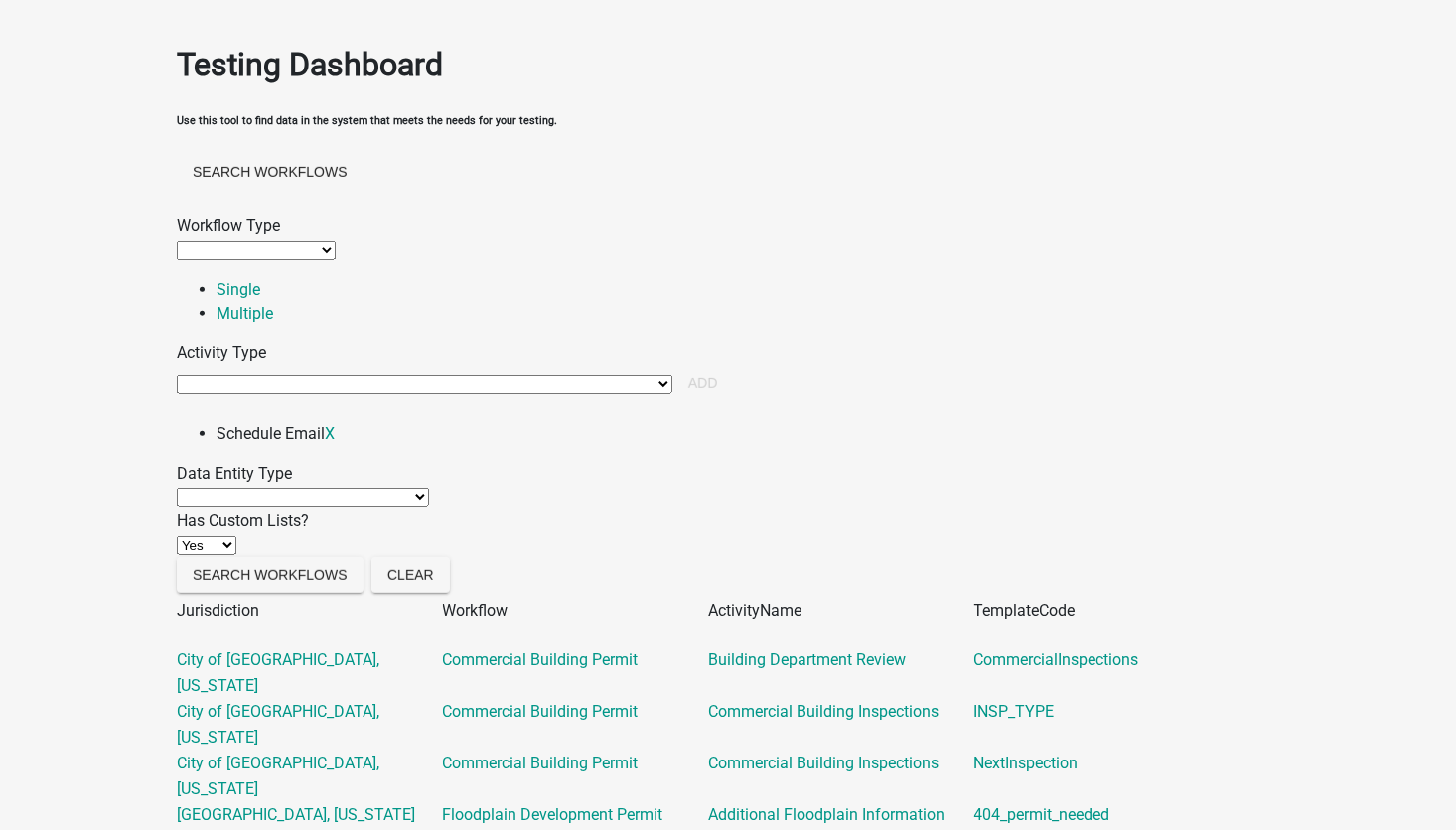click on "Agenda item Appointment Call workflow Cancel Scheduled Email Complete Timeout Activity Condition Contractor certificate Contractor info form Contractor registration decision Contractor registration info form Contractor registration review Contractor renewal decision Create User Activity Disable Cancel Activity Email Enable Cancel Activity End Export Data Activity Form Generate application number Generate PDF Initiate Workflow Activity Inspection complete Inspection request Inspection schedule Inspection simple Map Milestone Activity Multiple Parcel Search On Completed Activity On Started Activity Parcel Search Payment Query Map Layer Activity Reject Workflow Renewal certificate Renewal decision Renewal review Require user Review Application Schedule Email Search External Data Activity Select contractor Sequential Activity List Start Use this activity to search the specified map based on a specified permiter Use this activity to start a named time period before a different path will be taken. Wait" at bounding box center [424, 384] 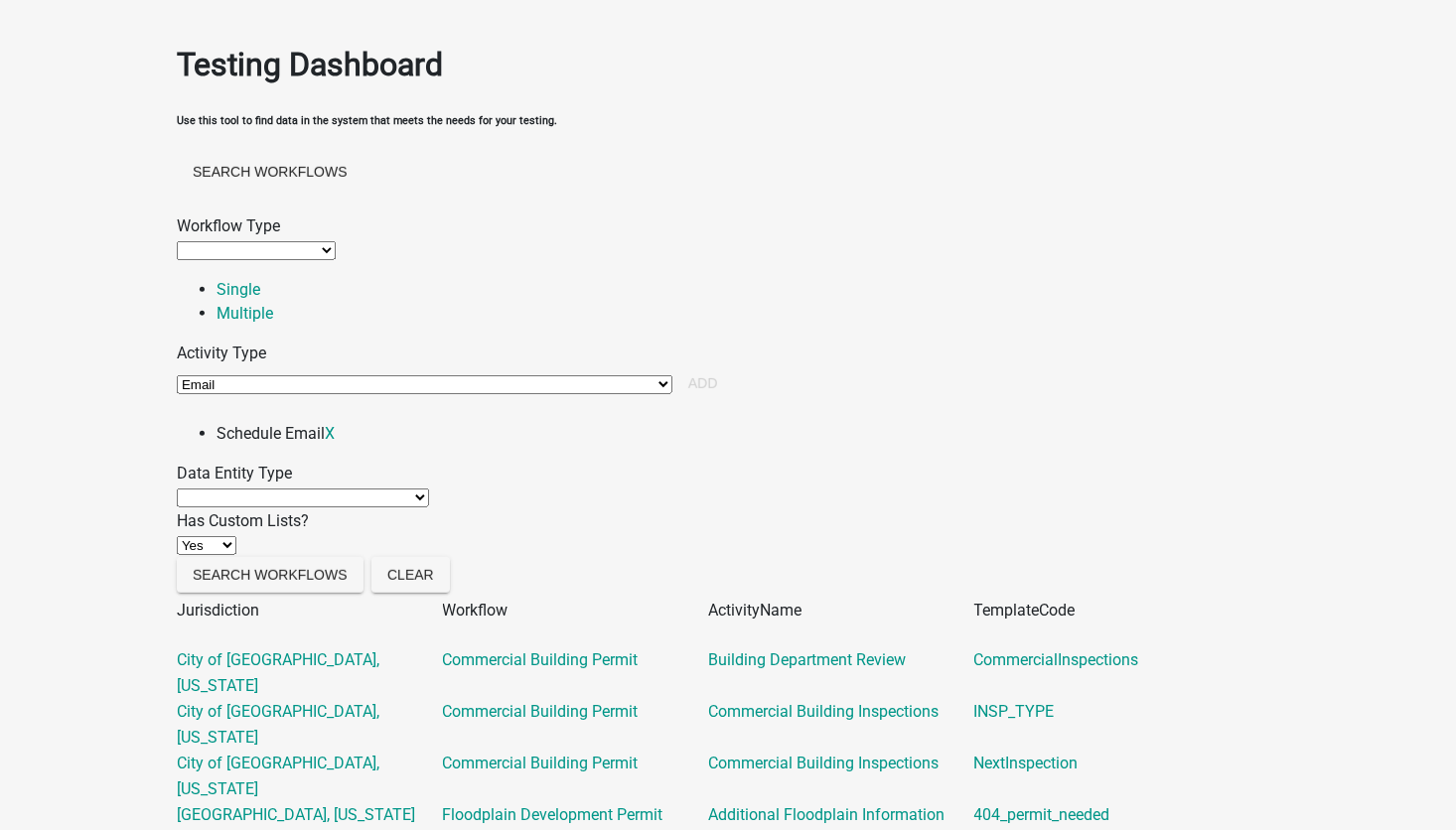 click on "Agenda item Appointment Call workflow Cancel Scheduled Email Complete Timeout Activity Condition Contractor certificate Contractor info form Contractor registration decision Contractor registration info form Contractor registration review Contractor renewal decision Create User Activity Disable Cancel Activity Email Enable Cancel Activity End Export Data Activity Form Generate application number Generate PDF Initiate Workflow Activity Inspection complete Inspection request Inspection schedule Inspection simple Map Milestone Activity Multiple Parcel Search On Completed Activity On Started Activity Parcel Search Payment Query Map Layer Activity Reject Workflow Renewal certificate Renewal decision Renewal review Require user Review Application Schedule Email Search External Data Activity Select contractor Sequential Activity List Start Use this activity to search the specified map based on a specified permiter Use this activity to start a named time period before a different path will be taken. Wait" at bounding box center (424, 384) 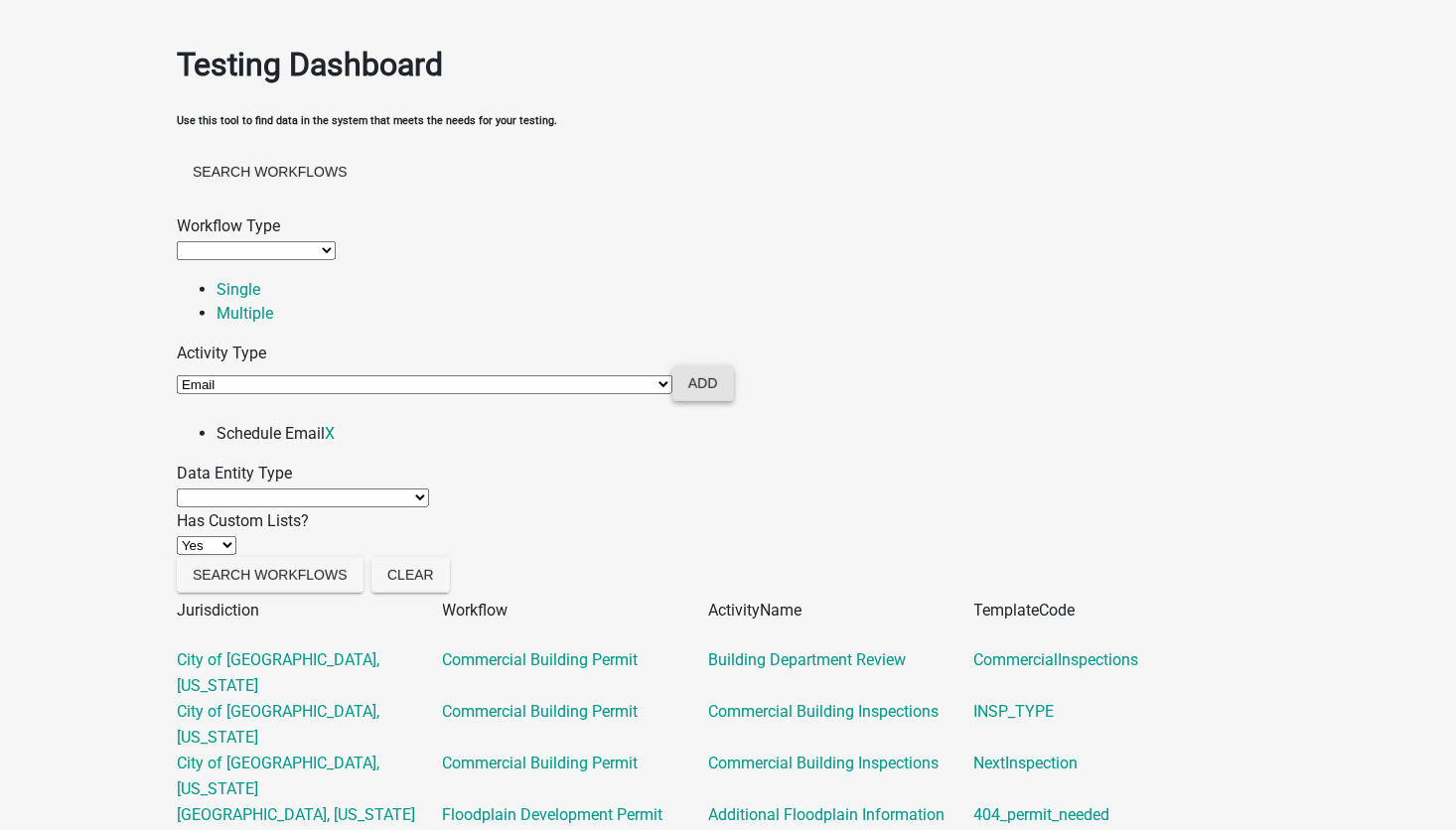 click on "Add" at bounding box center [703, 383] 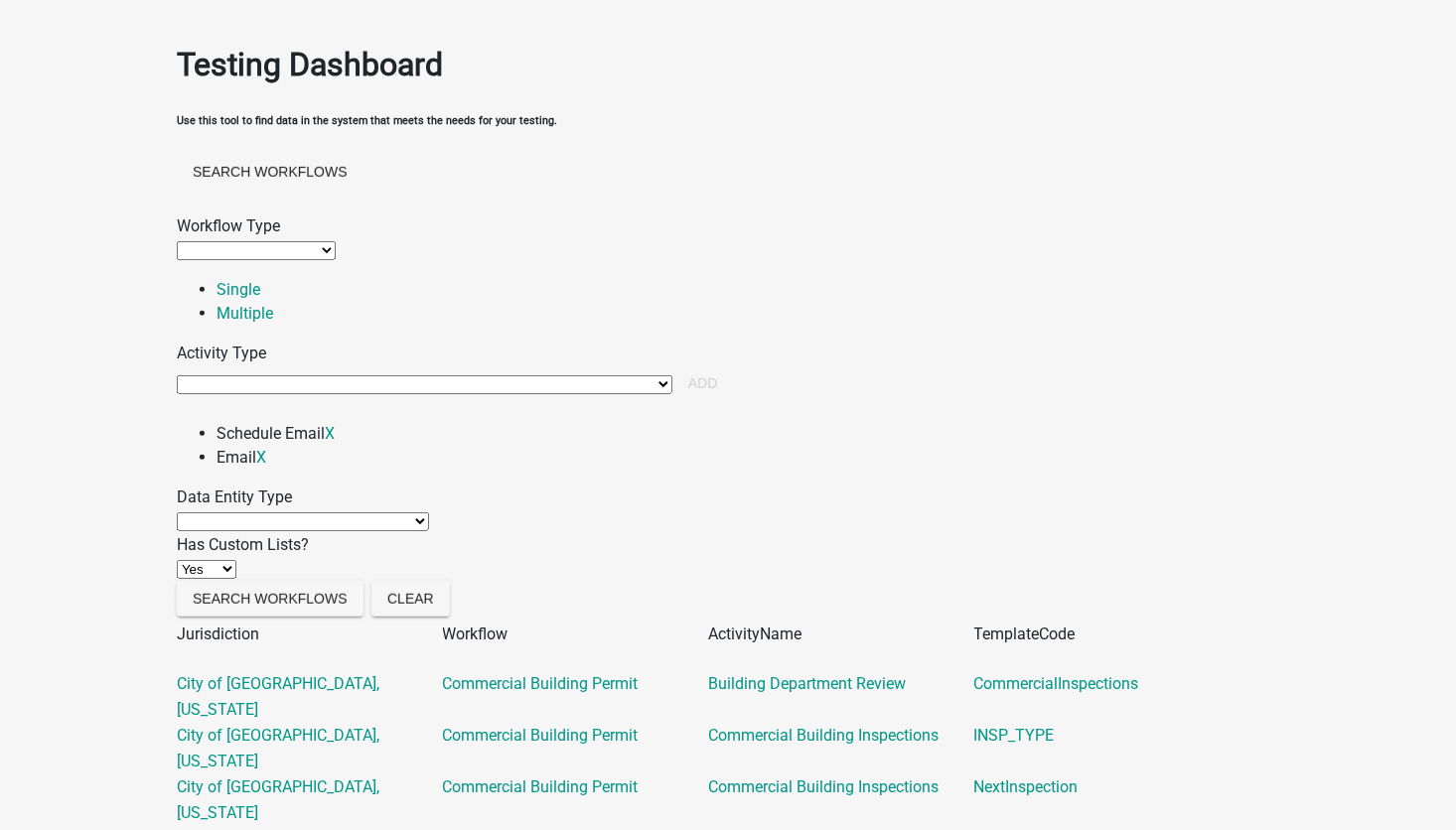 click on "Agenda item Appointment Call workflow Cancel Scheduled Email Complete Timeout Activity Condition Contractor certificate Contractor info form Contractor registration decision Contractor registration info form Contractor registration review Contractor renewal decision Create User Activity Disable Cancel Activity Email Enable Cancel Activity End Export Data Activity Form Generate application number Generate PDF Initiate Workflow Activity Inspection complete Inspection request Inspection schedule Inspection simple Map Milestone Activity Multiple Parcel Search On Completed Activity On Started Activity Parcel Search Payment Query Map Layer Activity Reject Workflow Renewal certificate Renewal decision Renewal review Require user Review Application Schedule Email Search External Data Activity Select contractor Sequential Activity List Start Use this activity to search the specified map based on a specified permiter Use this activity to start a named time period before a different path will be taken. Wait" at bounding box center (424, 384) 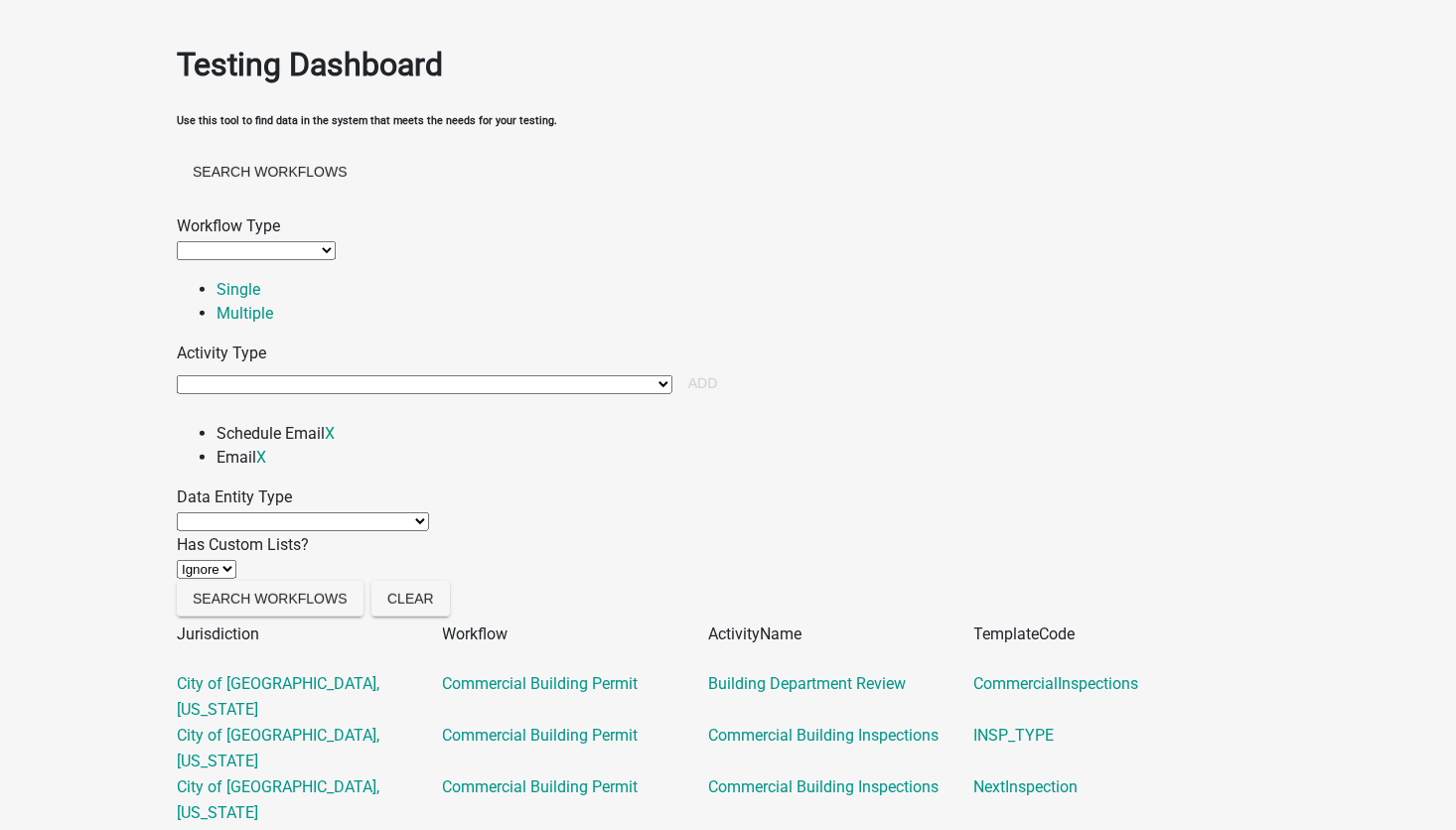 click on "Ignore No Yes" at bounding box center (207, 569) 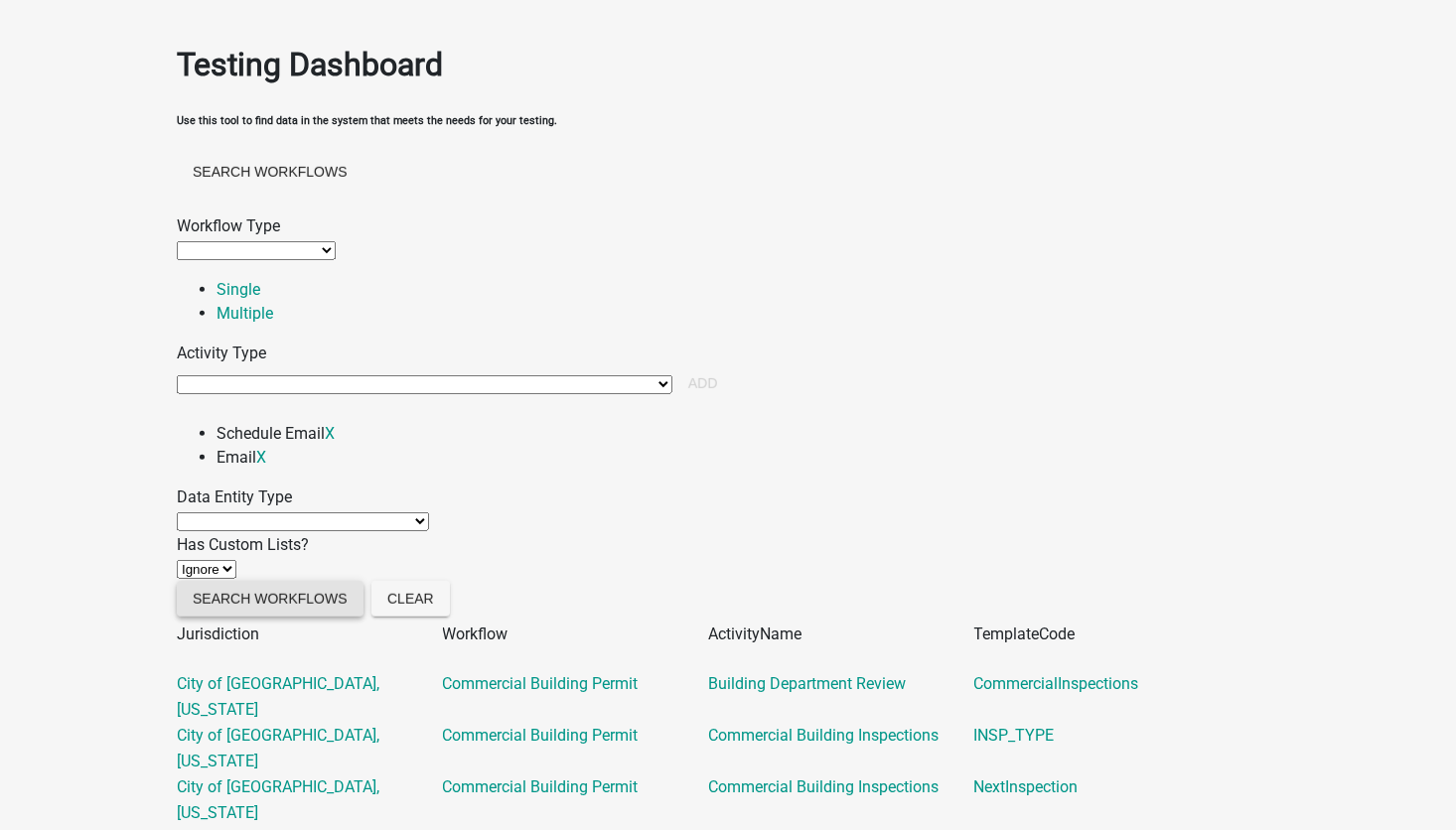 click on "Search Workflows" at bounding box center (270, 599) 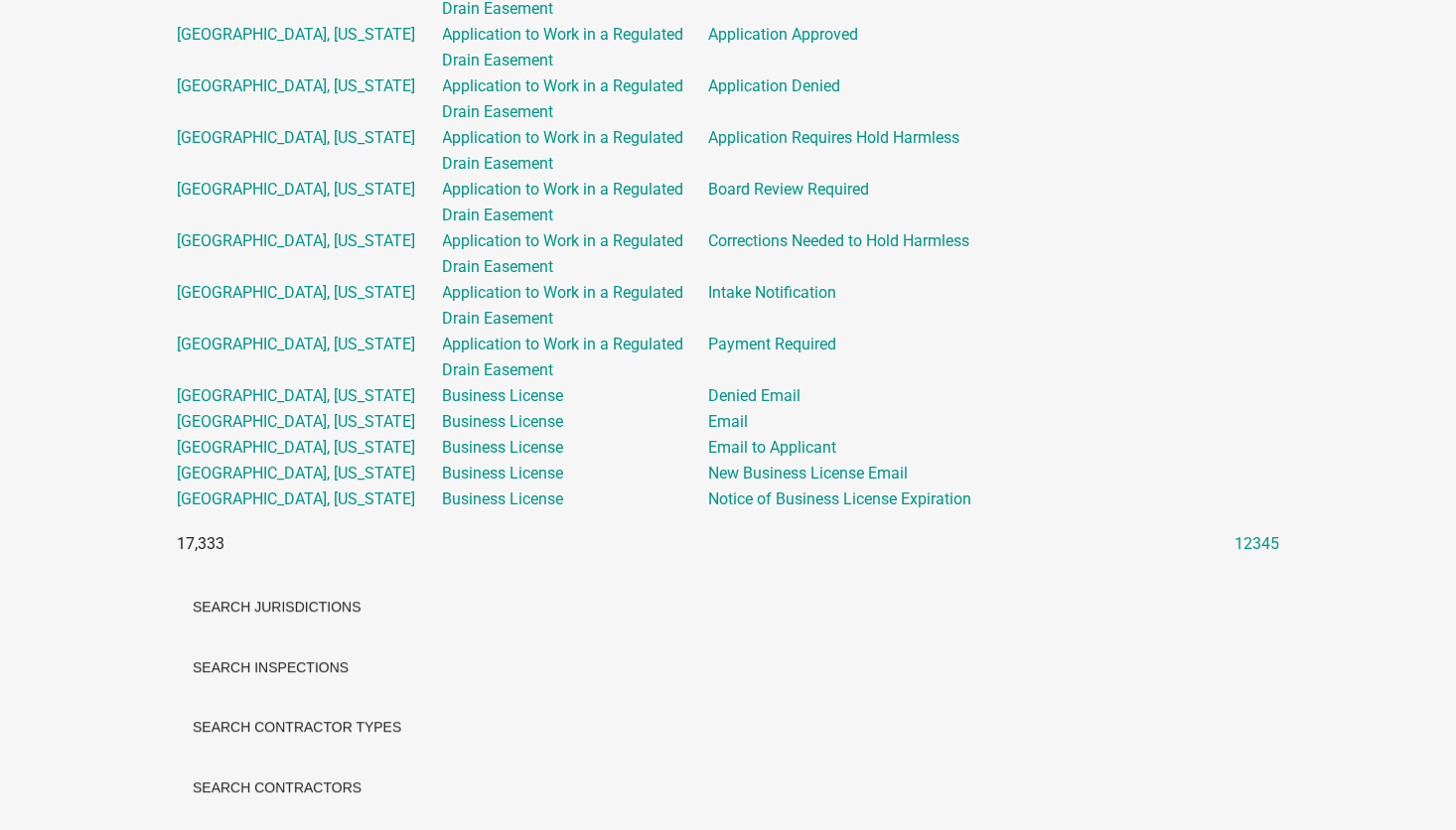 scroll, scrollTop: 3360, scrollLeft: 0, axis: vertical 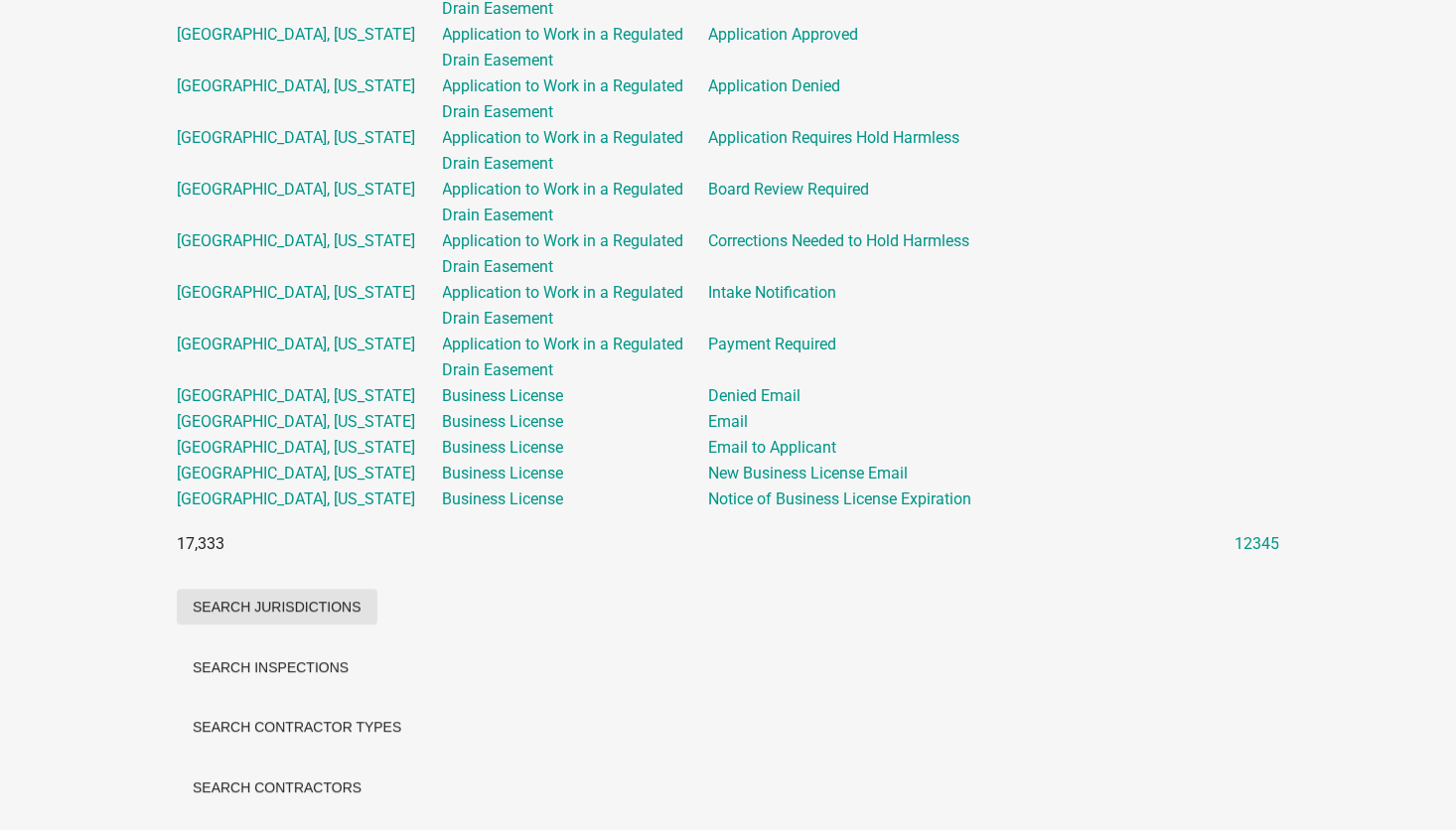 click on "Search Jurisdictions" at bounding box center [277, 607] 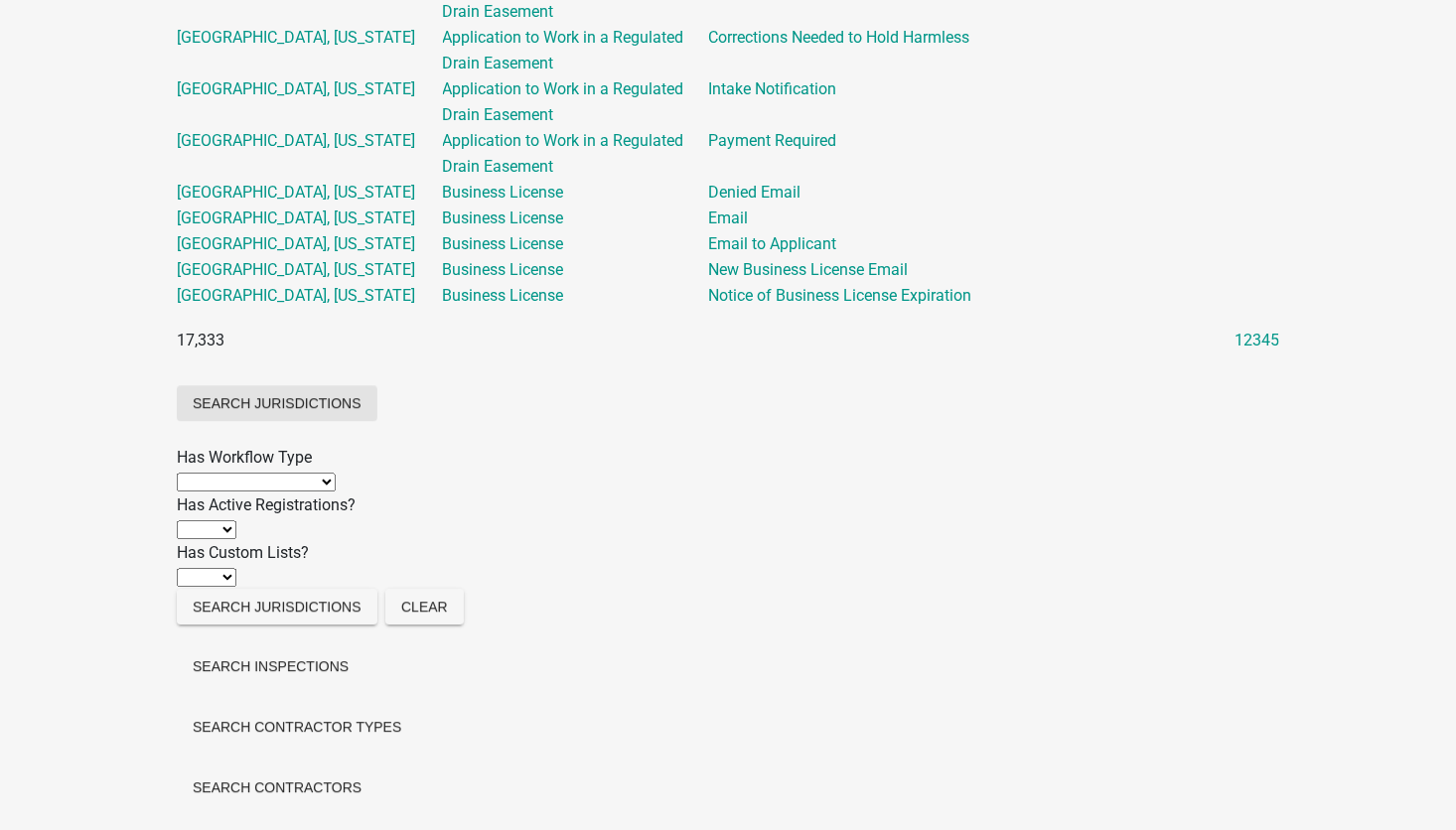 scroll, scrollTop: 3755, scrollLeft: 0, axis: vertical 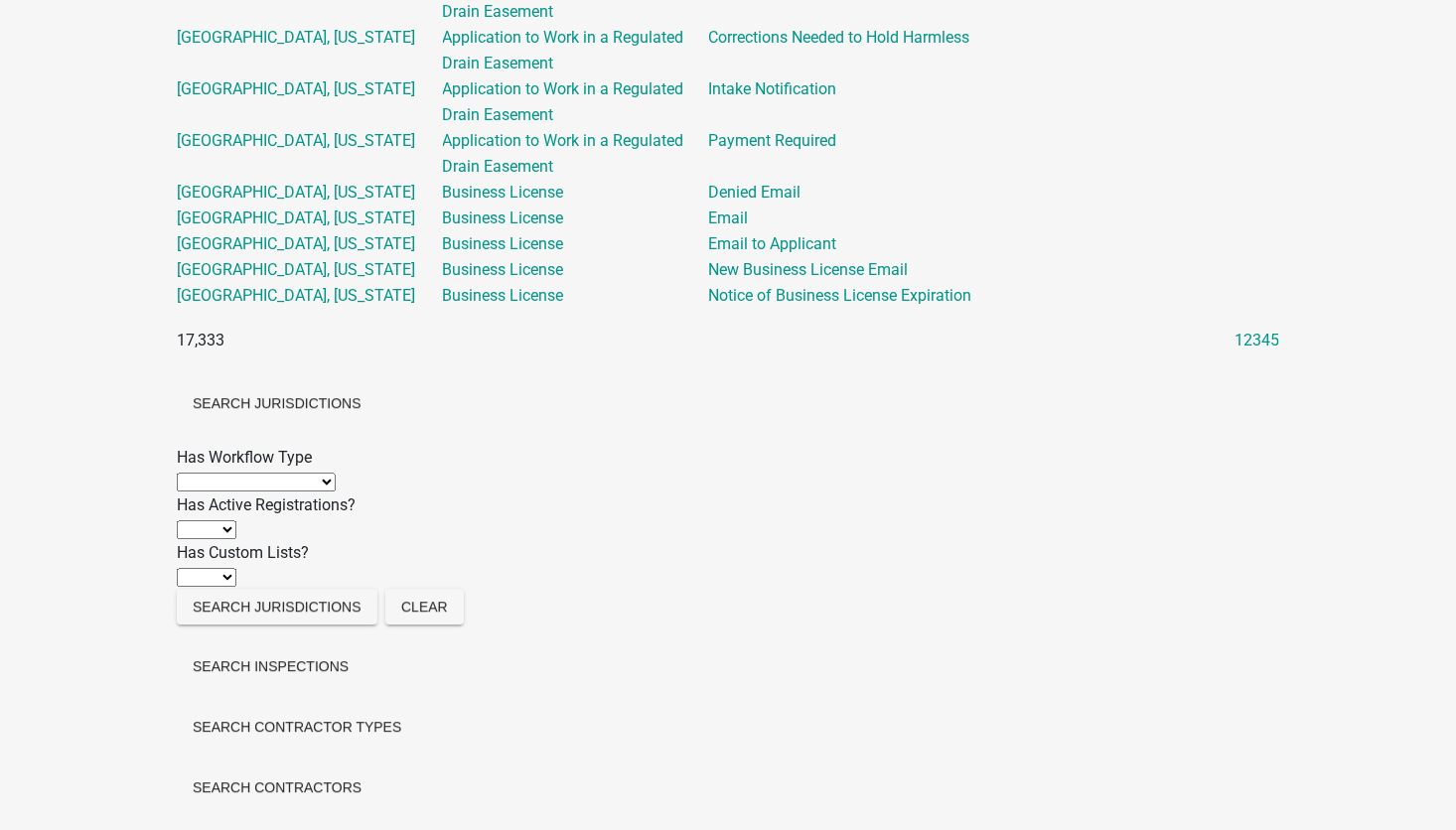 click on "Permit Renewable Contractor Registration Contractor Renewal Other" at bounding box center (256, 482) 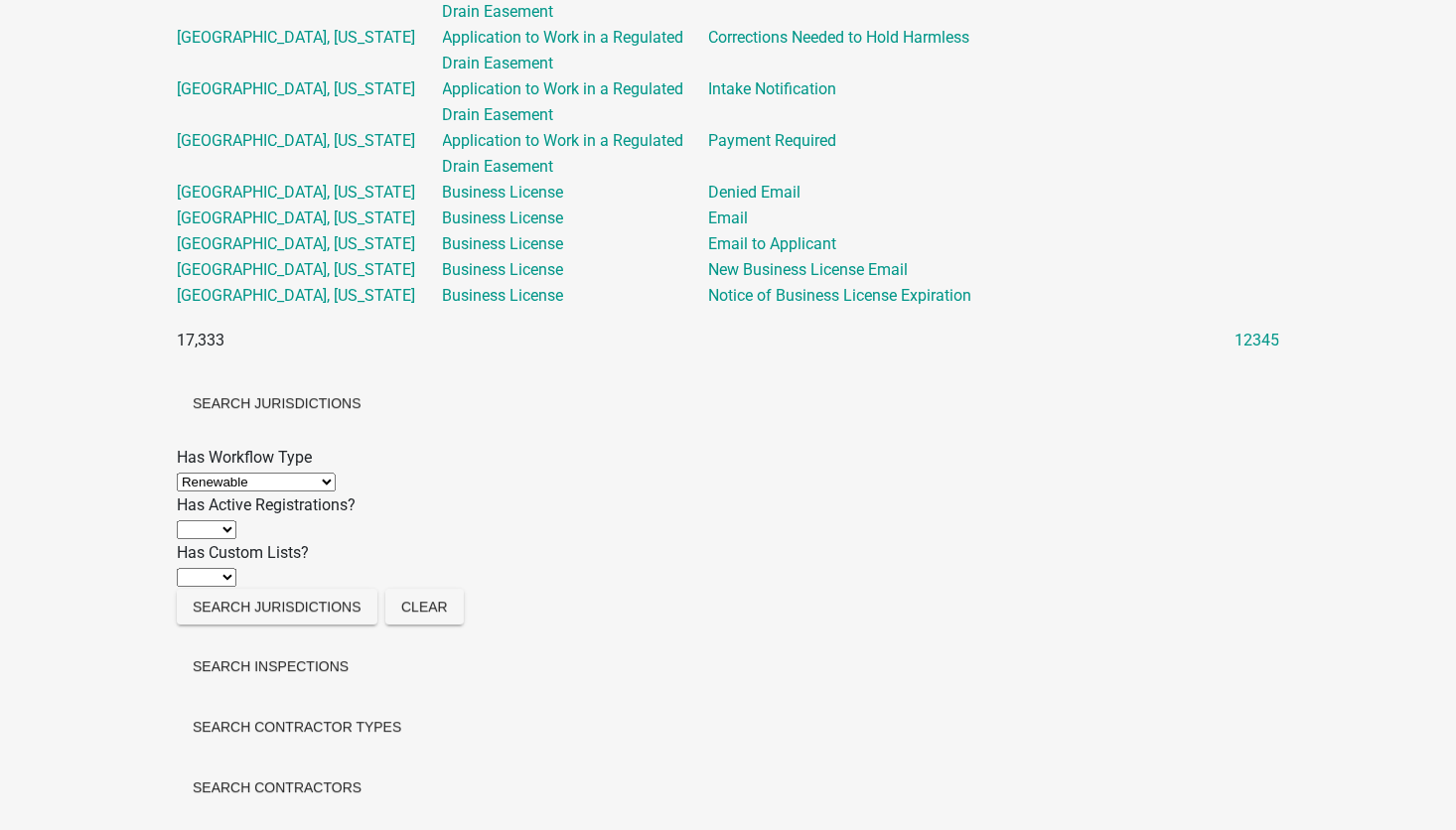 click on "Permit Renewable Contractor Registration Contractor Renewal Other" at bounding box center [256, 482] 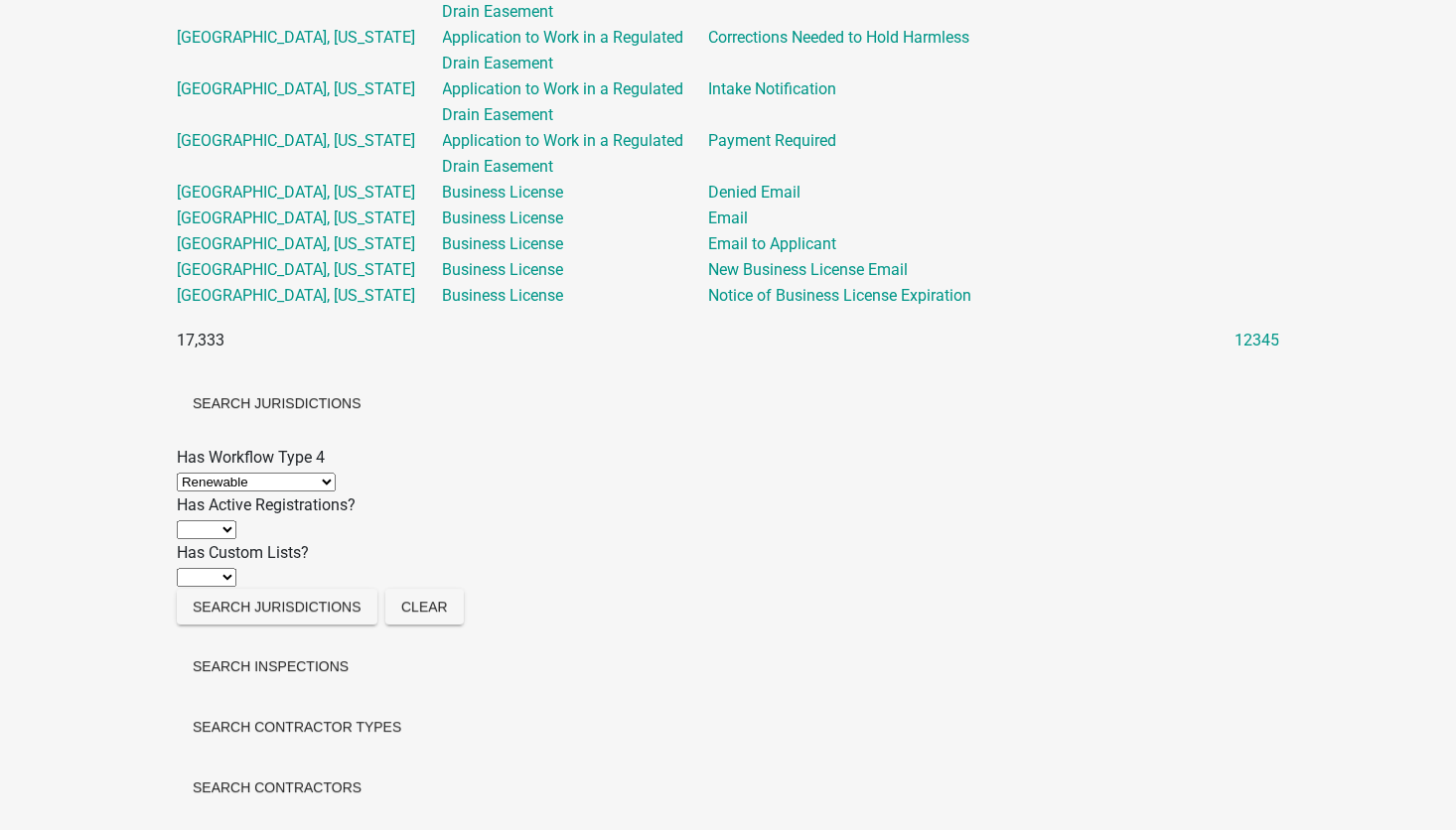 click on "Ignore No Yes" at bounding box center [207, 529] 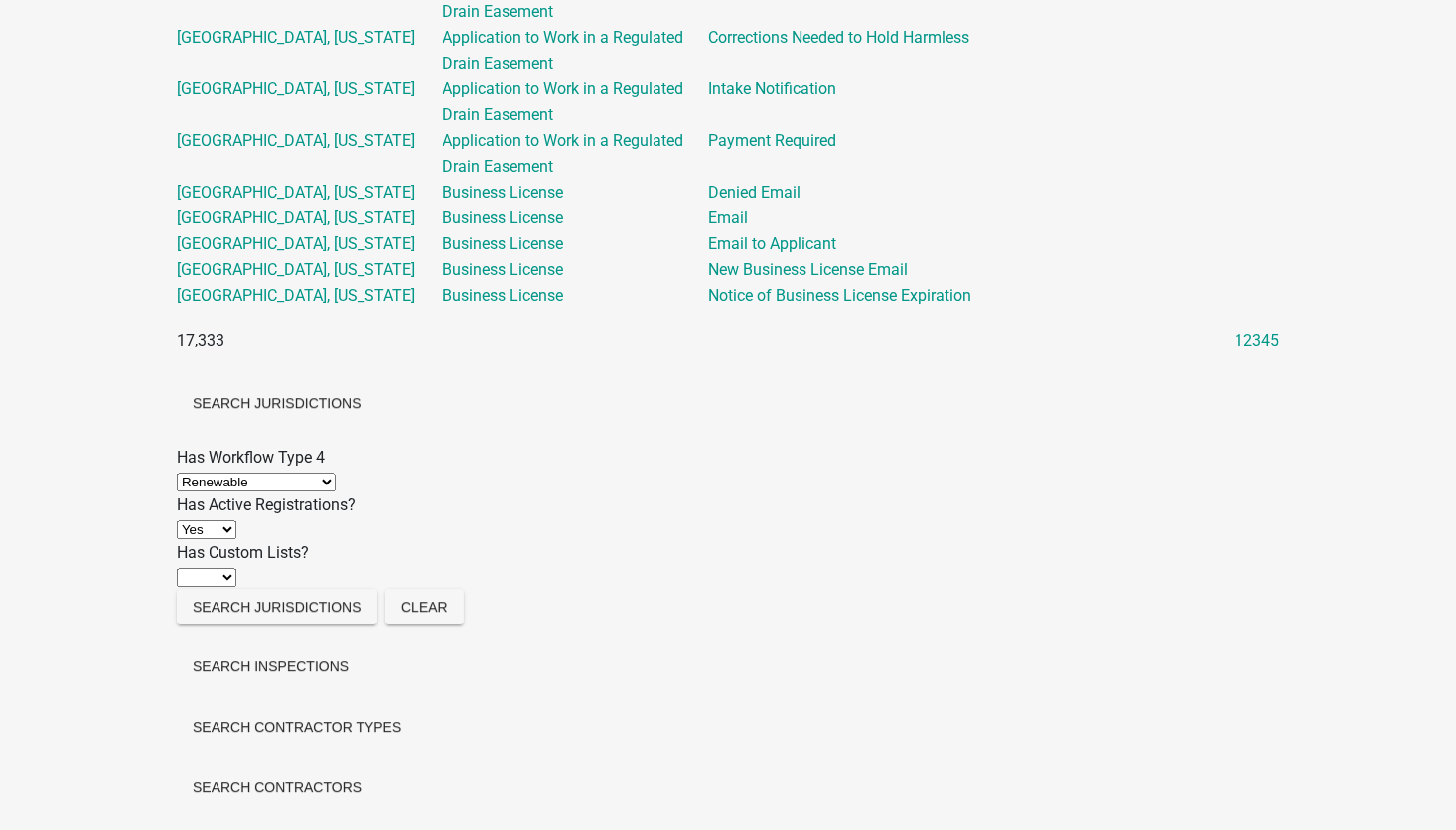 click on "Ignore No Yes" at bounding box center (207, 529) 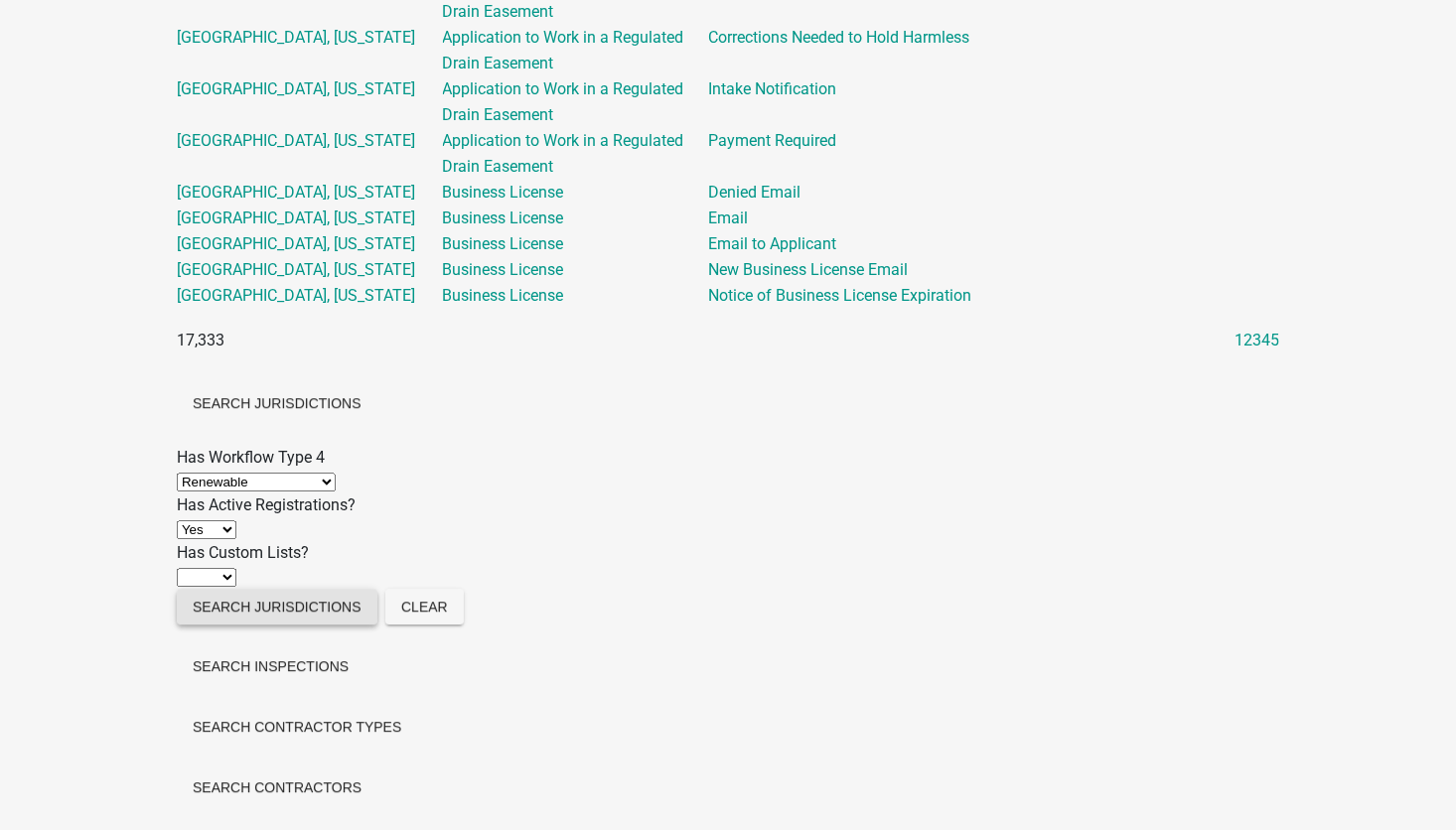 click on "Search Jurisdictions" at bounding box center [277, 607] 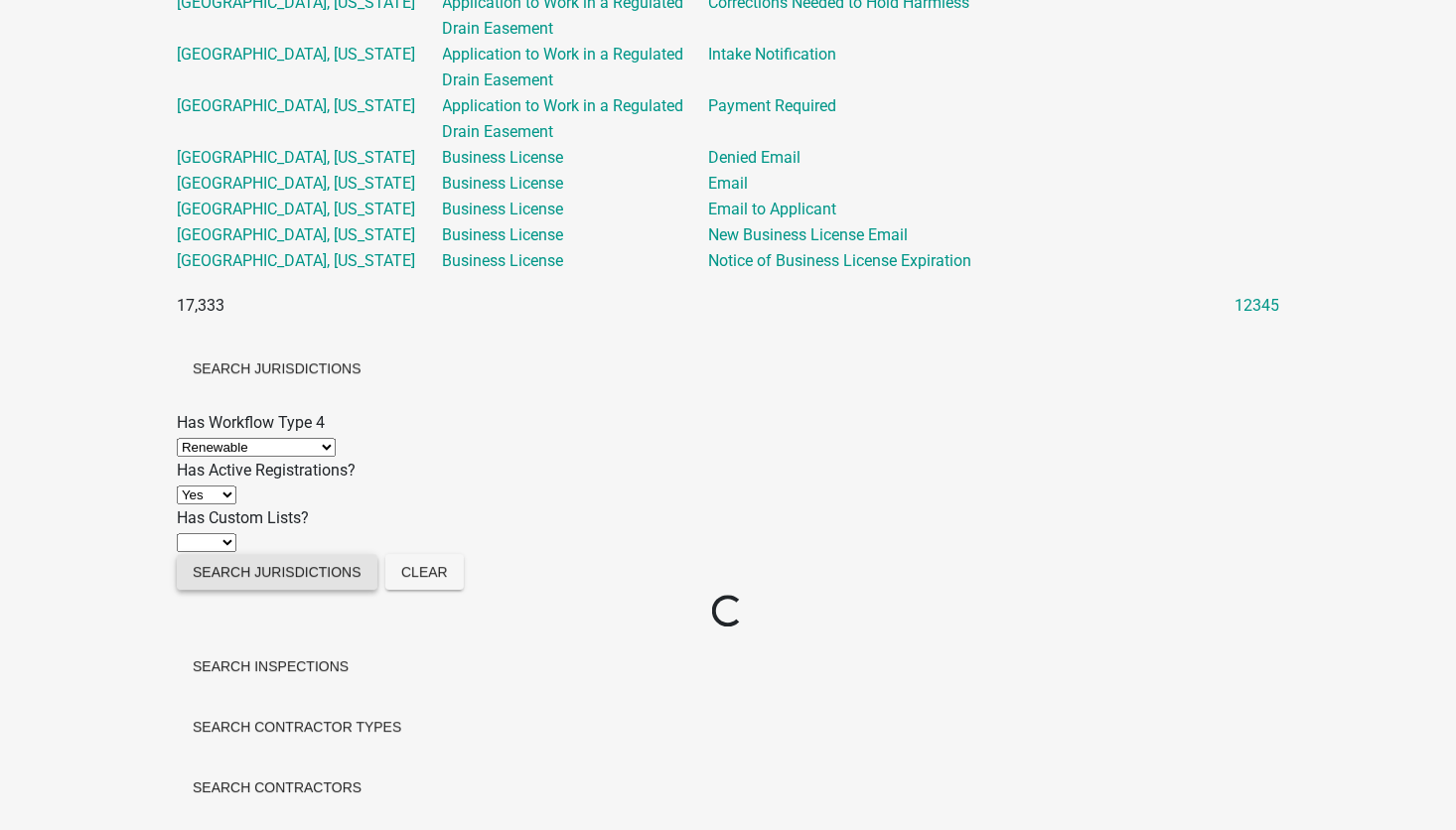 scroll, scrollTop: 3755, scrollLeft: 0, axis: vertical 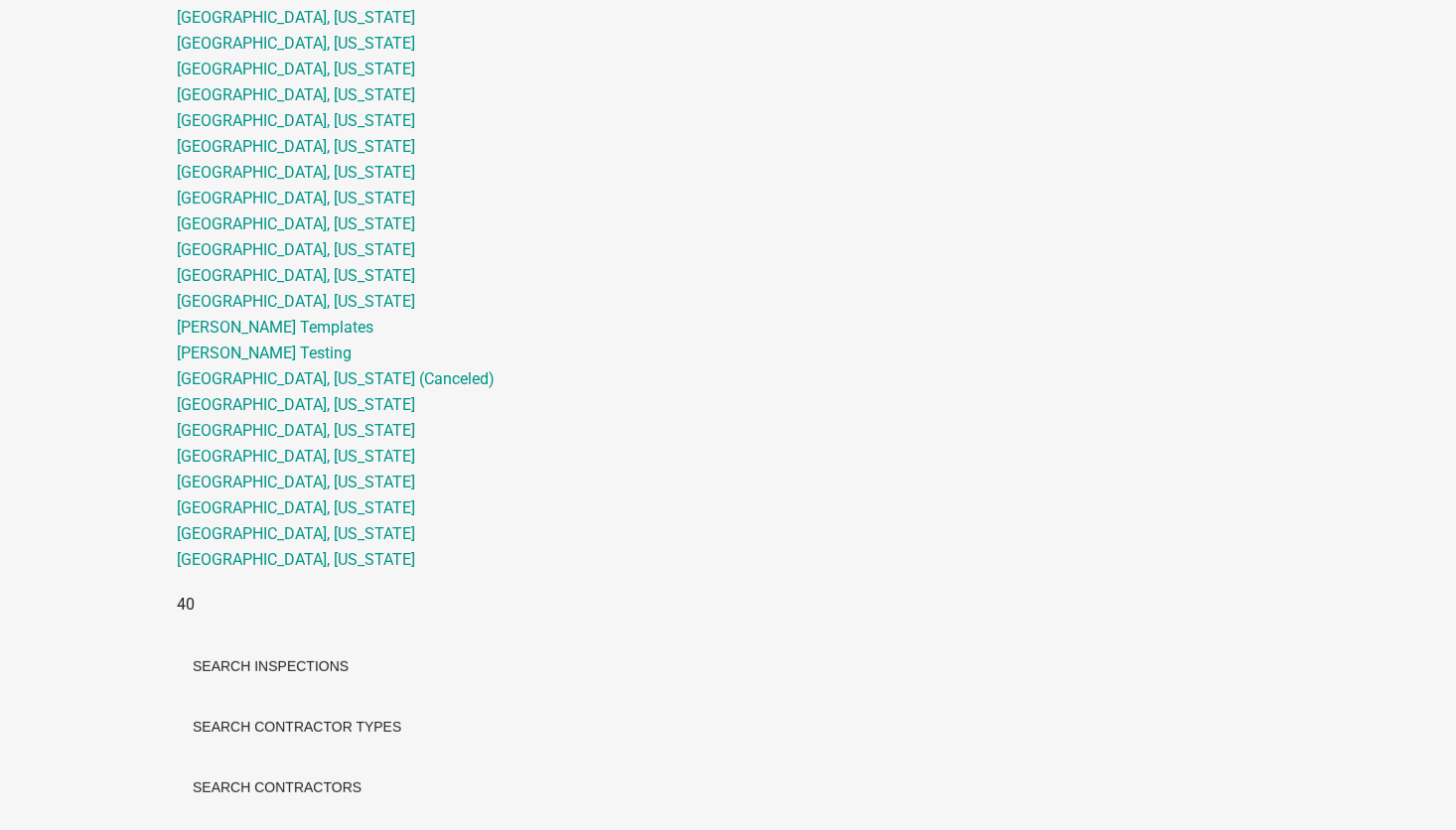 click on "Search Jurisdictions" at bounding box center [277, -532] 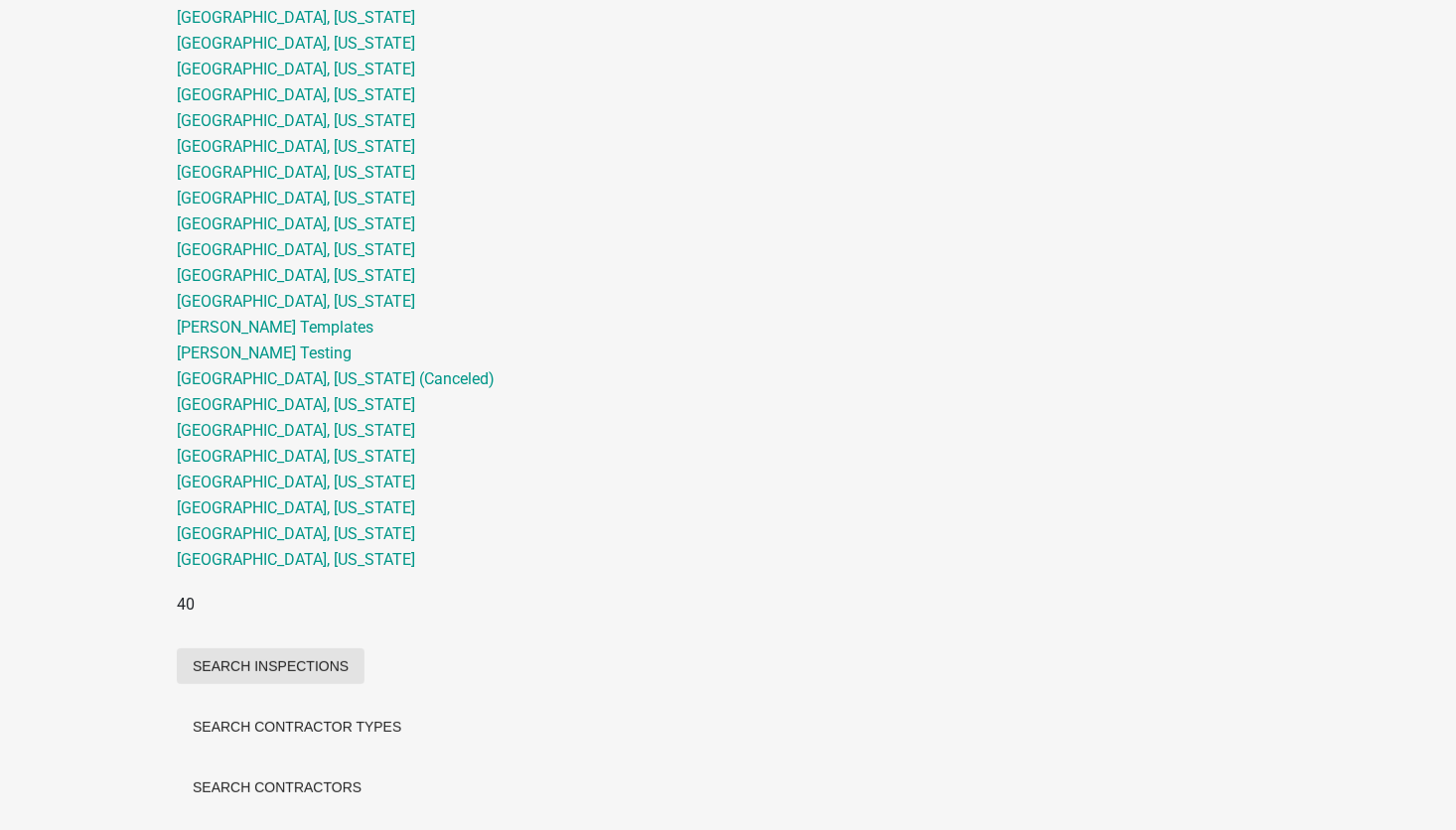 click on "Search Inspections" at bounding box center (270, 666) 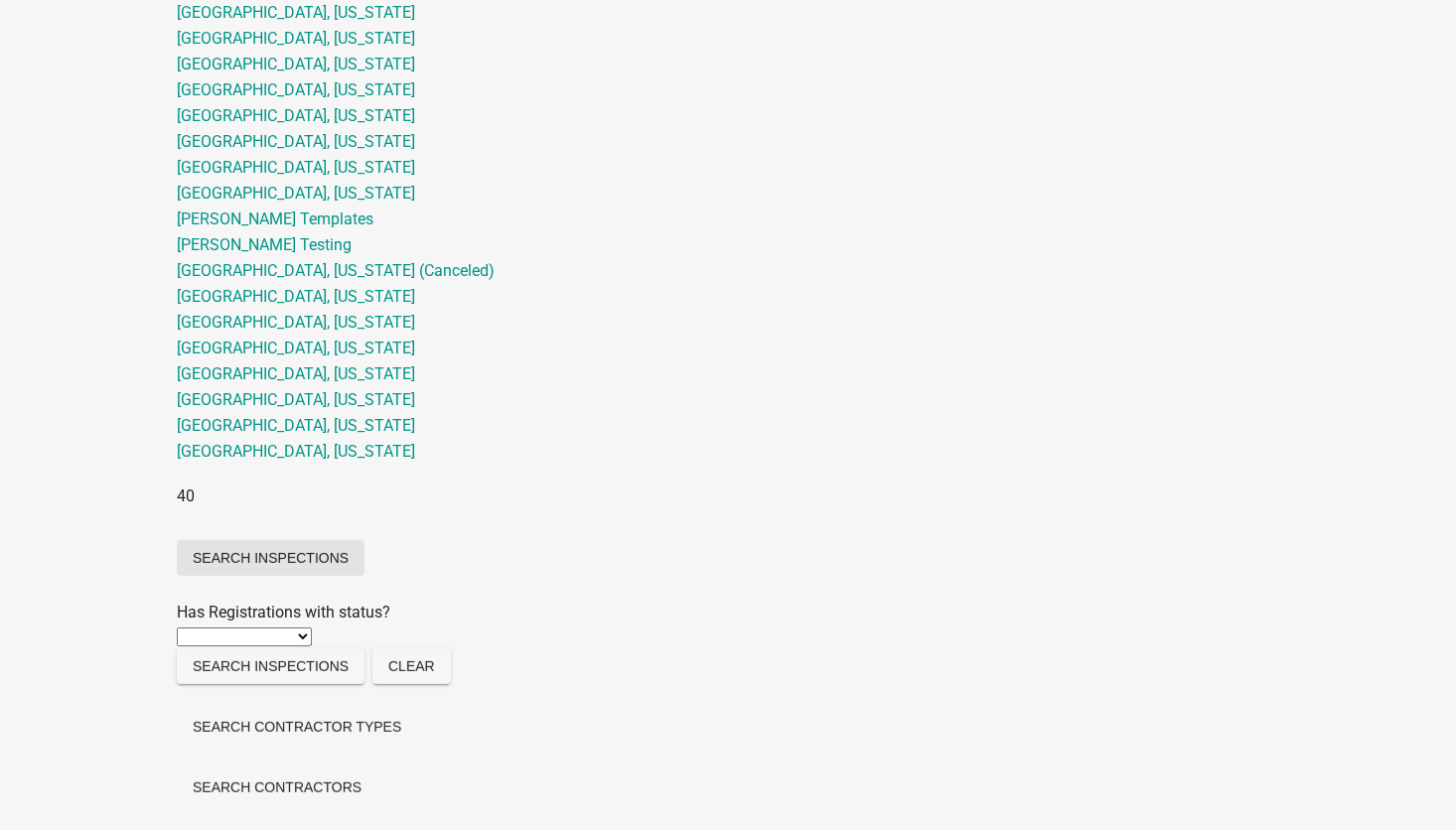 scroll, scrollTop: 6111, scrollLeft: 0, axis: vertical 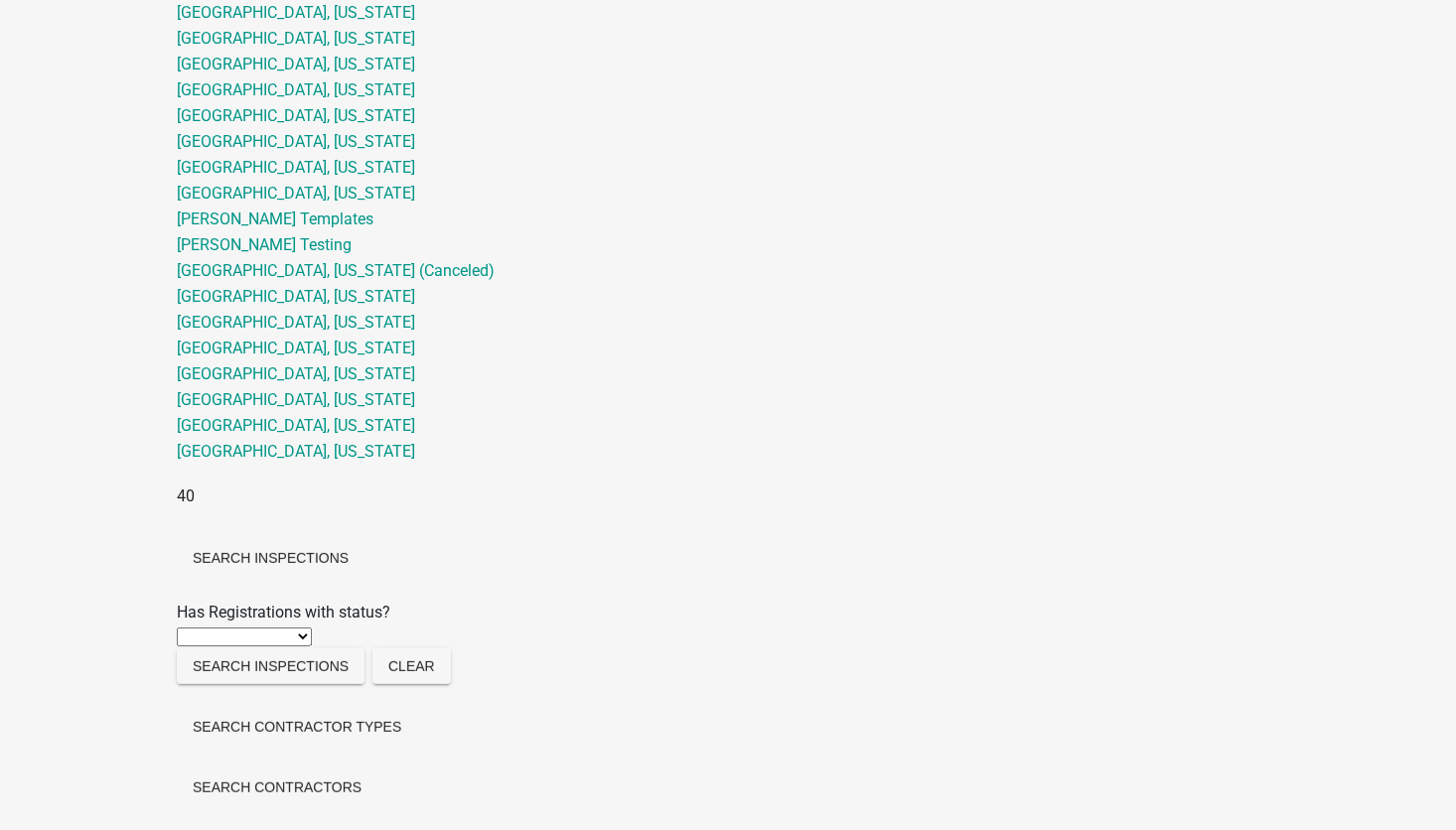 click on "Pending Schedule Pending Inspection Approved Denied Deleted Voided Requested Scheduled" at bounding box center [244, 636] 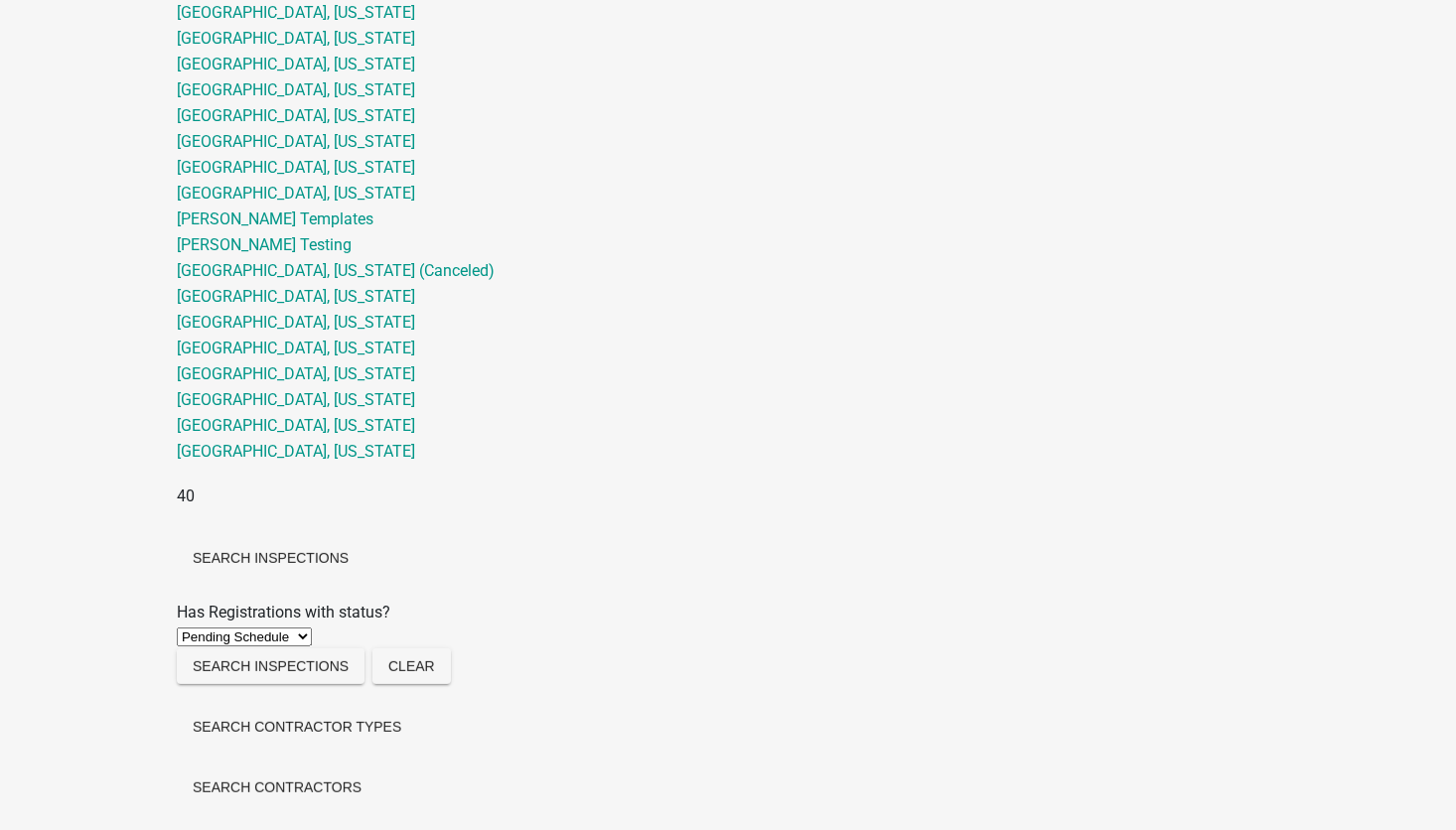 click on "Pending Schedule Pending Inspection Approved Denied Deleted Voided Requested Scheduled" at bounding box center [244, 636] 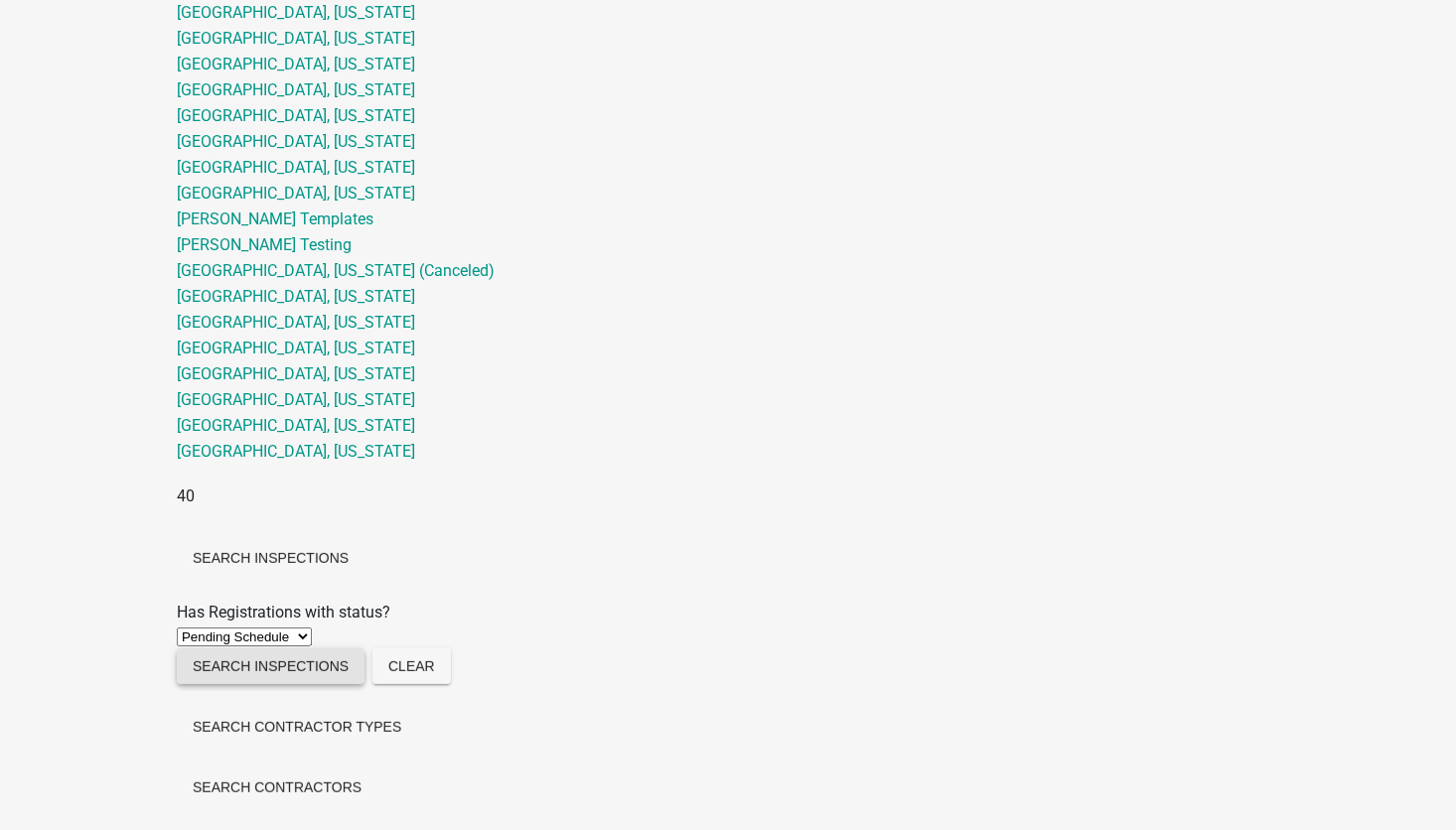 click on "Search Inspections" at bounding box center [270, 666] 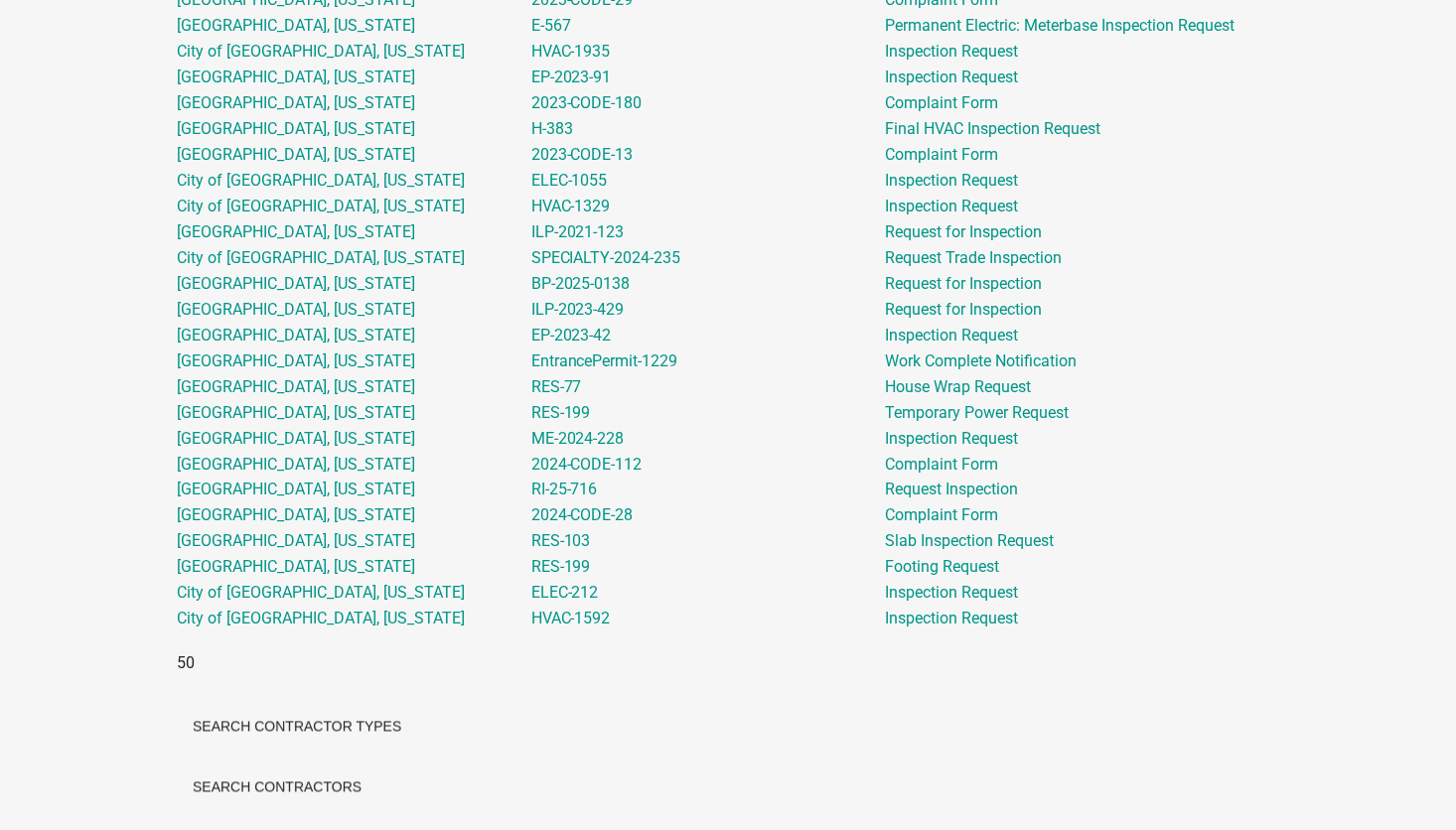 scroll, scrollTop: 8792, scrollLeft: 0, axis: vertical 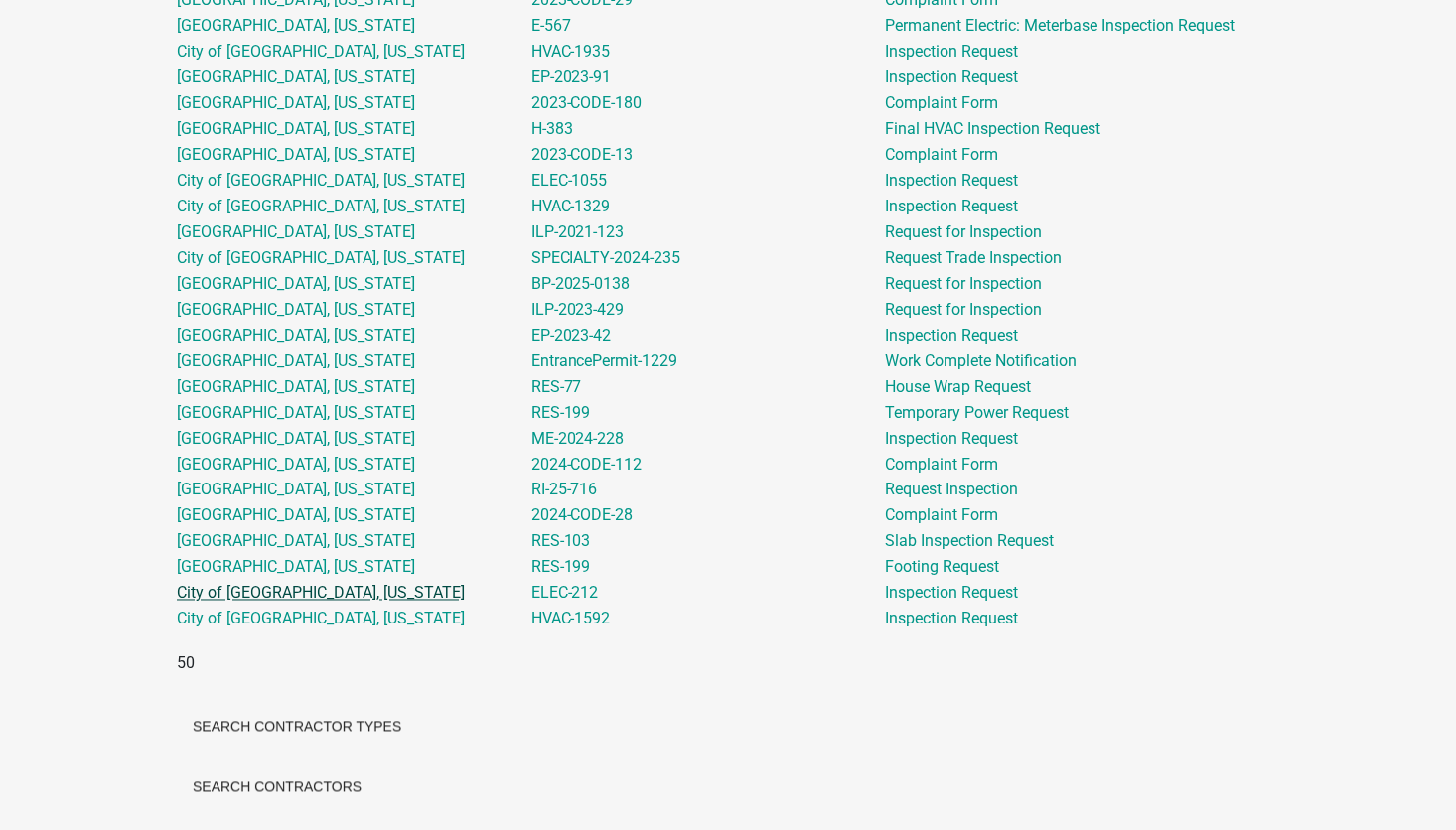 click on "City of [GEOGRAPHIC_DATA], [US_STATE]" 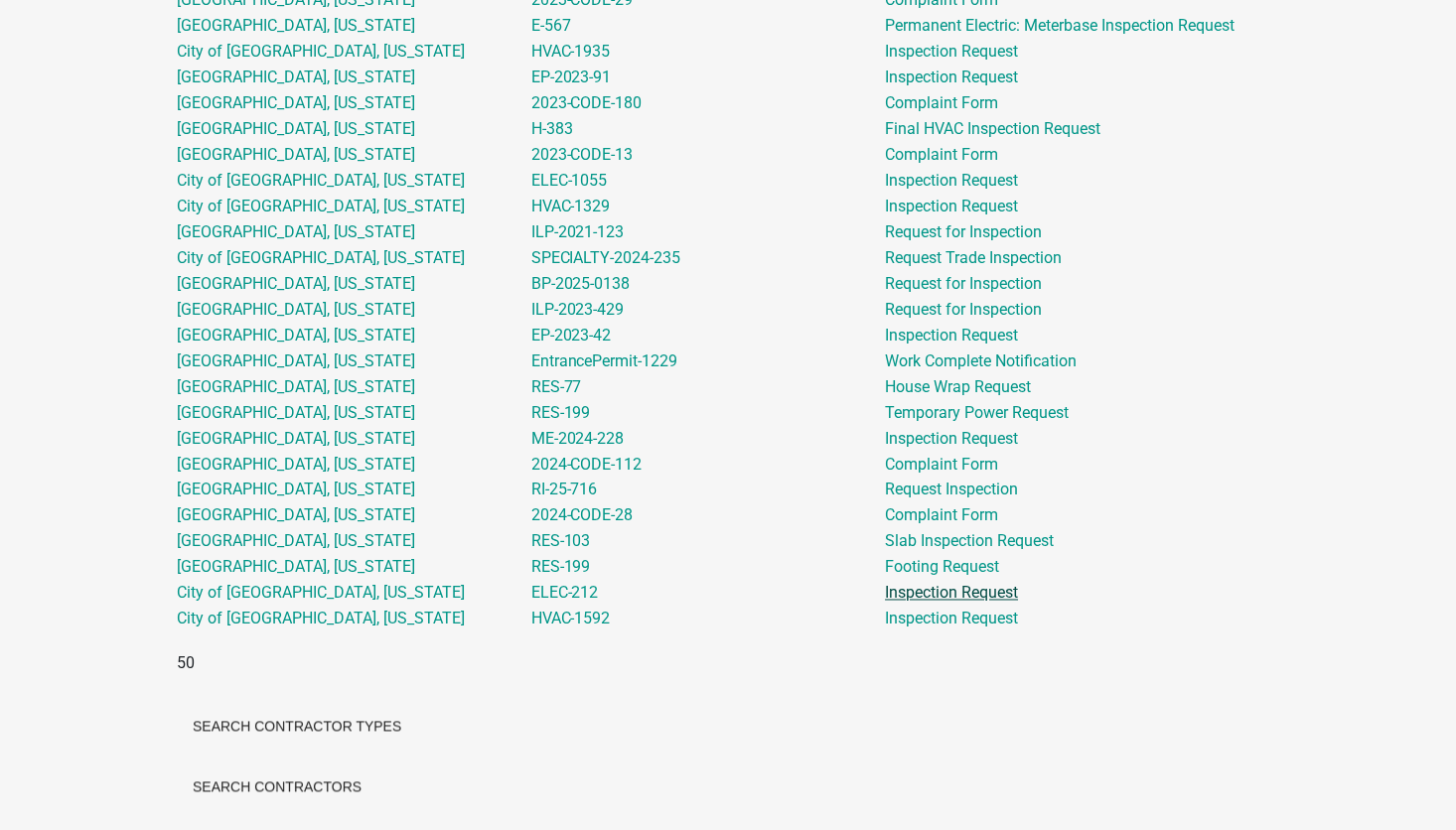 click on "Inspection Request" 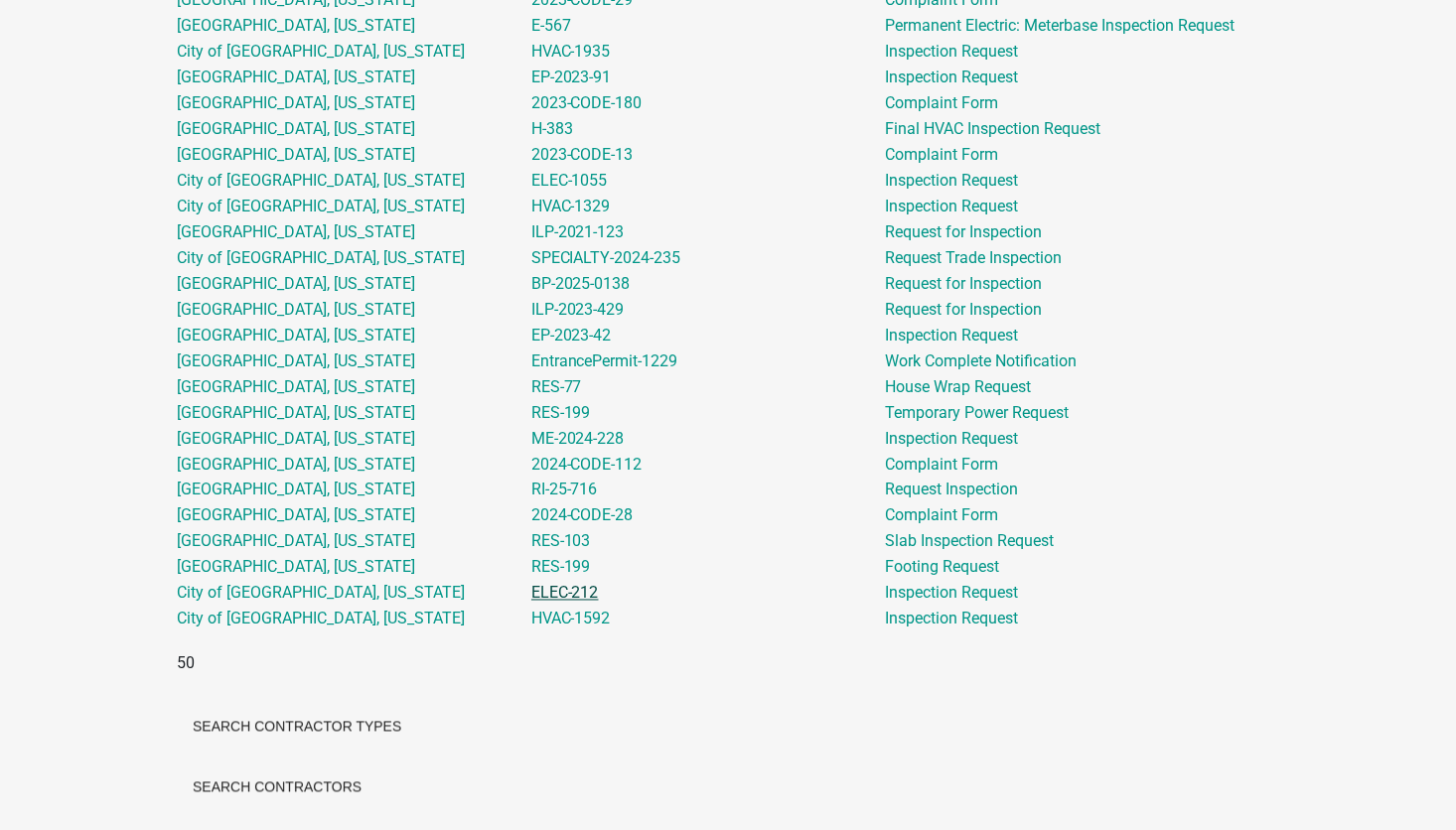 click on "ELEC-212" 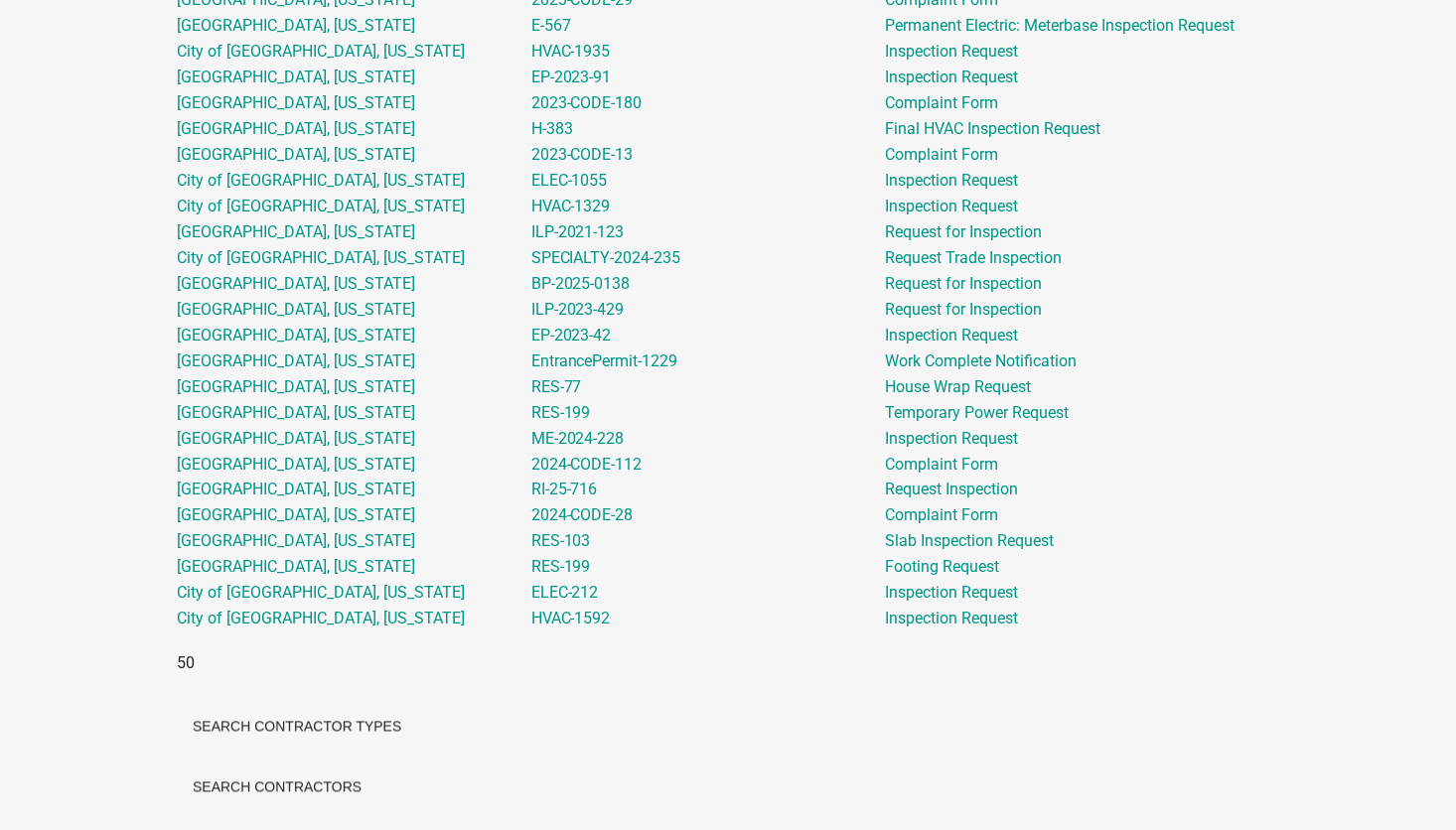 click on "Search Contractor Types" at bounding box center (728, 729) 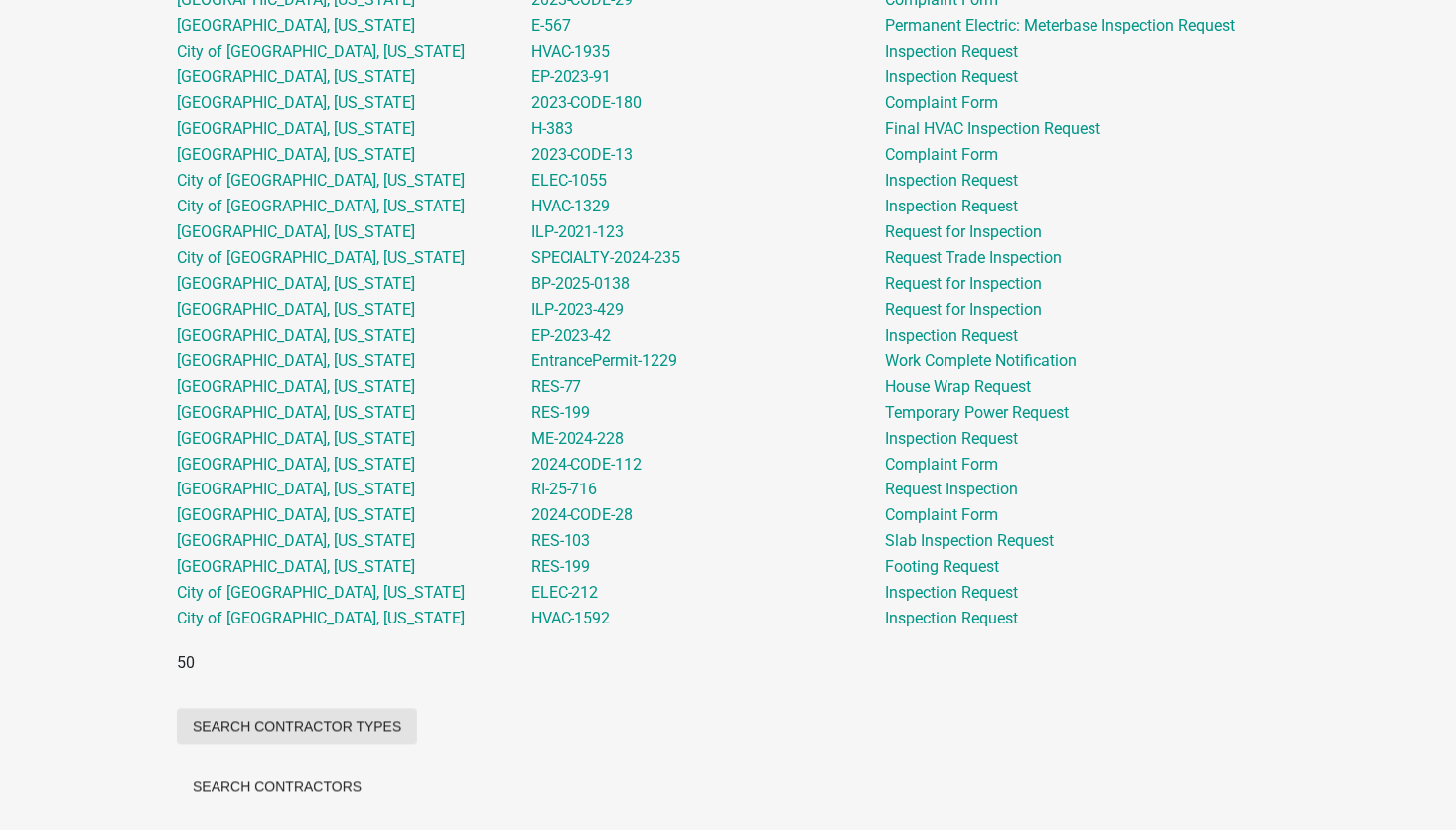 click on "Search Contractor Types" at bounding box center [297, 727] 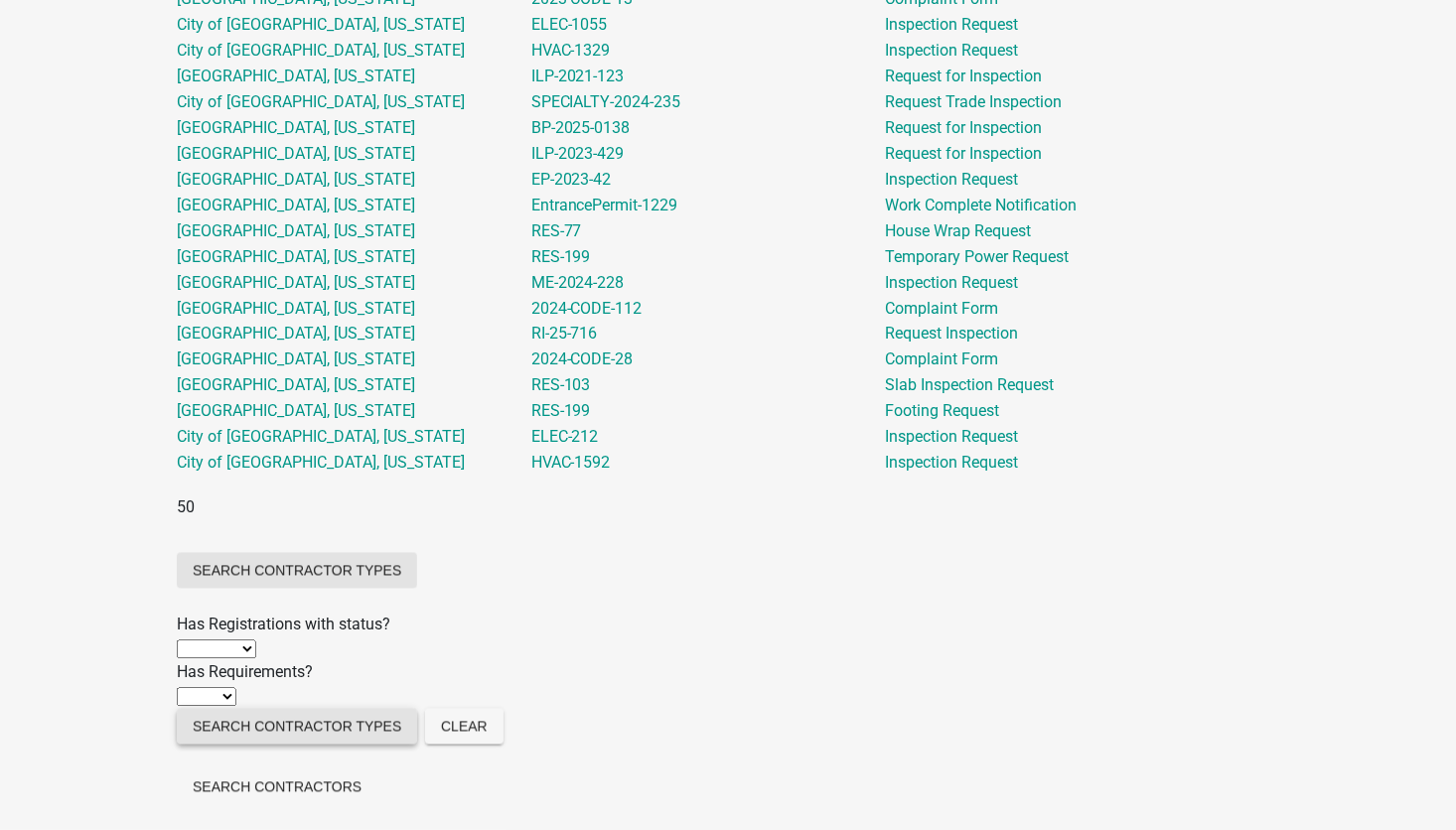 scroll, scrollTop: 9082, scrollLeft: 0, axis: vertical 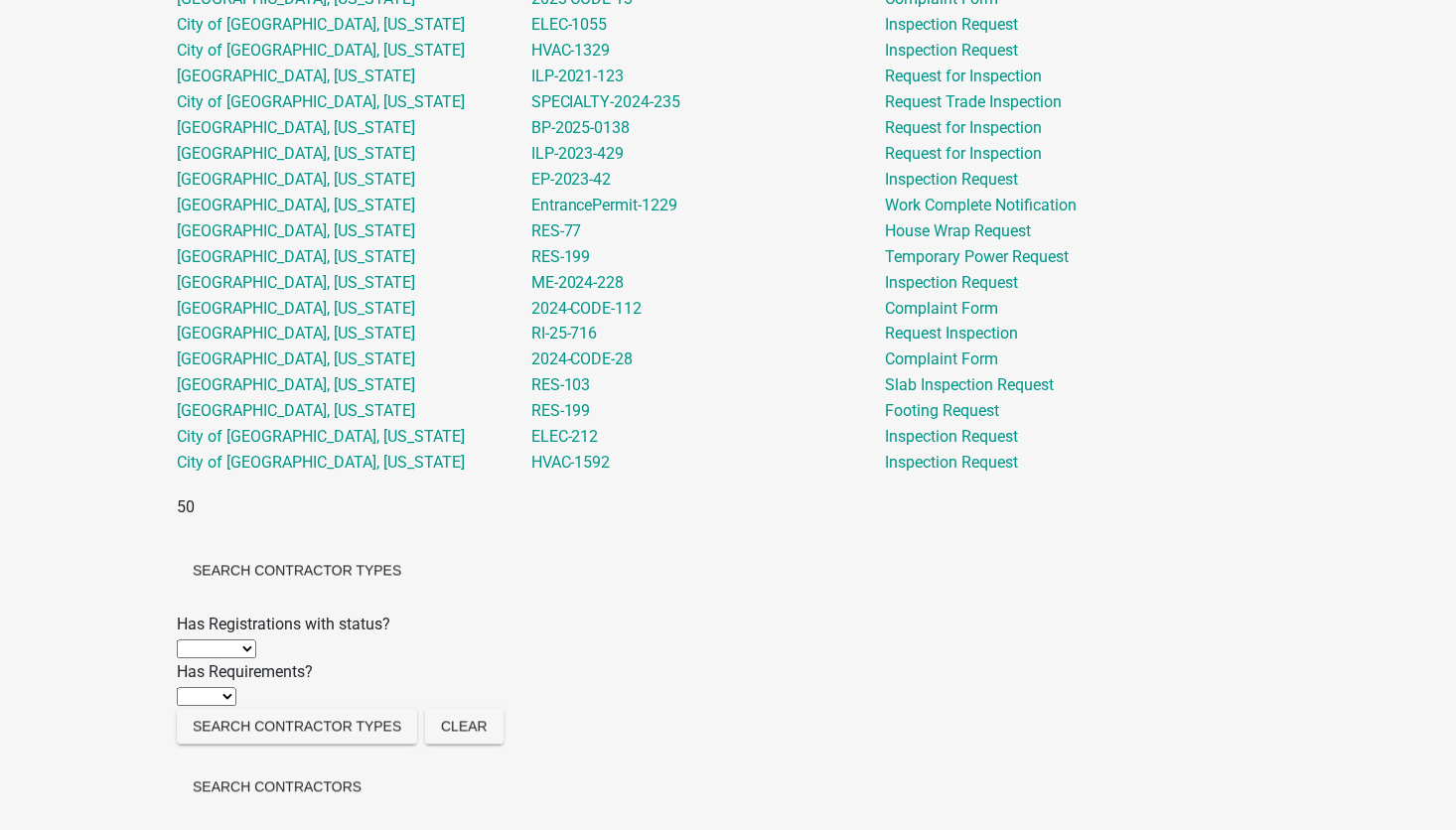 click on "Ignore Pending Approved Denied Expired Inactive Deleted Renewed Disabled" at bounding box center (217, 649) 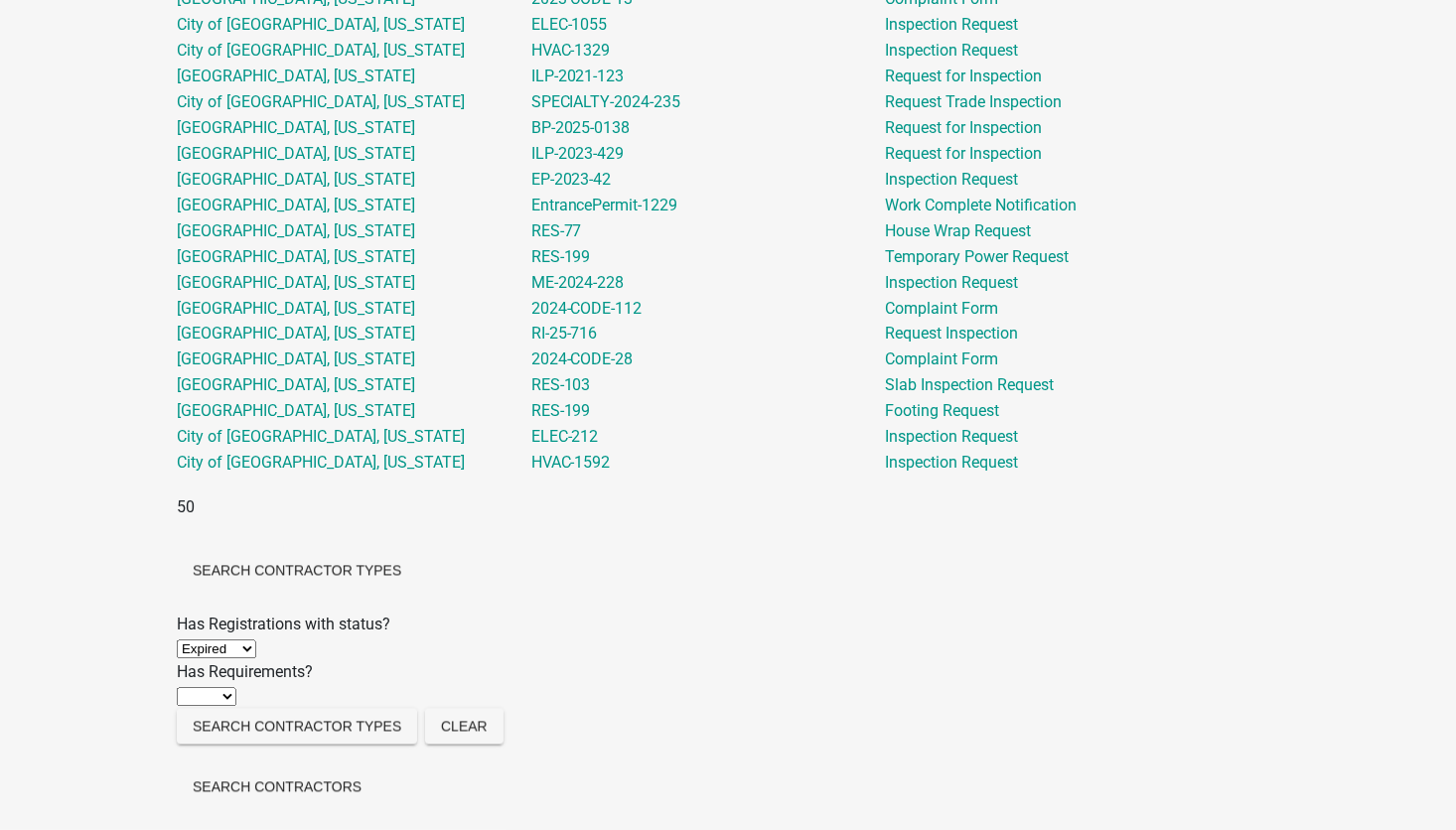 click on "Ignore Pending Approved Denied Expired Inactive Deleted Renewed Disabled" at bounding box center (217, 649) 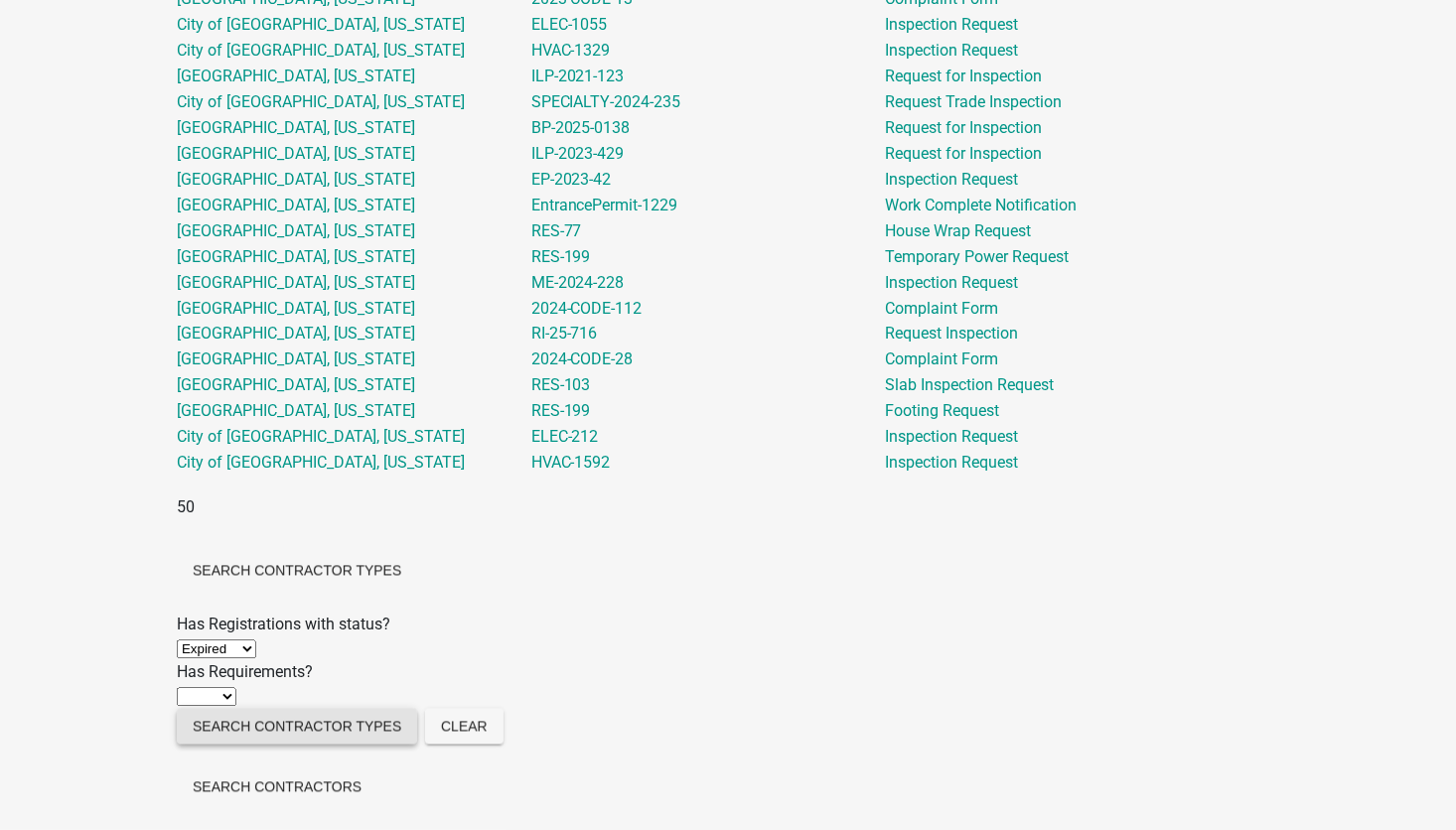 click on "Search Contractor Types" at bounding box center (297, 727) 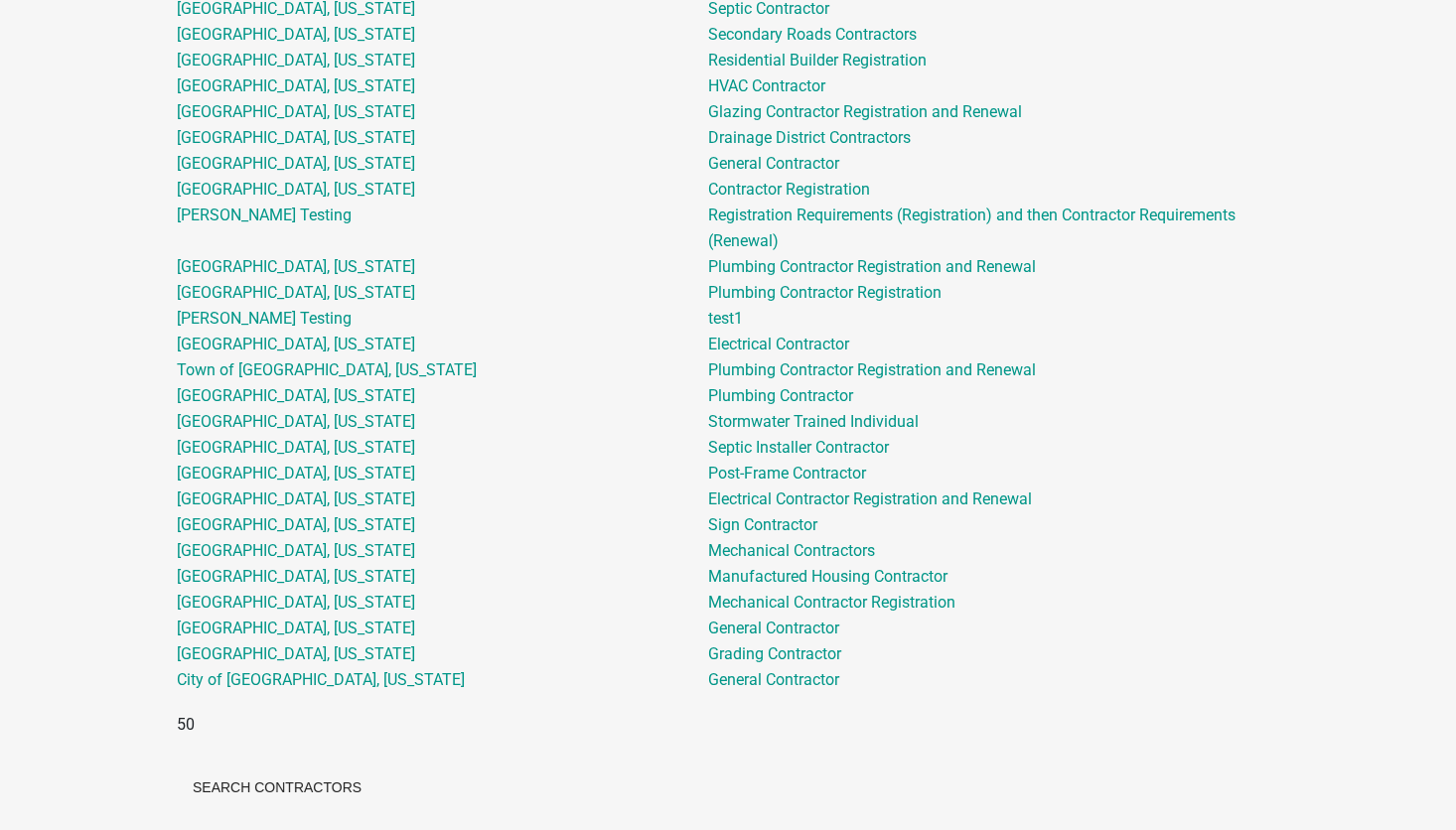 scroll, scrollTop: 9082, scrollLeft: 0, axis: vertical 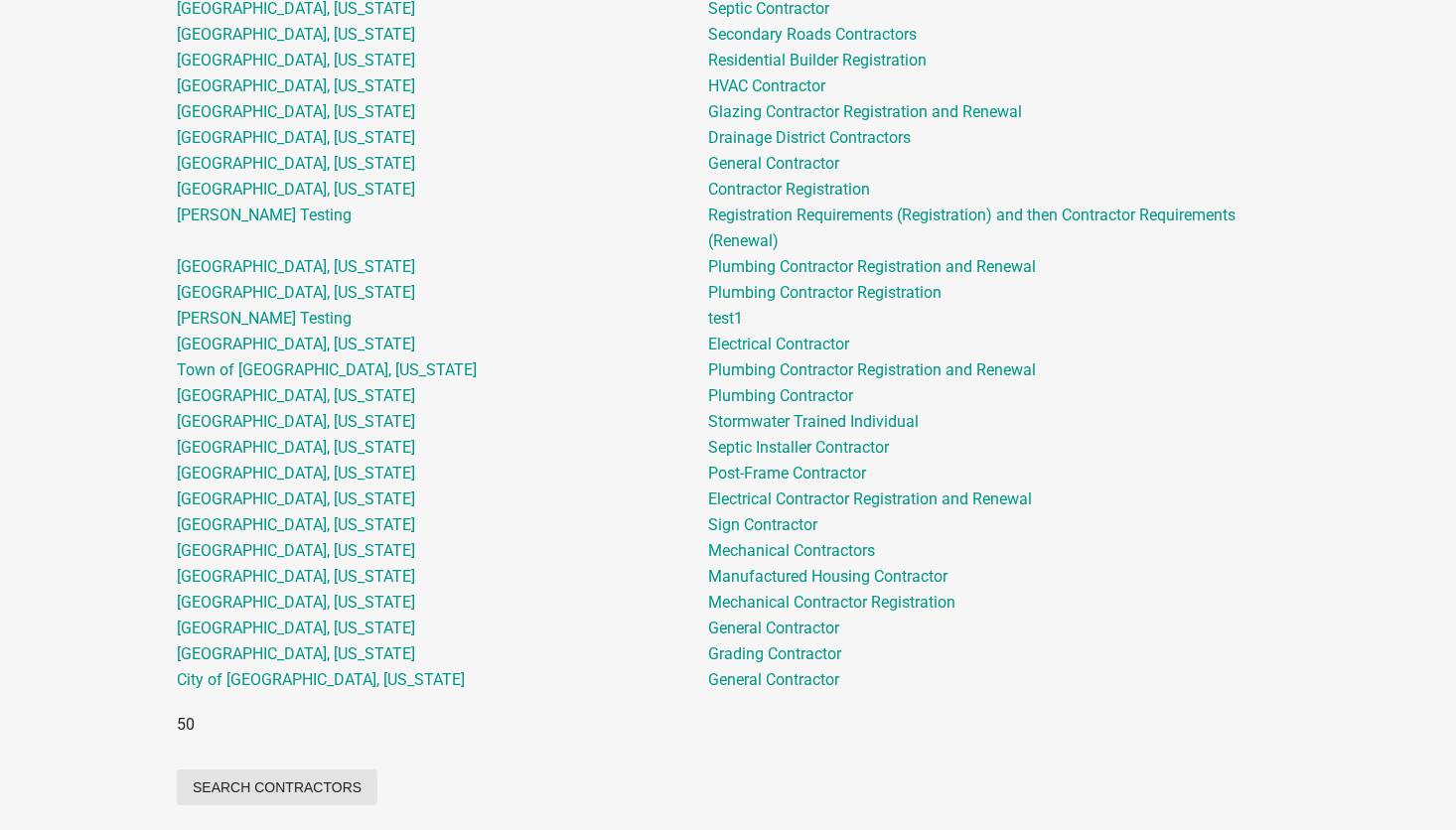 click on "Search Contractors" at bounding box center (277, 787) 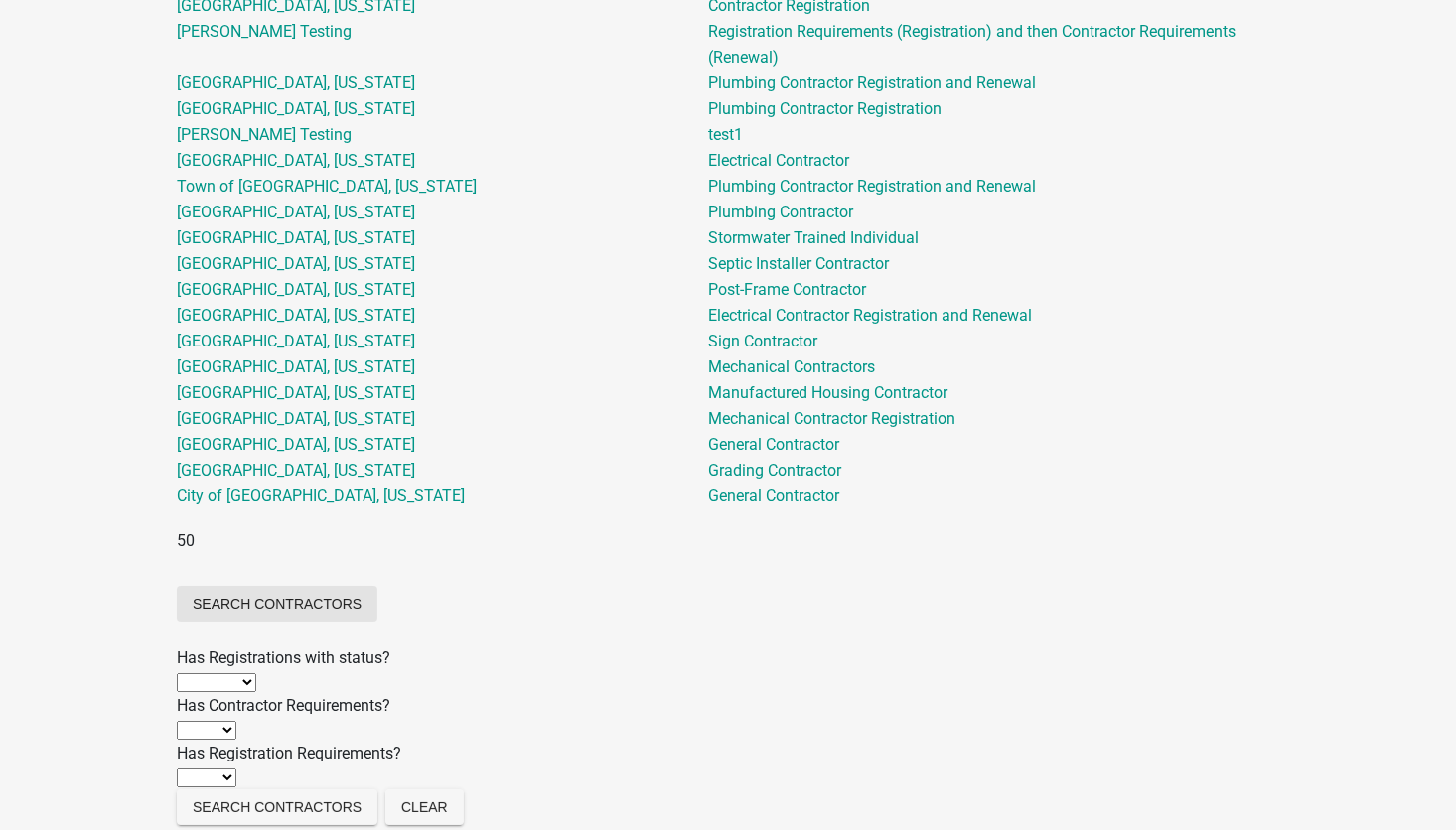 click on "Search Contractors" at bounding box center [277, 604] 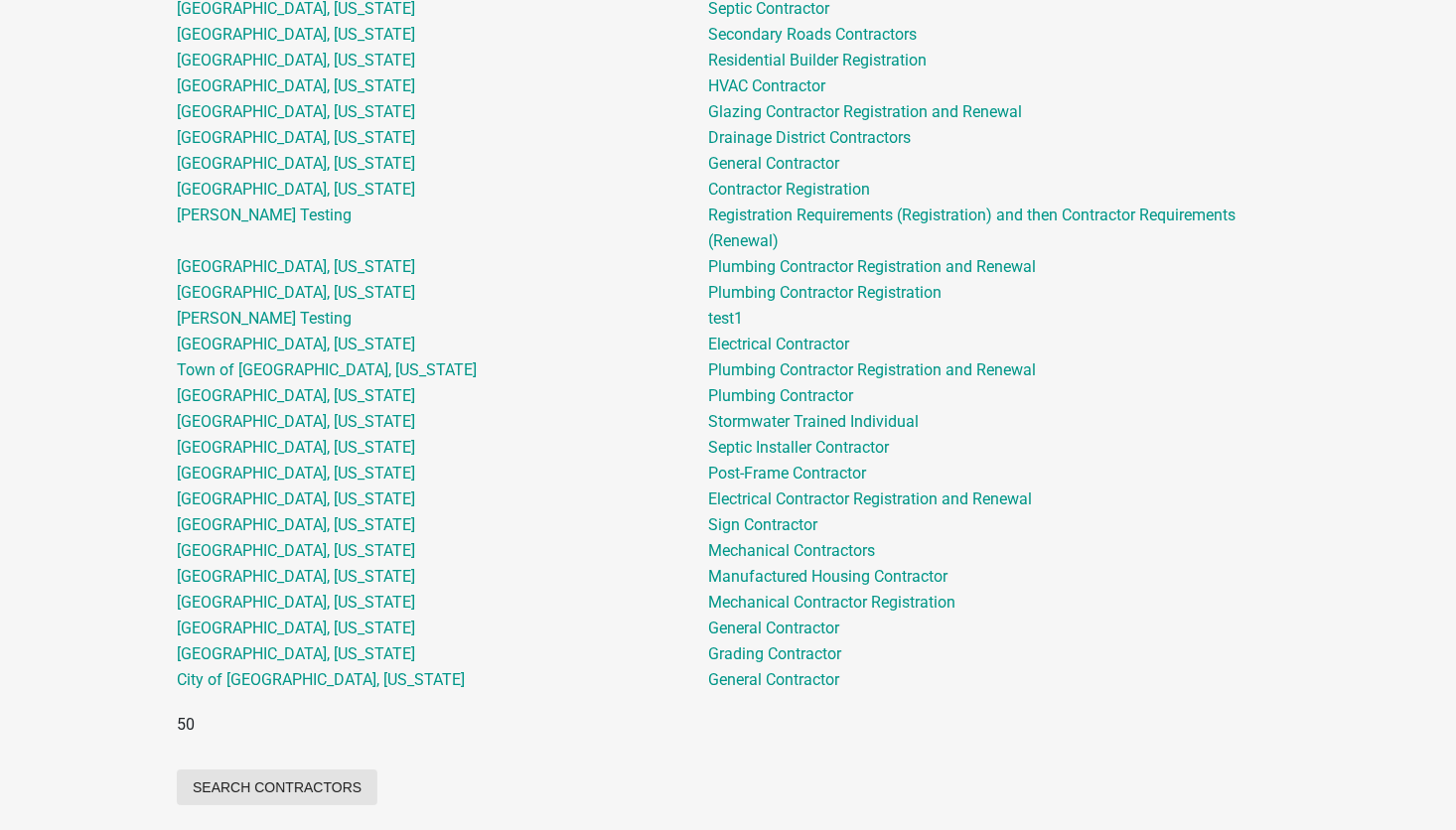 scroll, scrollTop: 9205, scrollLeft: 0, axis: vertical 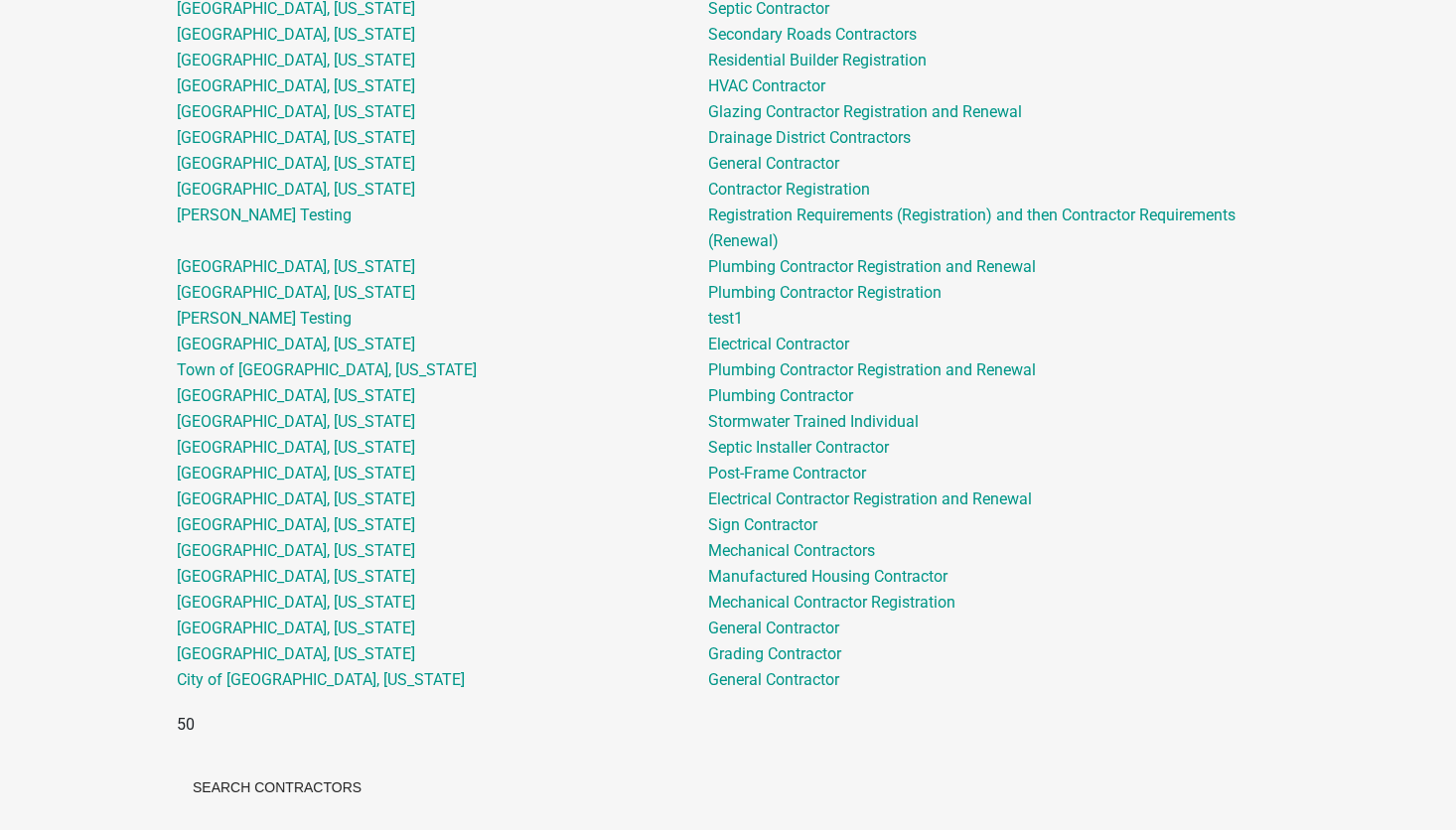 click on "Search Contractor Types" at bounding box center (297, -852) 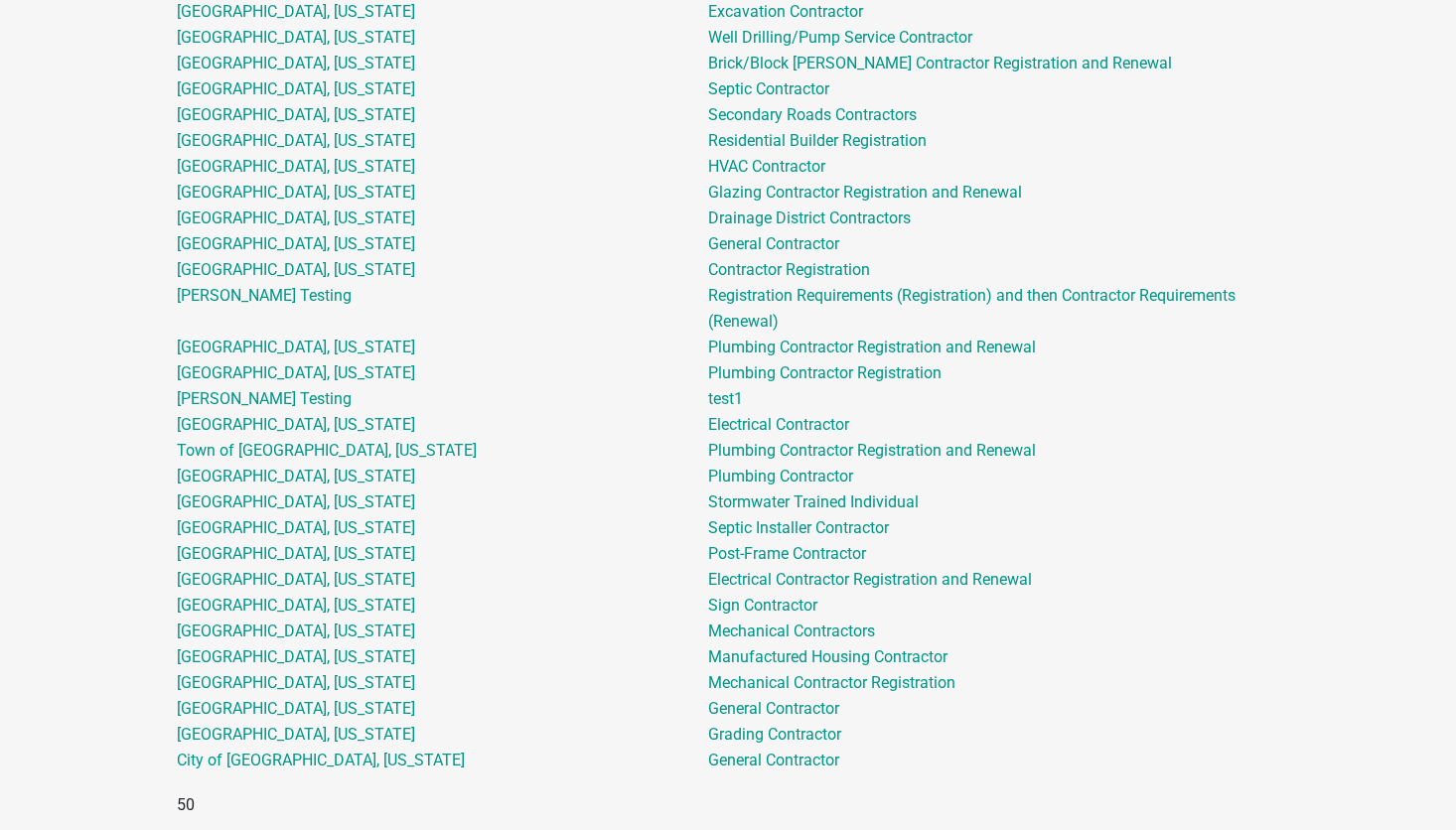 scroll, scrollTop: 8792, scrollLeft: 0, axis: vertical 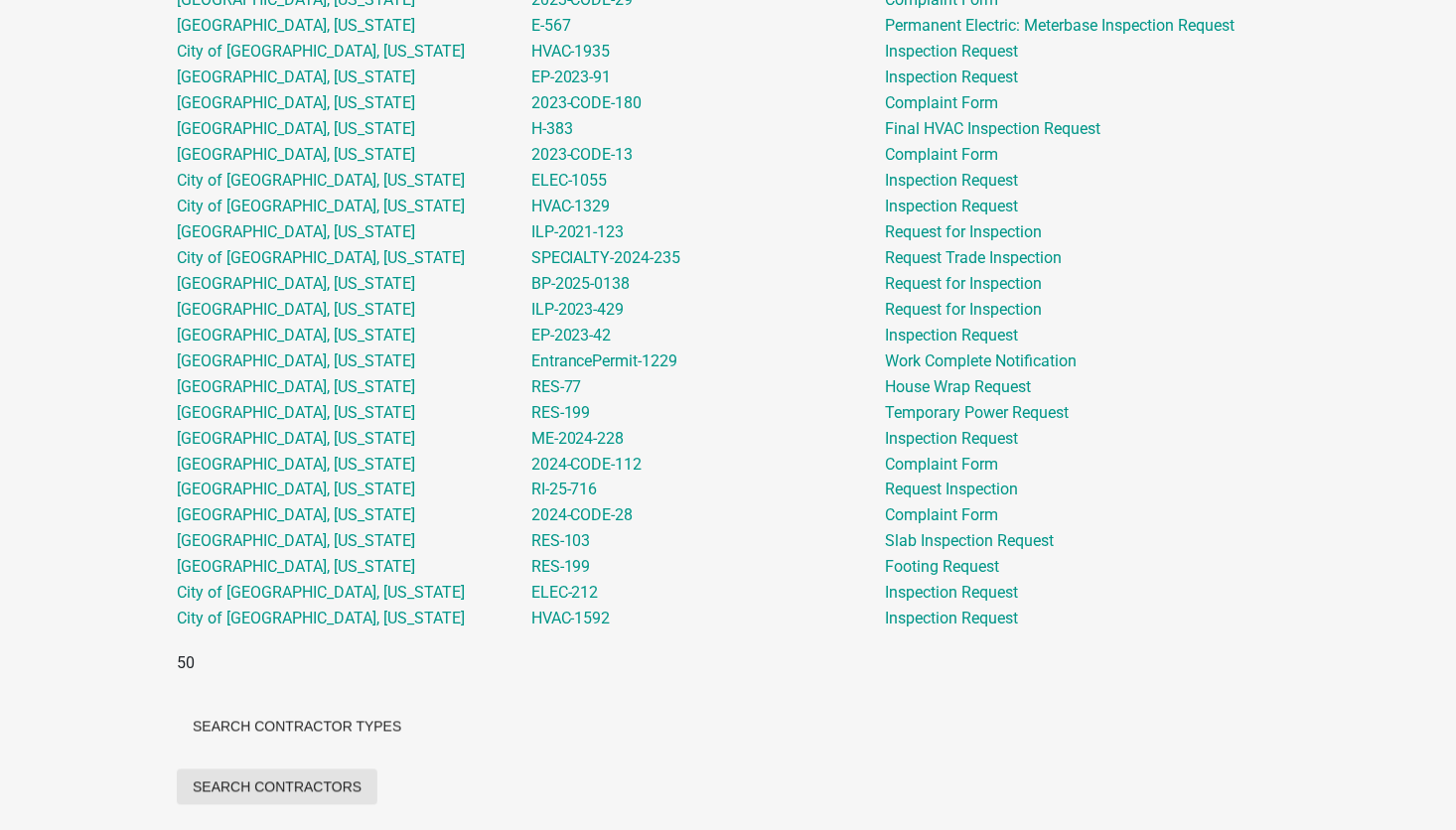 click on "Search Contractors" at bounding box center [277, 787] 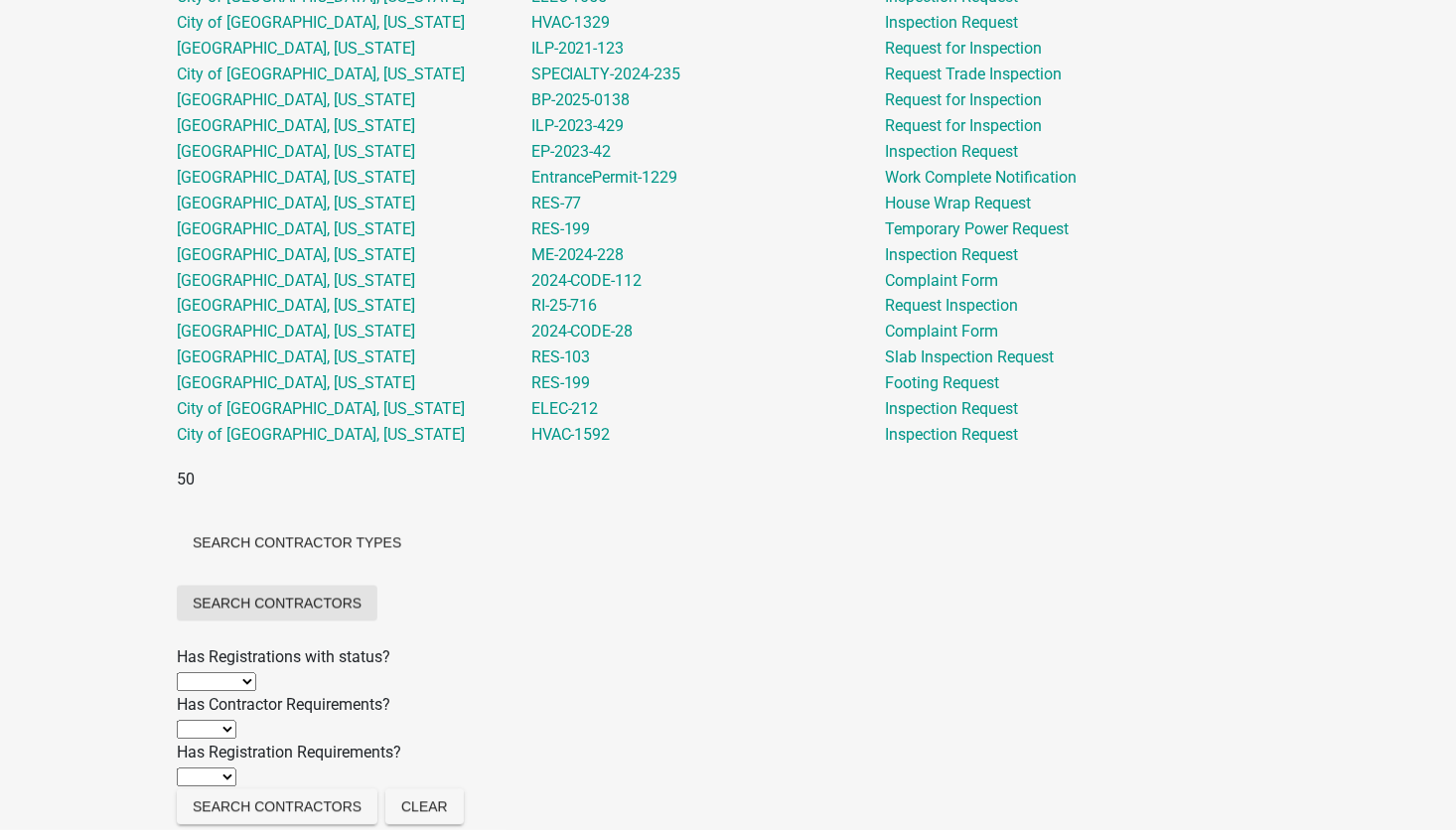 click on "Search Contractors" at bounding box center [277, 604] 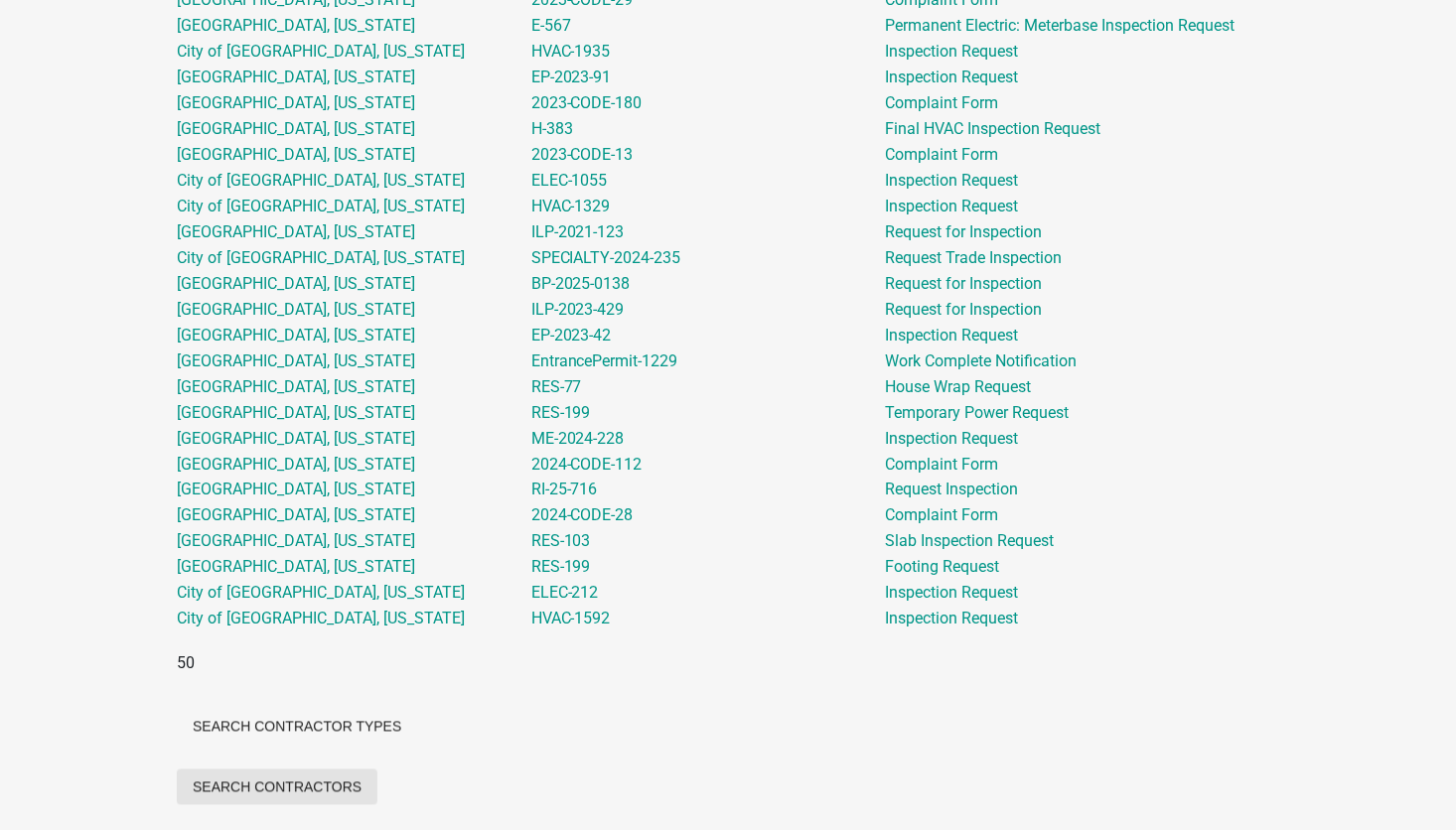 click on "Search Contractors" at bounding box center [277, 787] 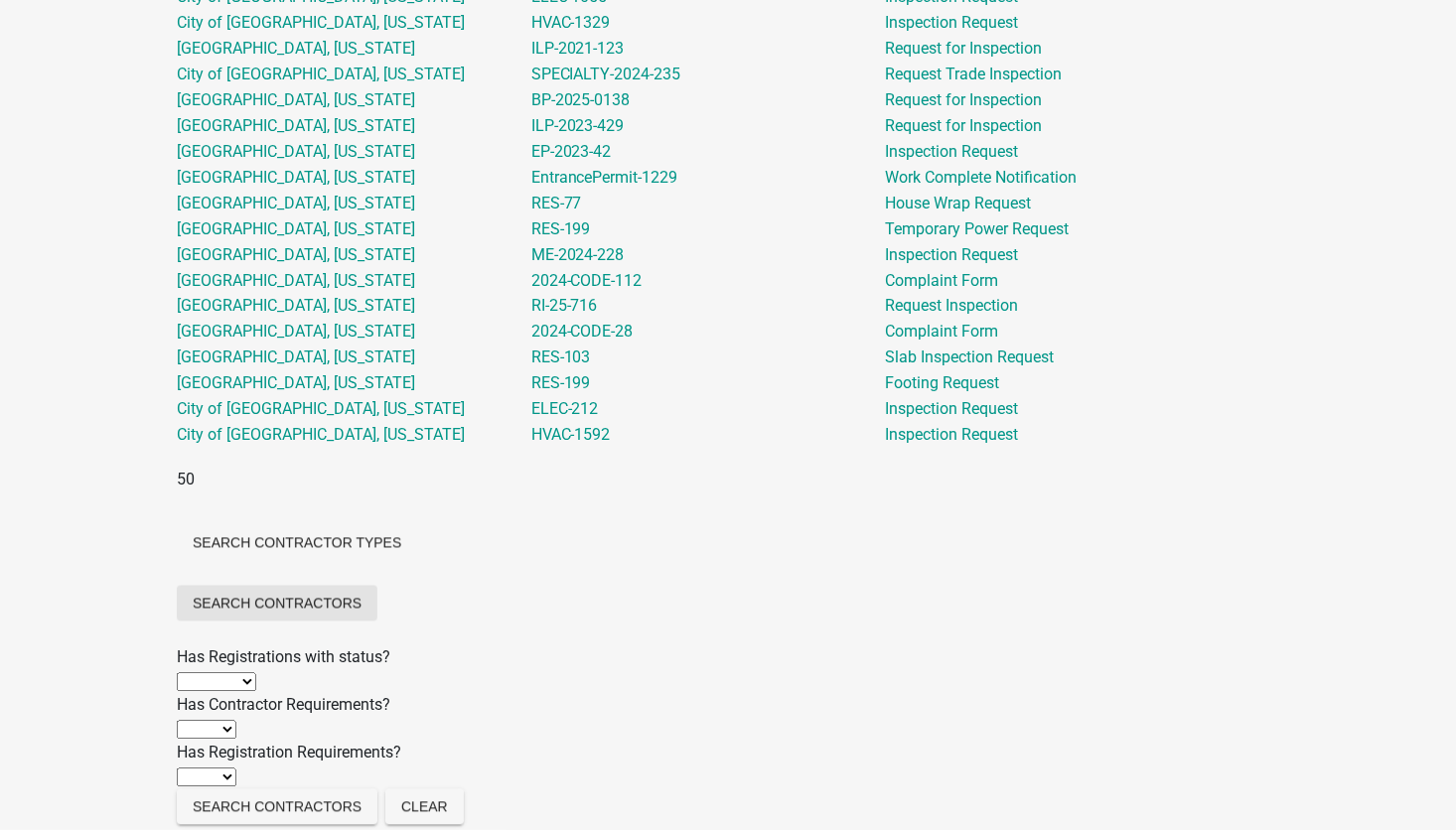 scroll, scrollTop: 9188, scrollLeft: 0, axis: vertical 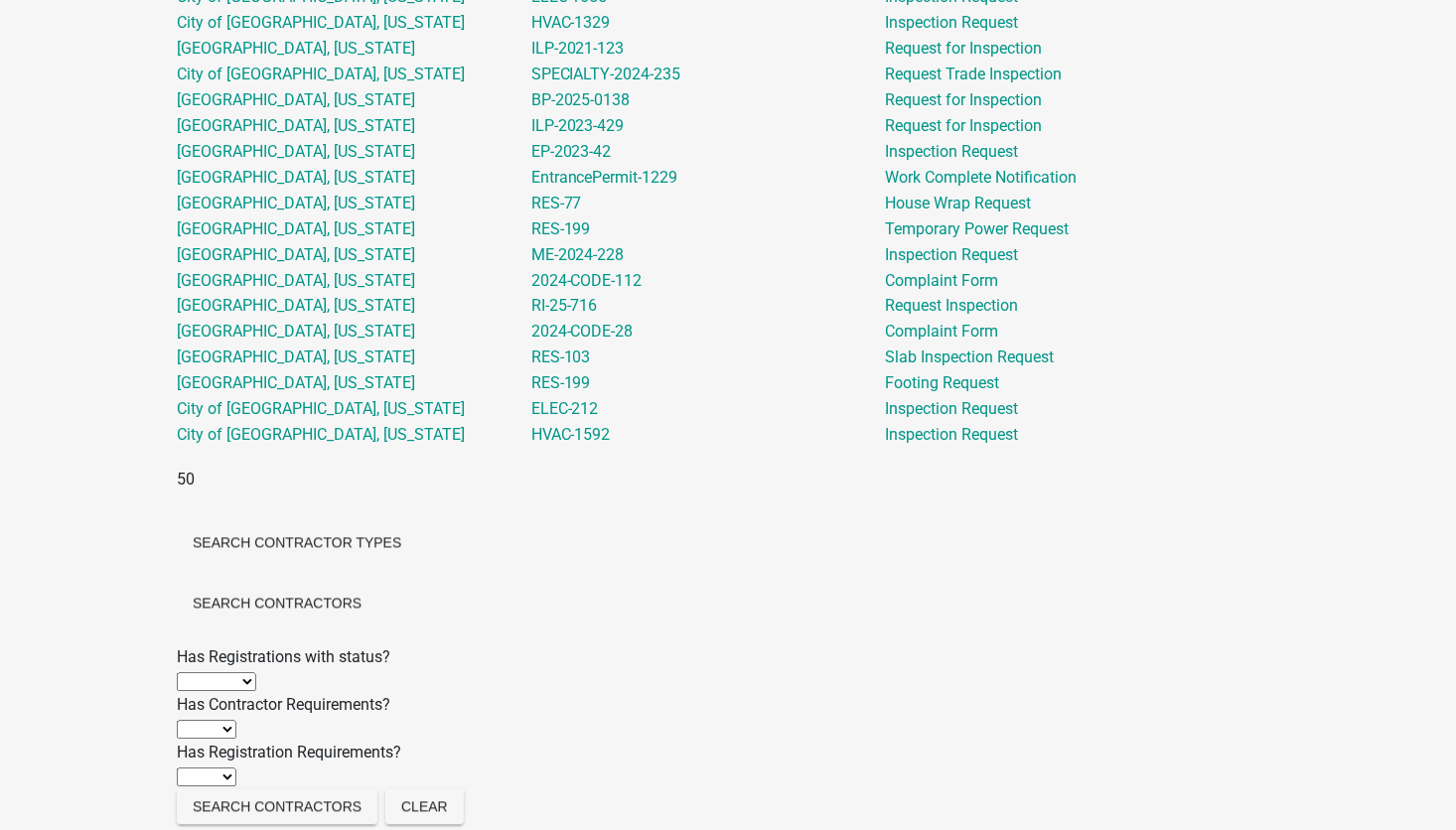 click on "Ignore Pending Approved Denied Expired Inactive Deleted Renewed Disabled" at bounding box center (217, 682) 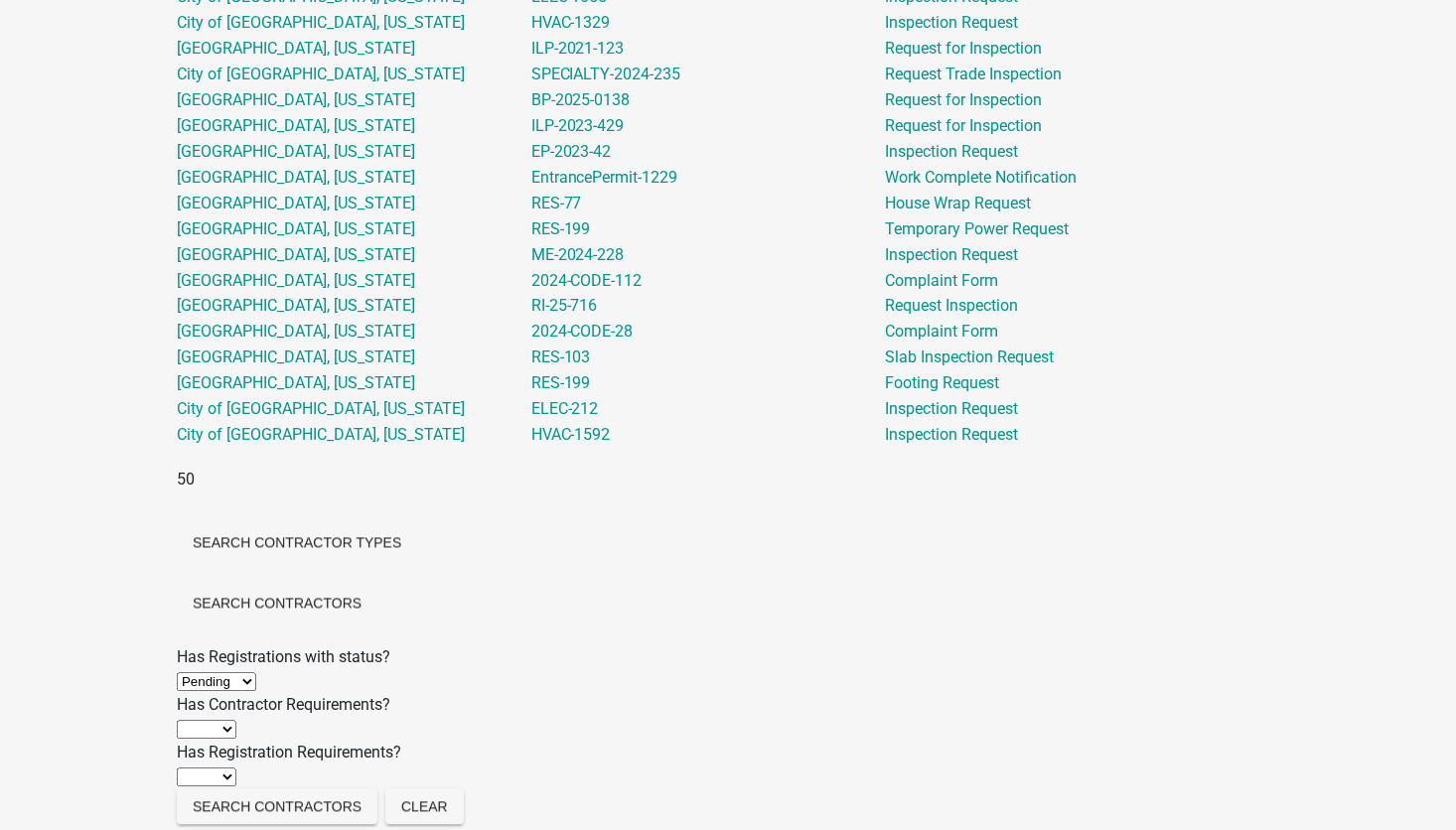 click on "Ignore Pending Approved Denied Expired Inactive Deleted Renewed Disabled" at bounding box center (217, 682) 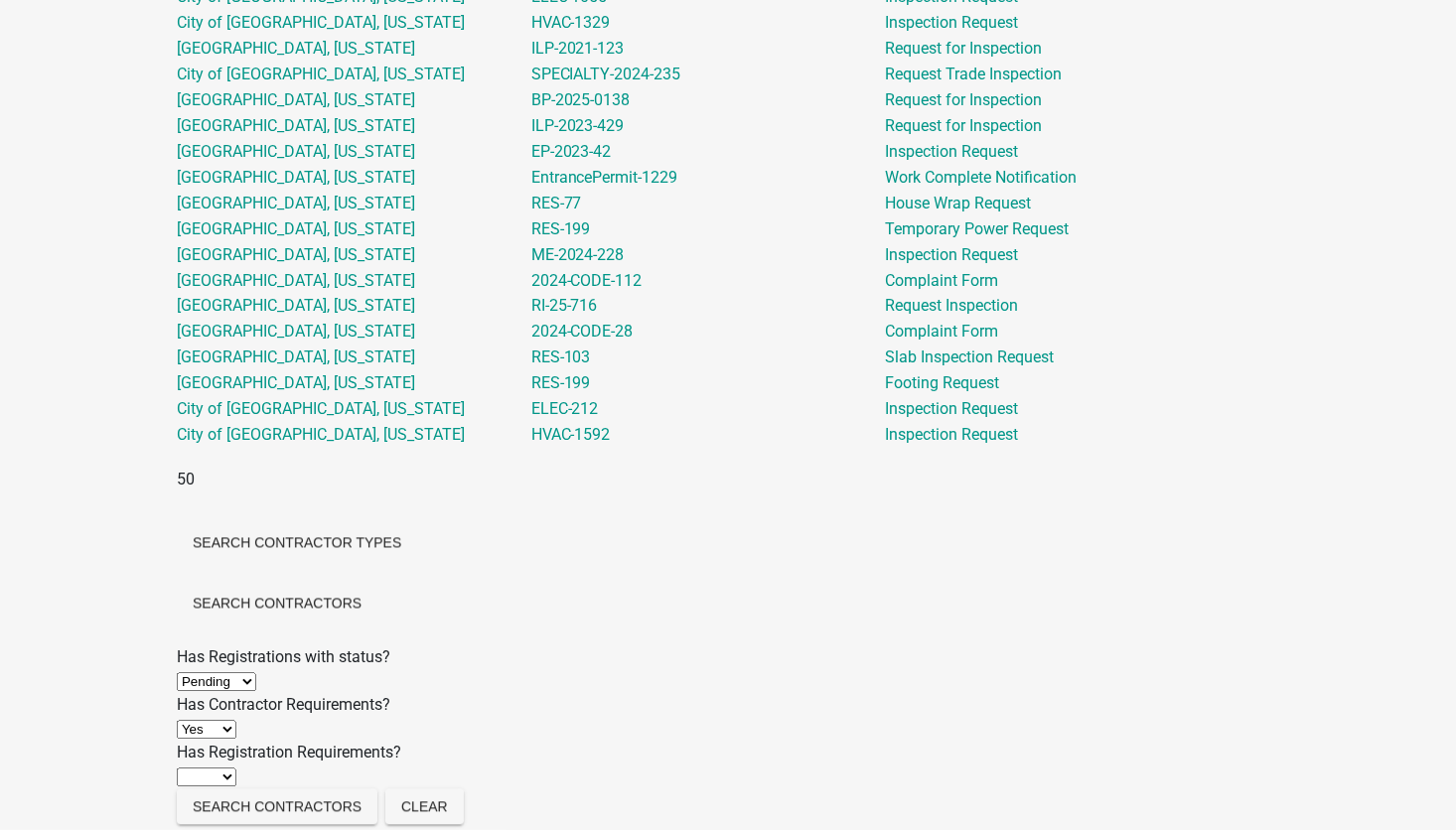 click on "Ignore No Yes" at bounding box center (207, 730) 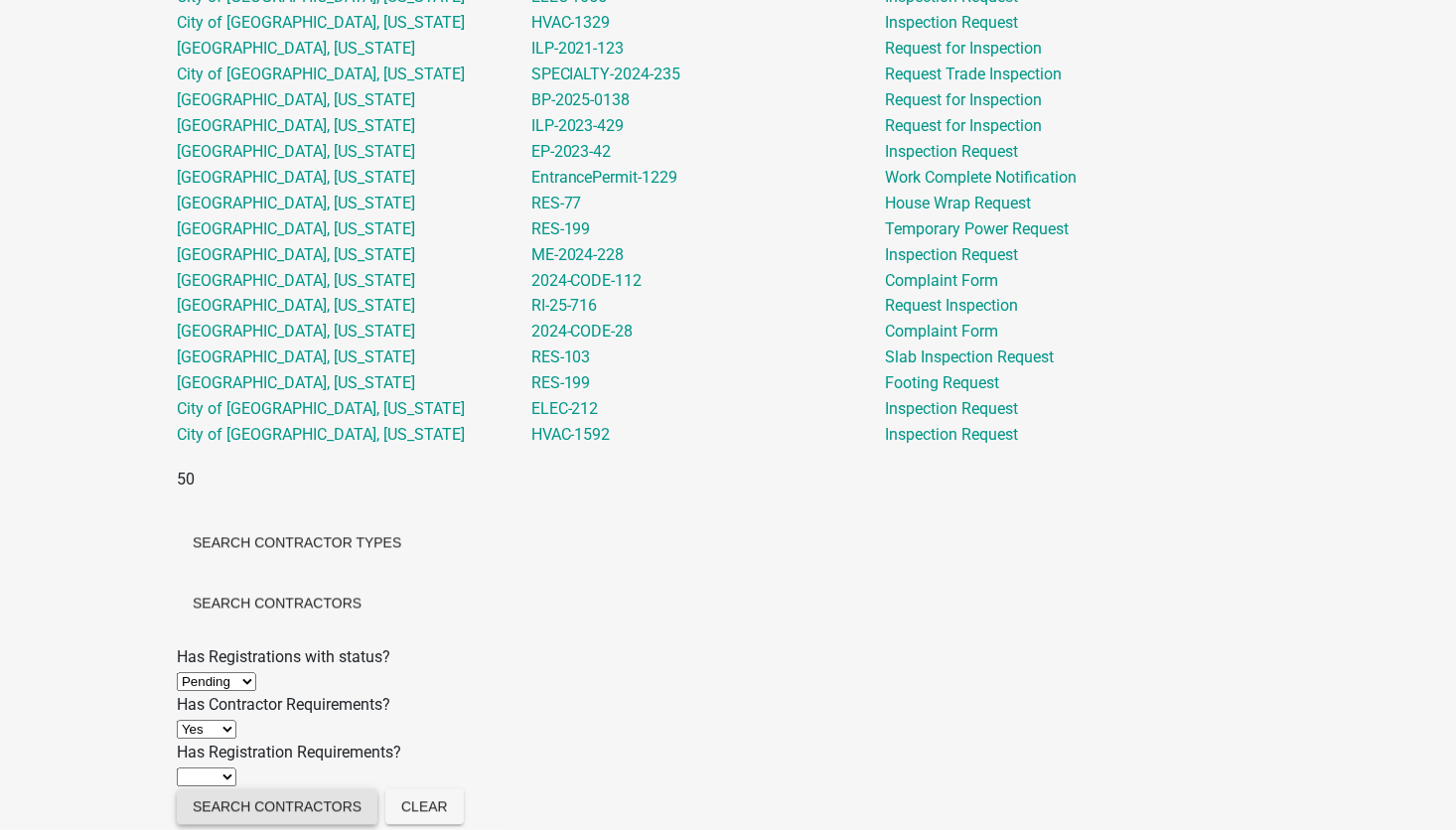 click on "Search Contractors" at bounding box center (277, 807) 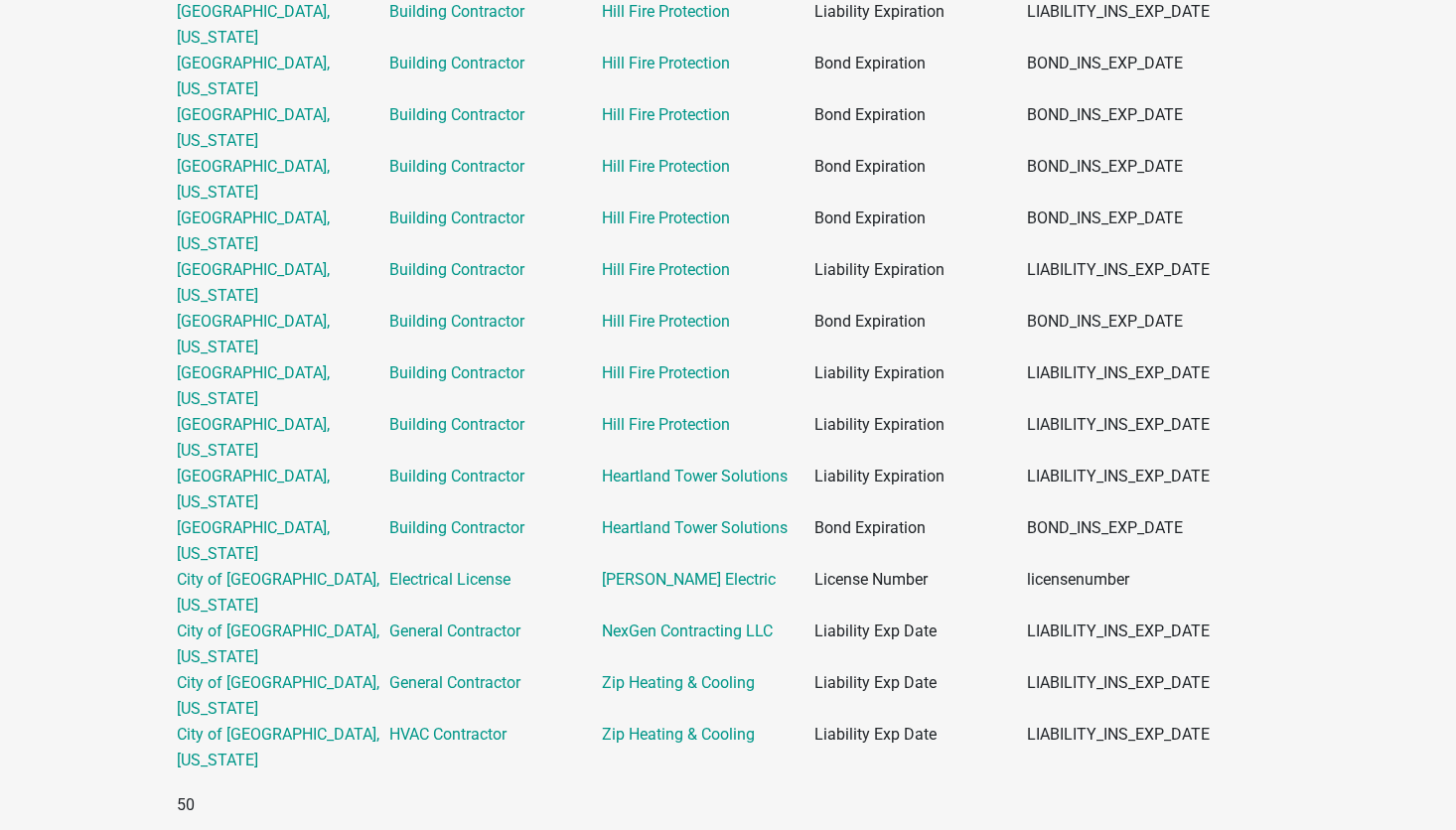 scroll, scrollTop: 9684, scrollLeft: 0, axis: vertical 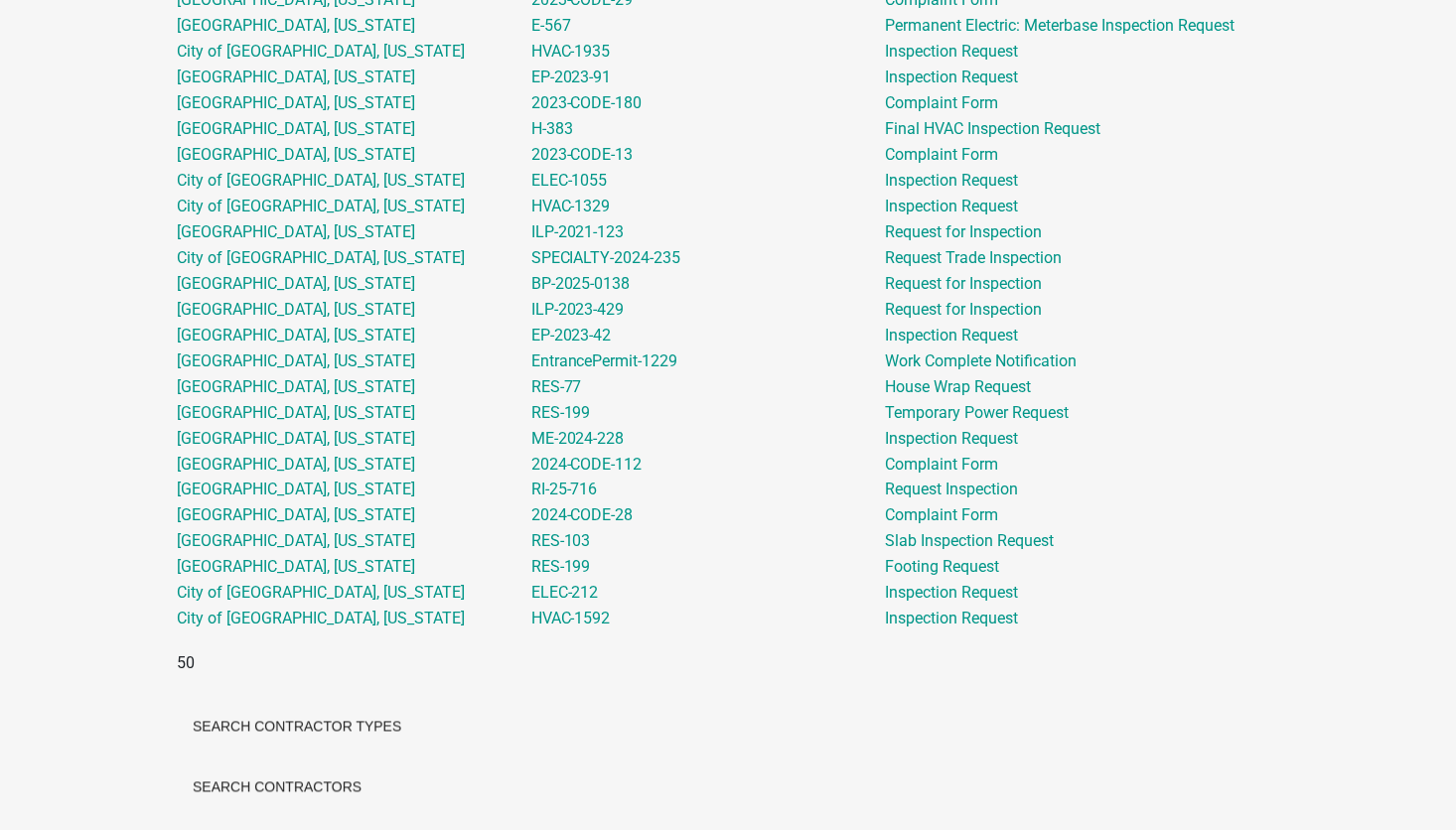 click on "Search Inspections" at bounding box center (270, -839) 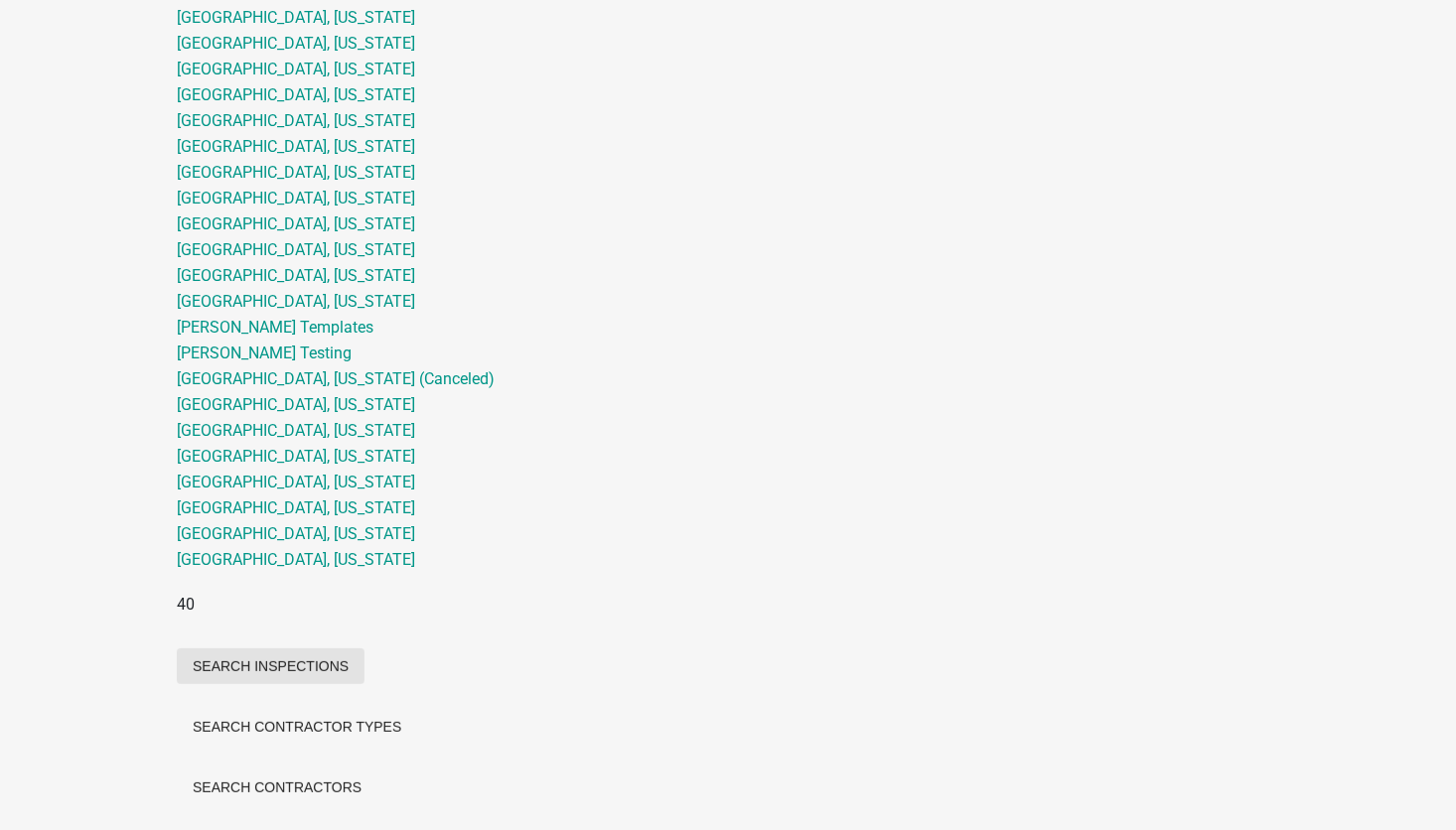 scroll, scrollTop: 3542, scrollLeft: 0, axis: vertical 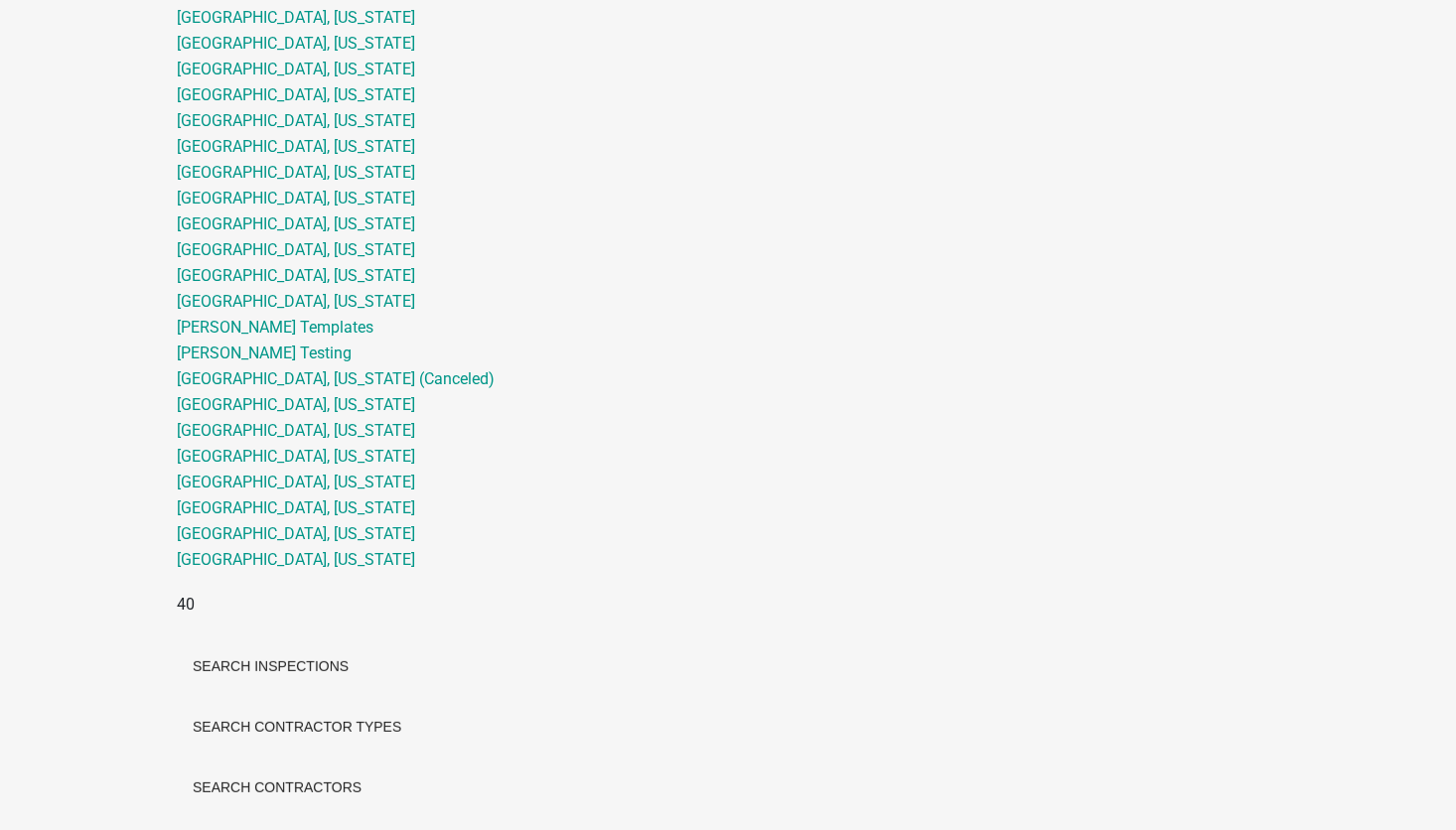 click on "Search Jurisdictions" at bounding box center [728, -734] 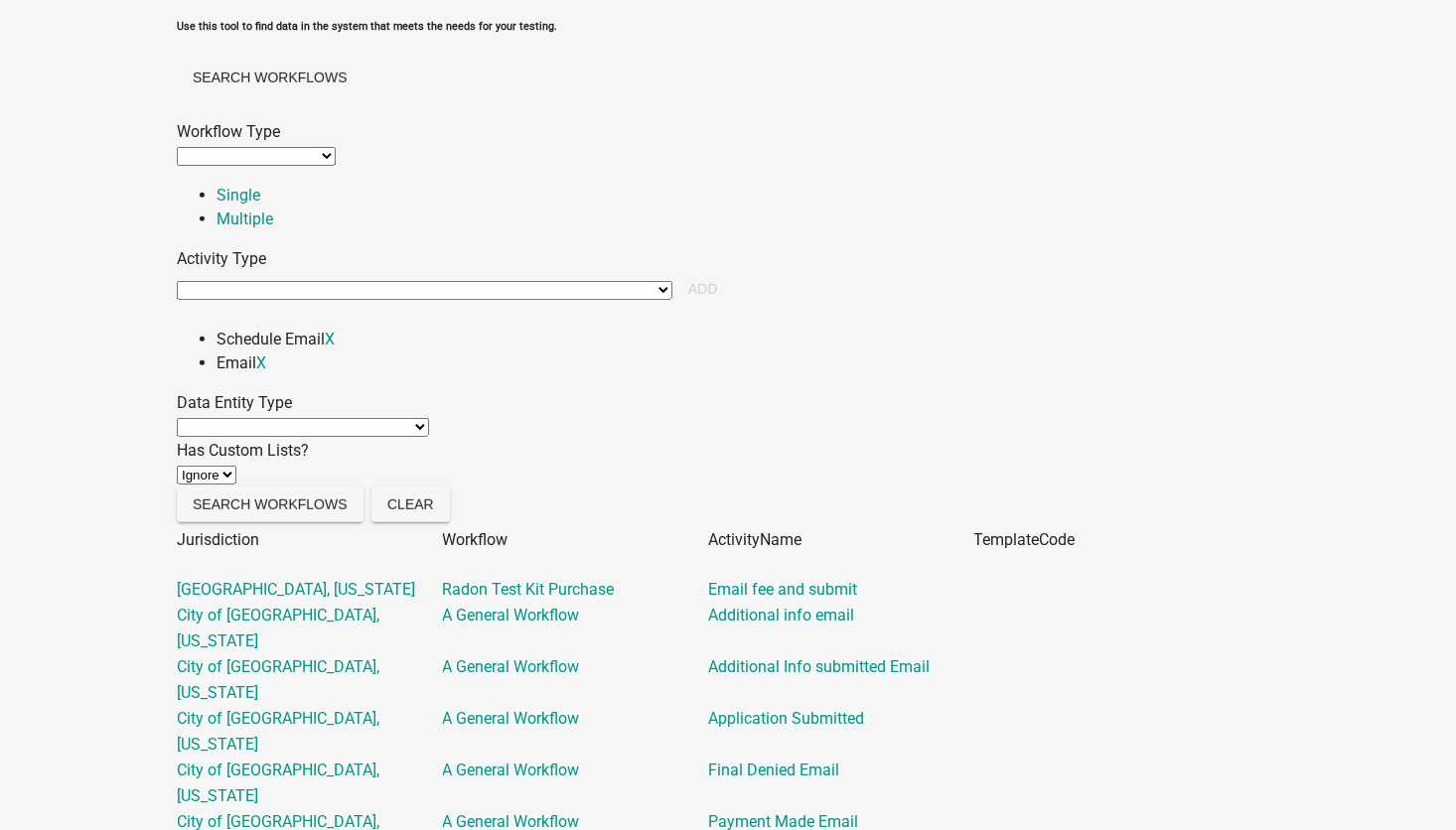 scroll, scrollTop: 381, scrollLeft: 0, axis: vertical 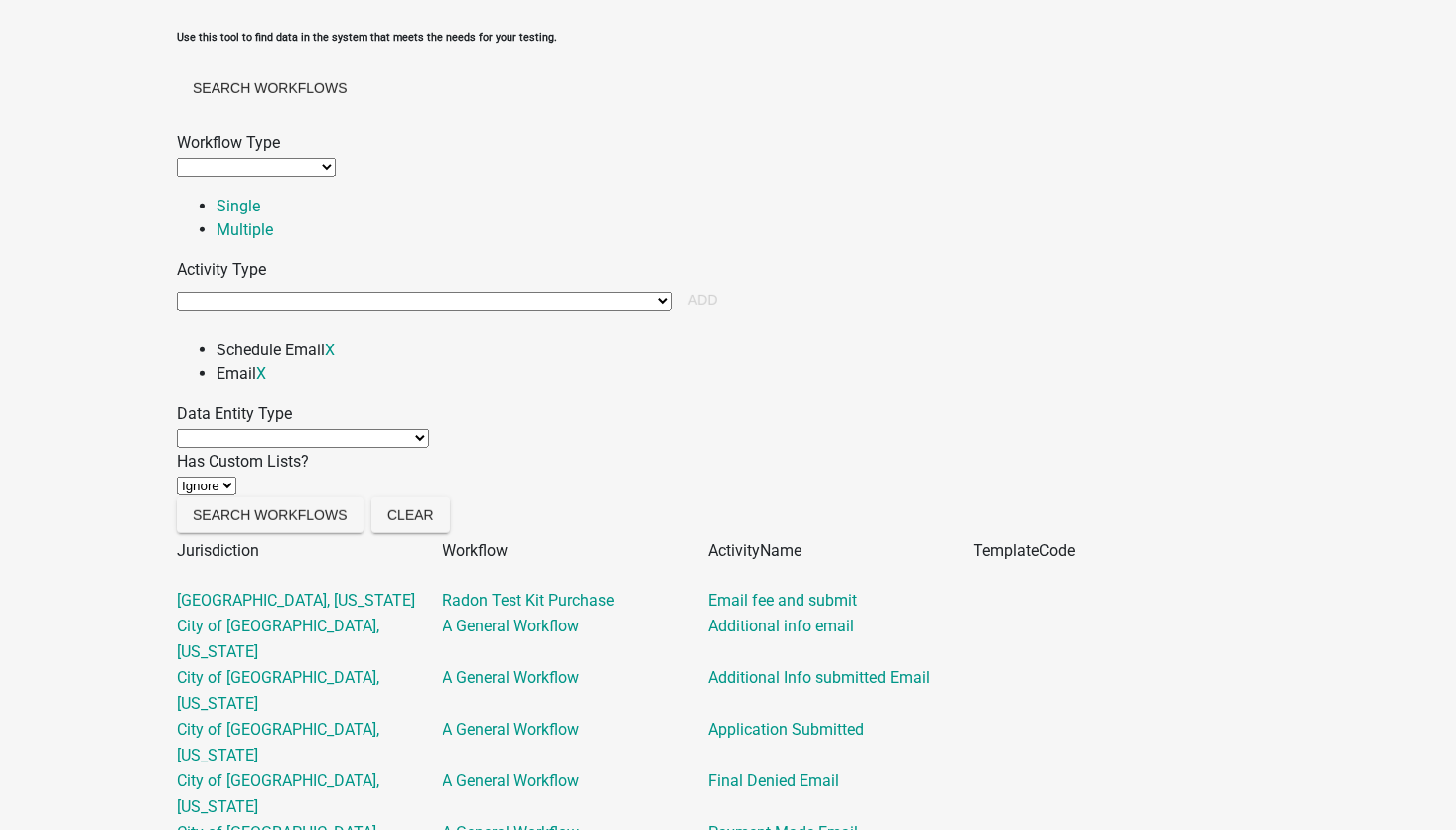 click on "Data Entity Type" at bounding box center (728, 414) 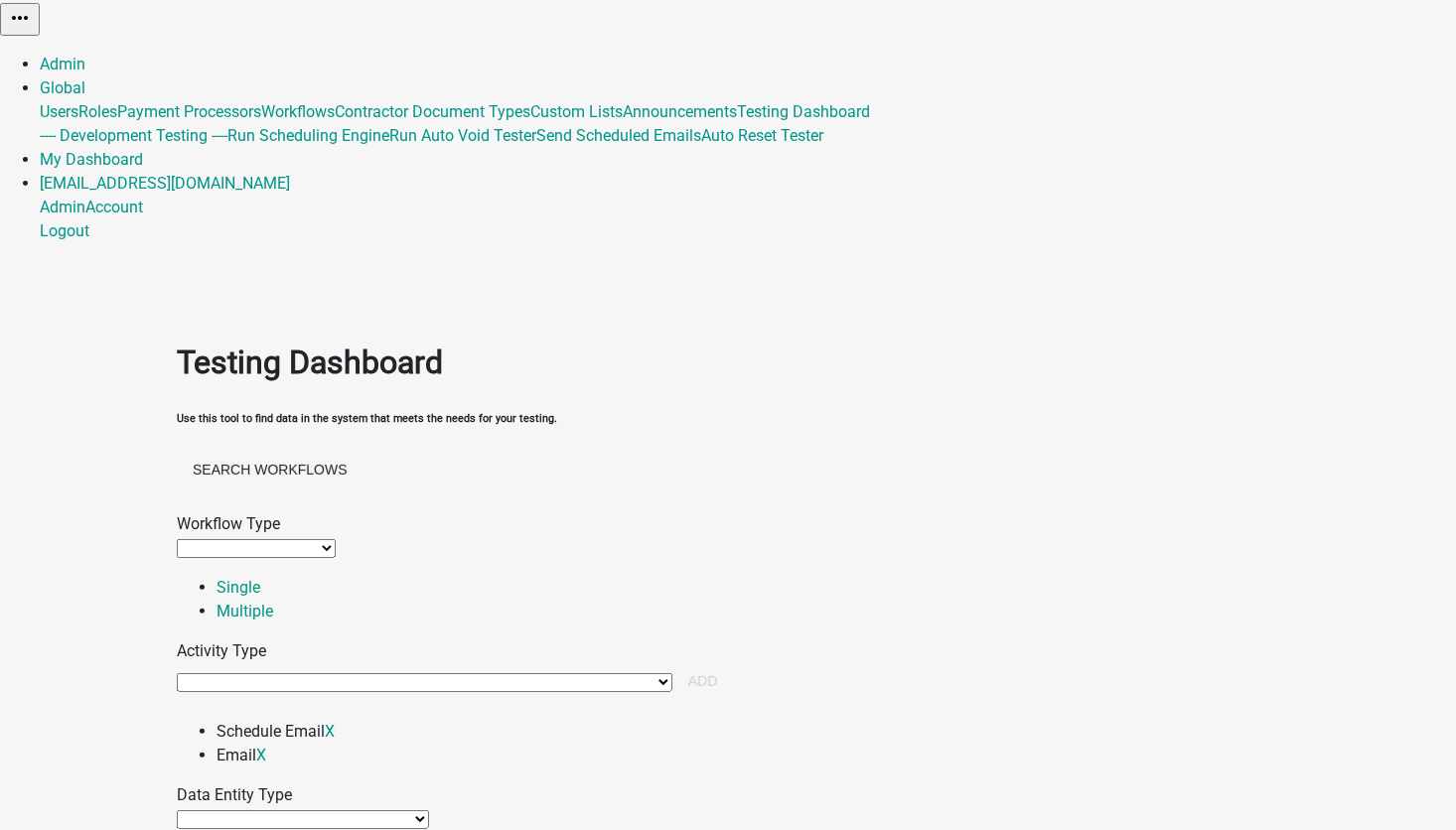 scroll, scrollTop: 0, scrollLeft: 0, axis: both 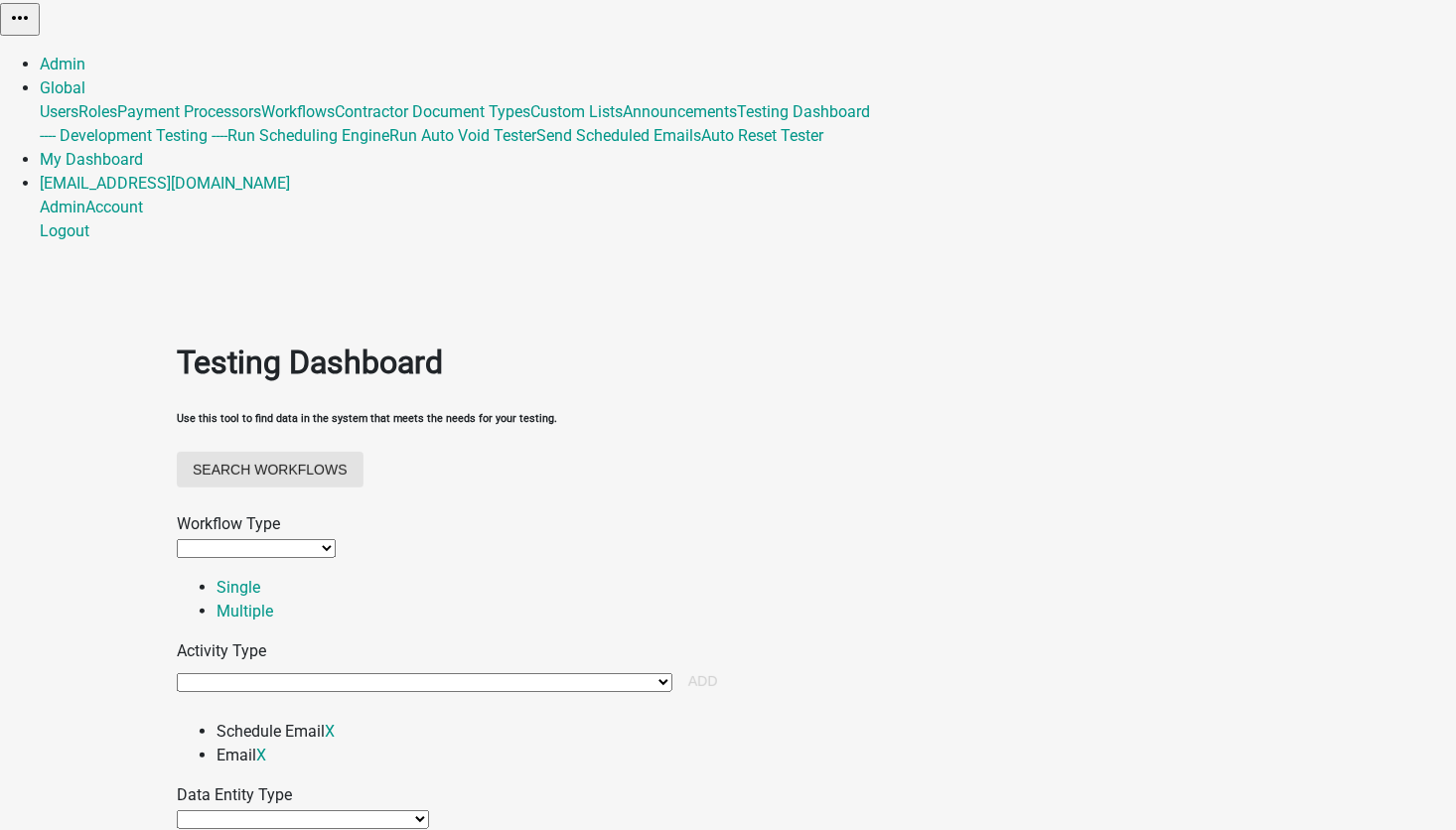 click on "Search Workflows" at bounding box center (270, 470) 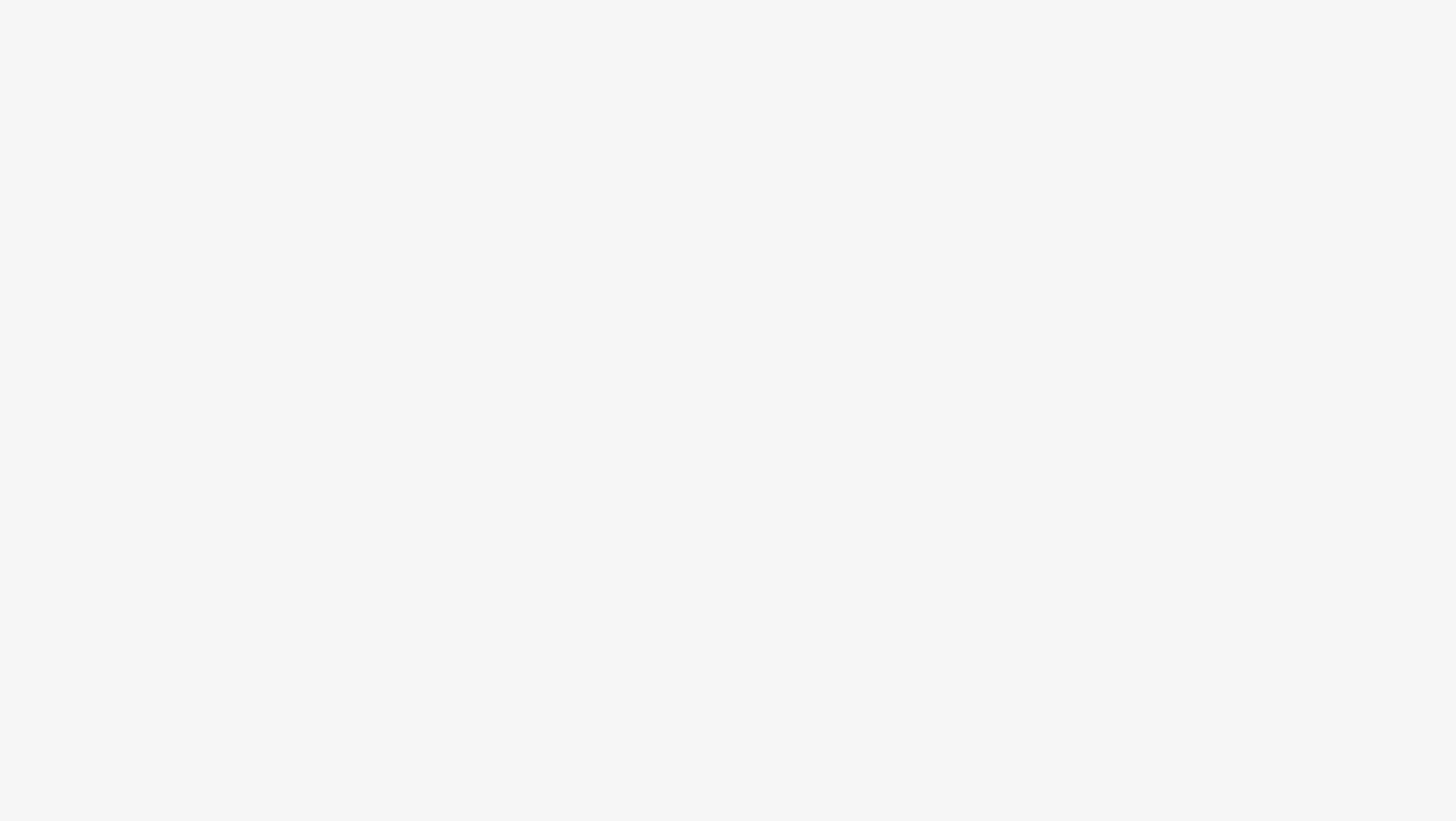 scroll, scrollTop: 0, scrollLeft: 0, axis: both 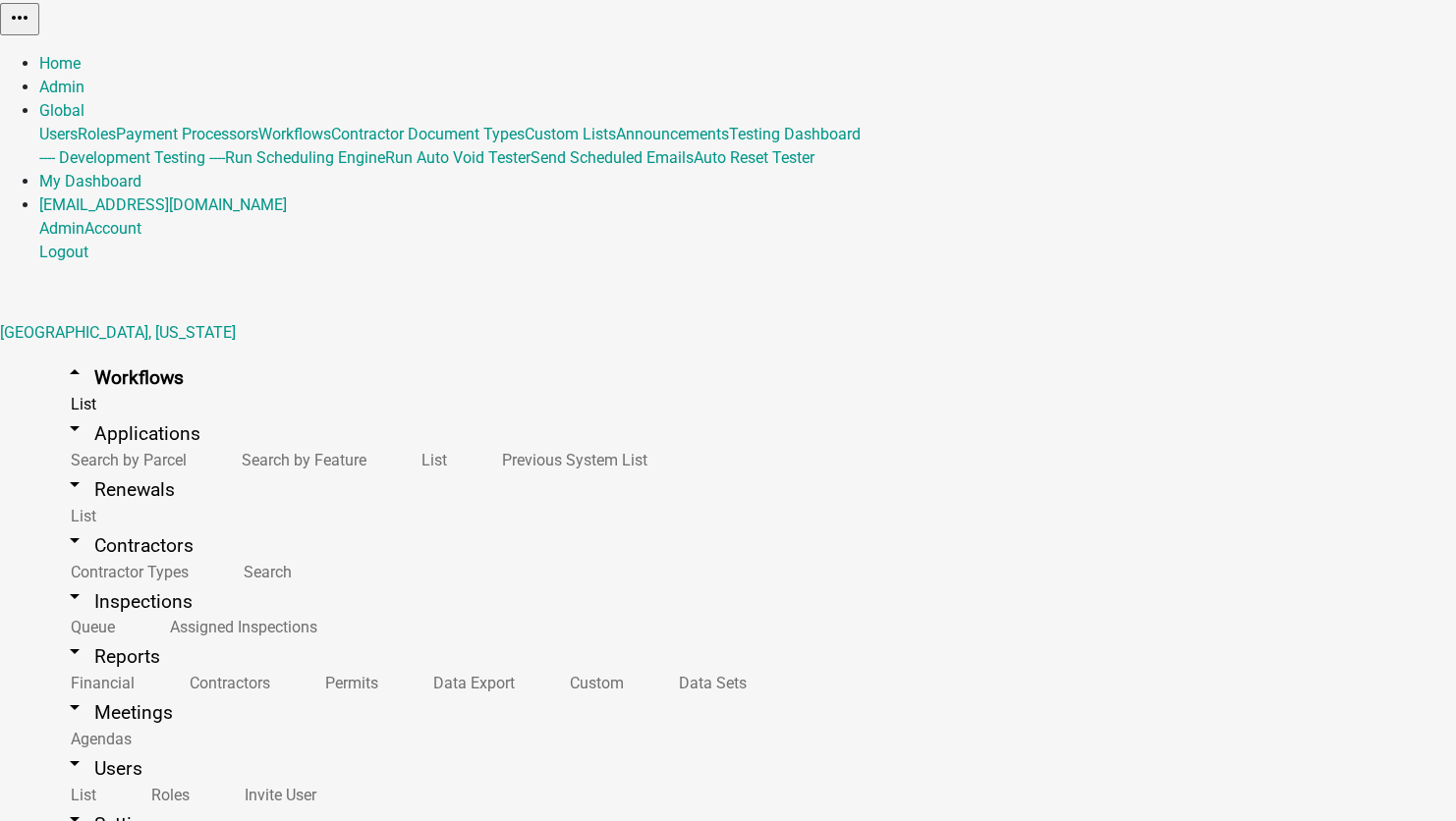click on "Server Error!   Contact support if this error persists." at bounding box center (728, 4208) 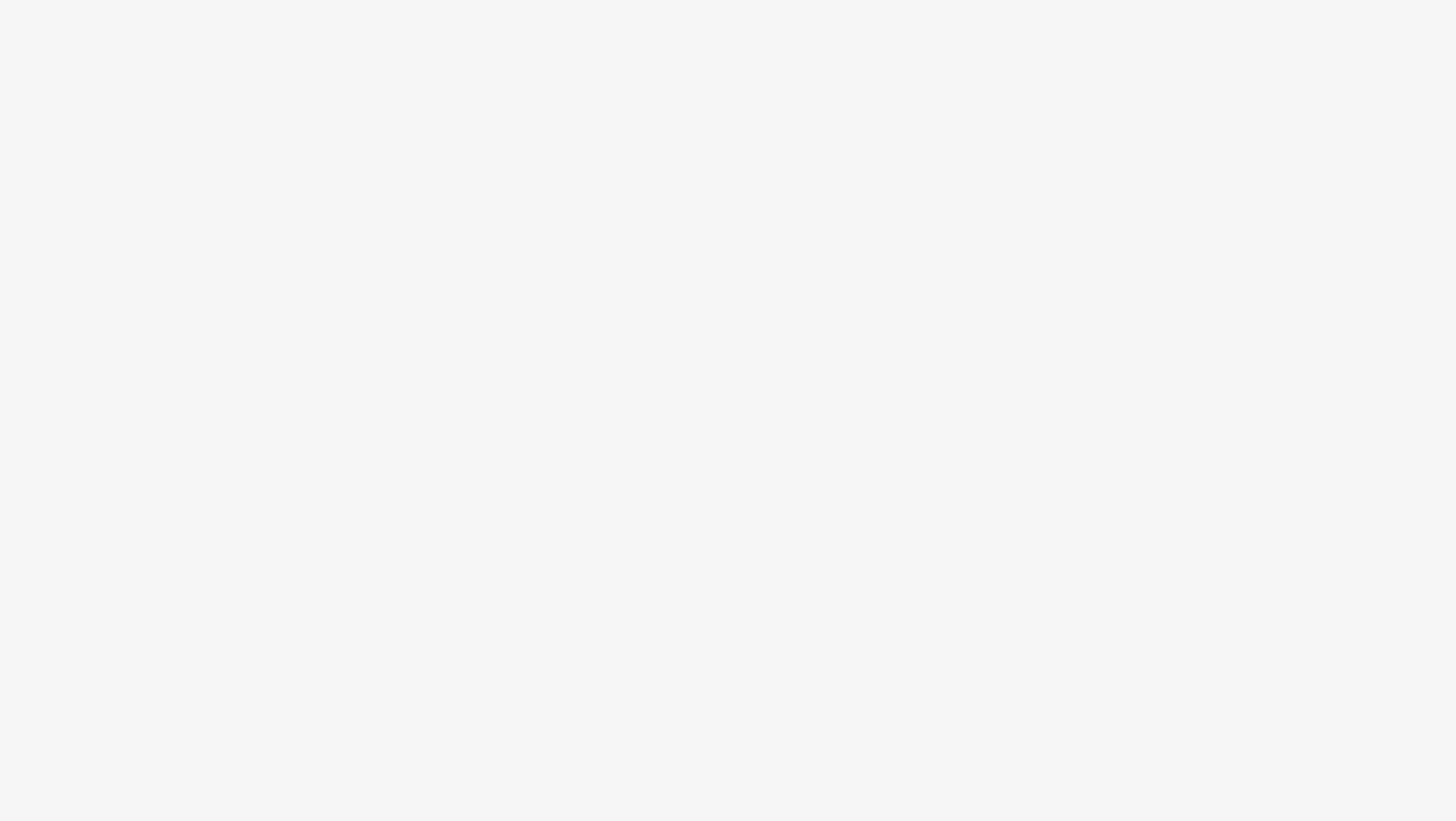 scroll, scrollTop: 0, scrollLeft: 0, axis: both 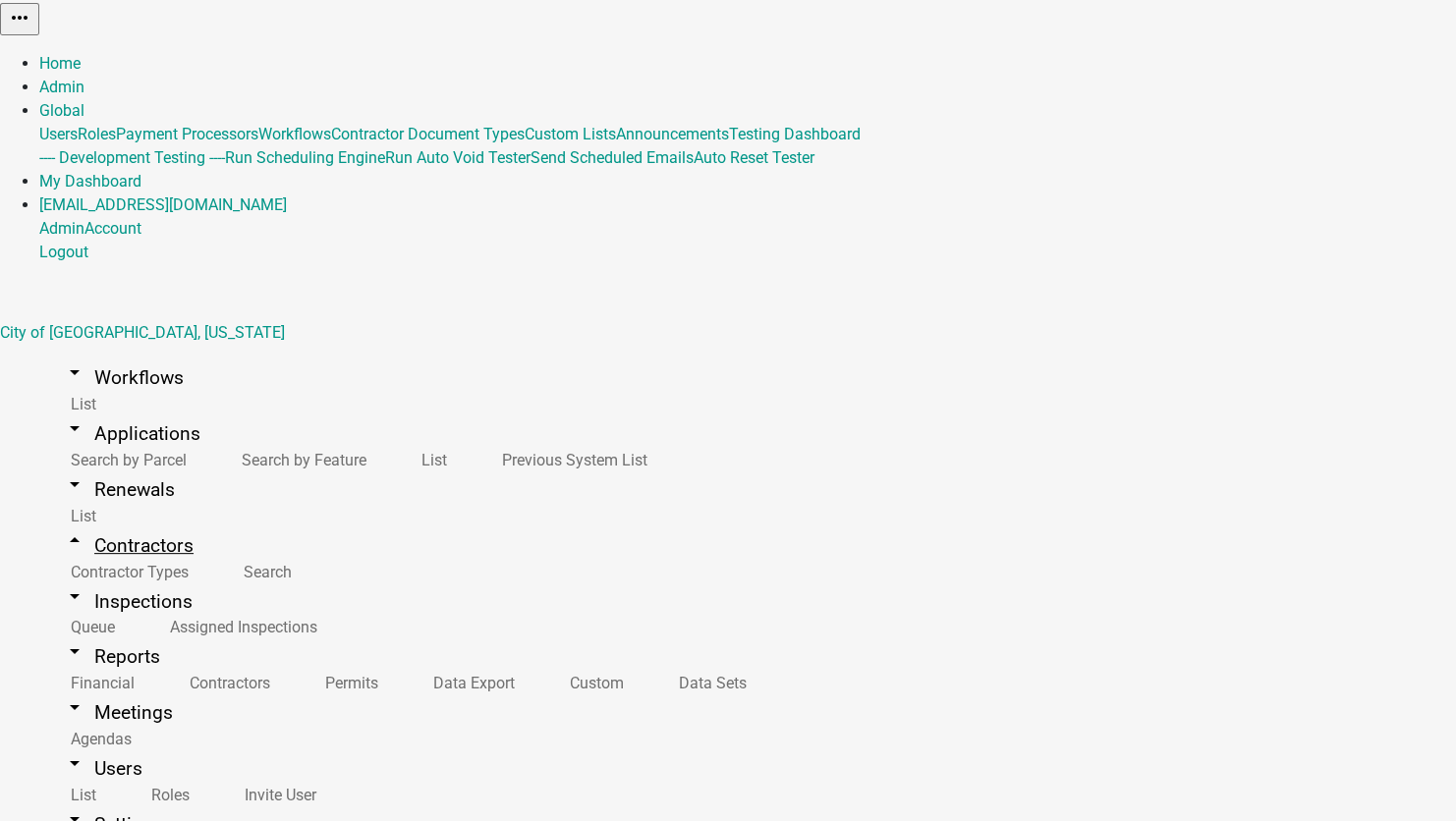 click on "arrow_drop_up" at bounding box center (75, 540) 